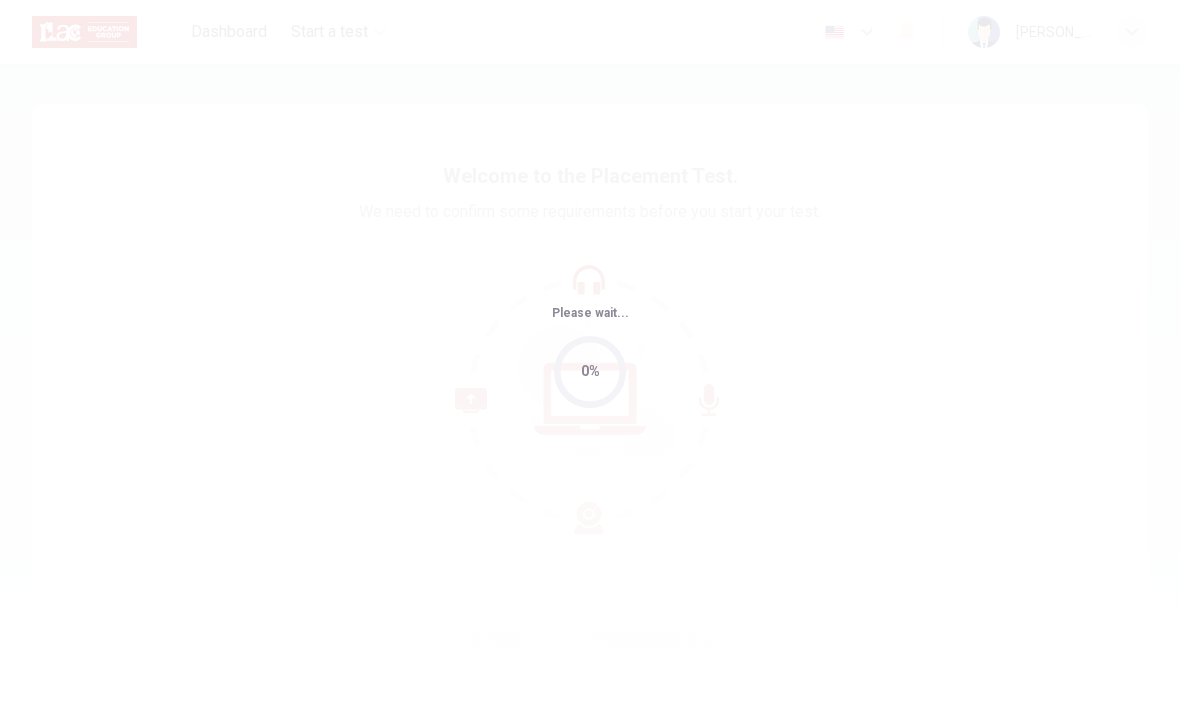 scroll, scrollTop: 0, scrollLeft: 0, axis: both 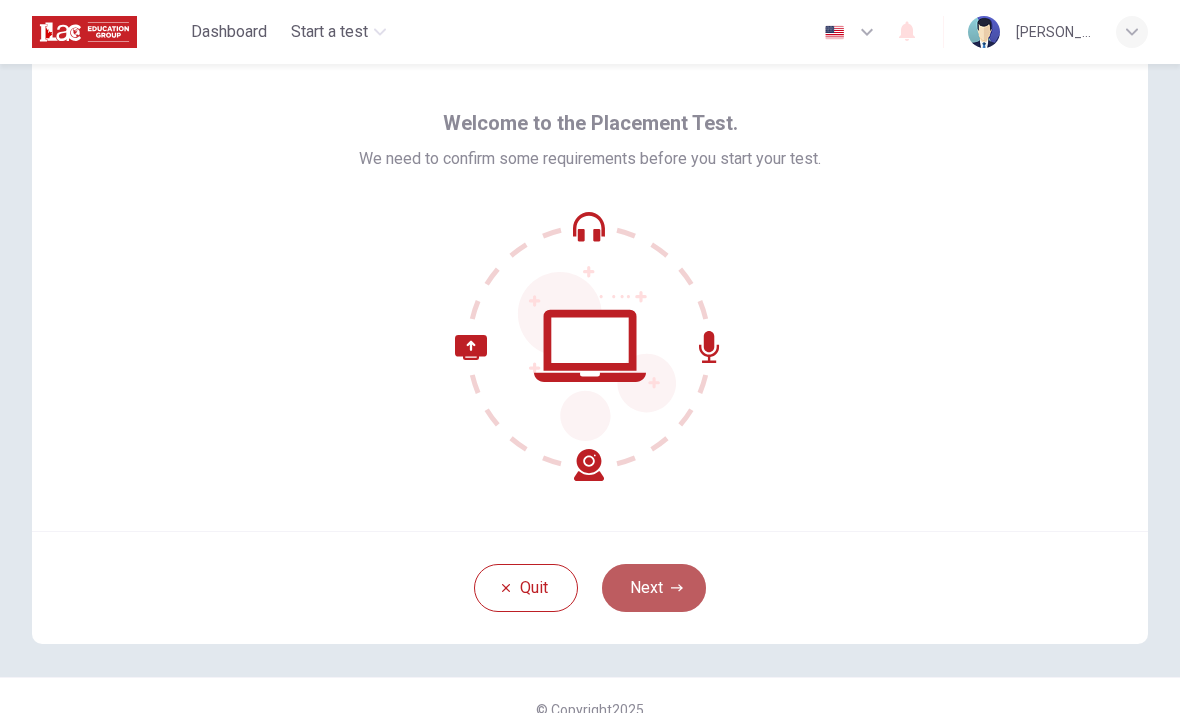 click on "Next" at bounding box center (654, 588) 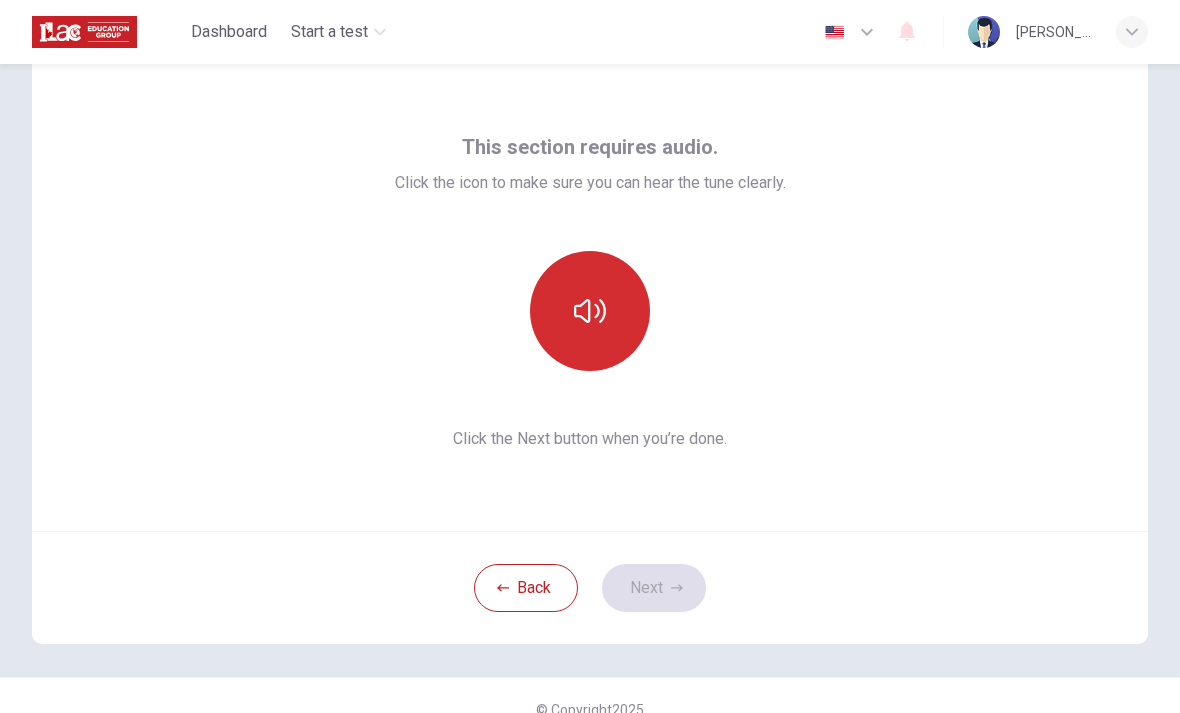 click at bounding box center (590, 311) 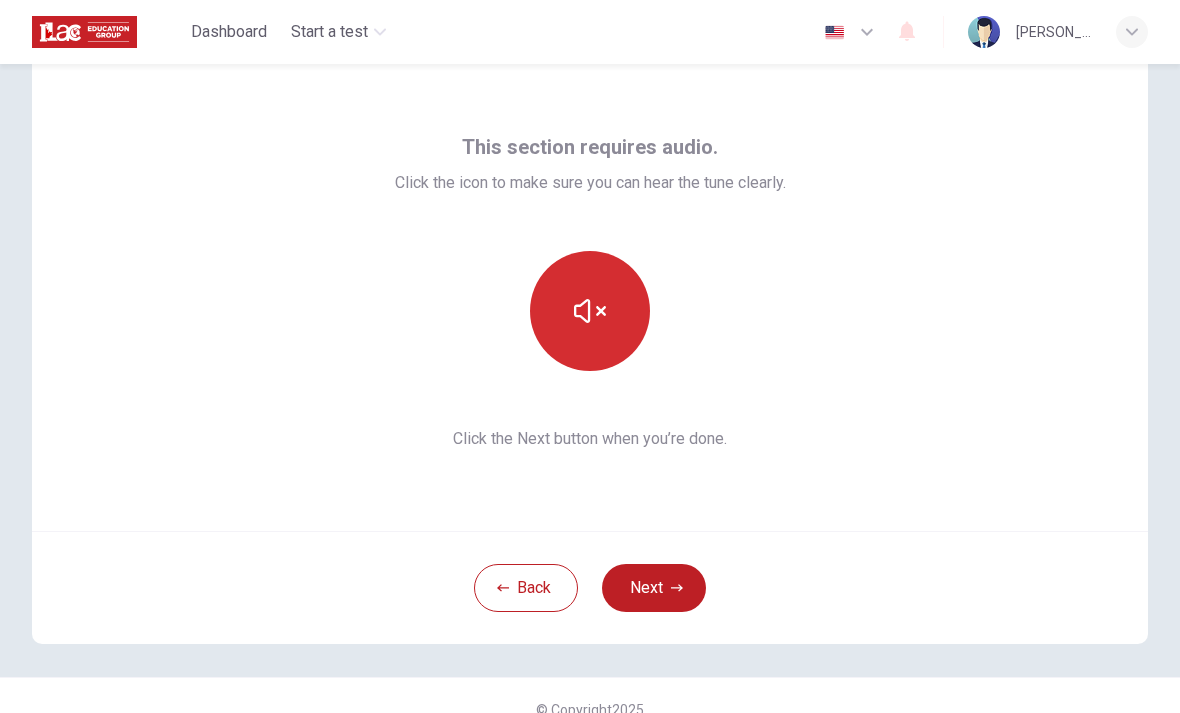 click at bounding box center [590, 311] 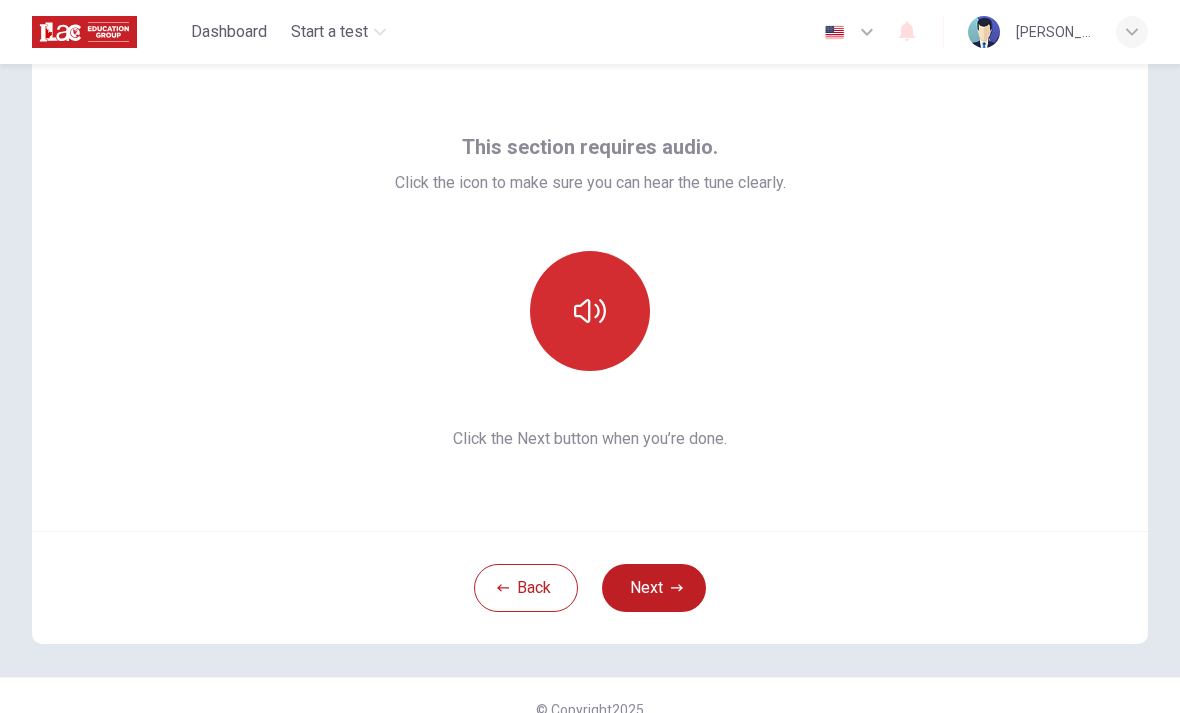 click 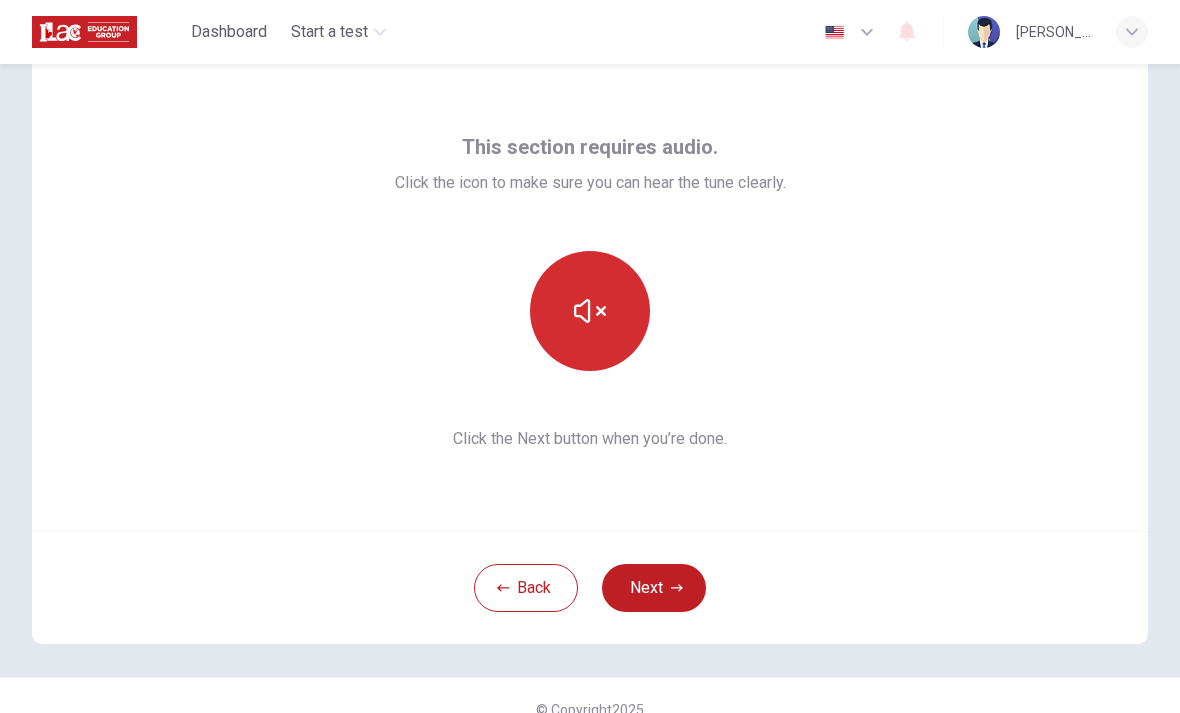 click 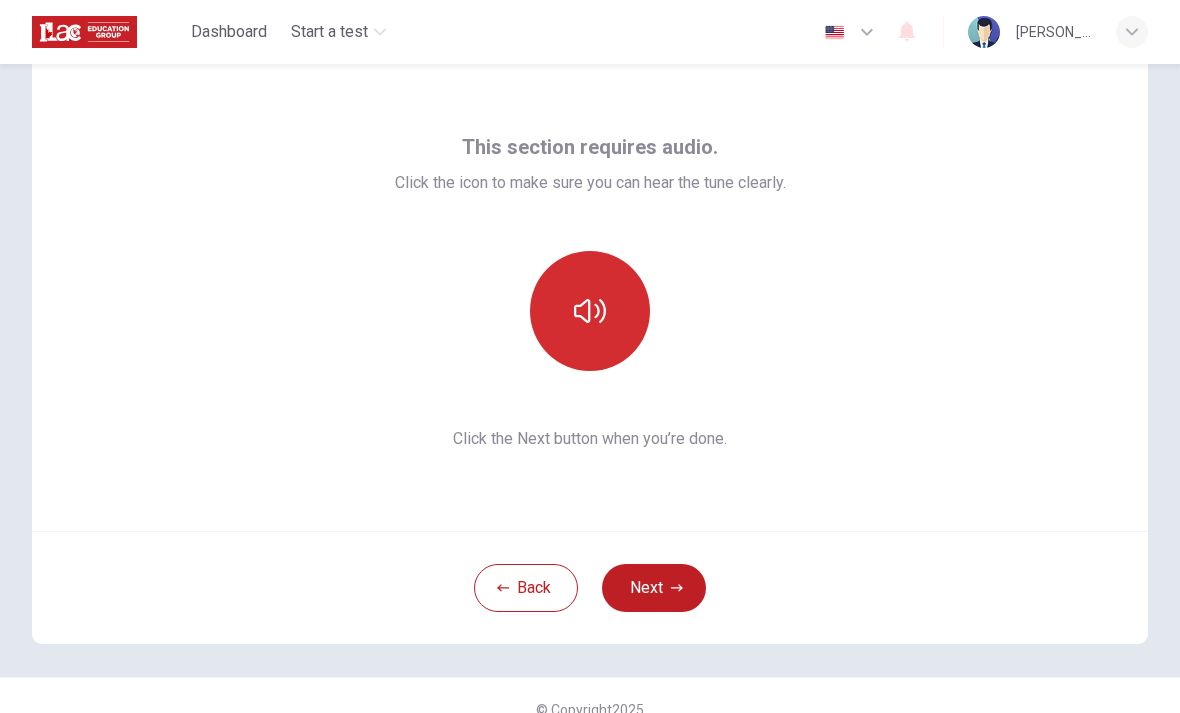 click at bounding box center [590, 311] 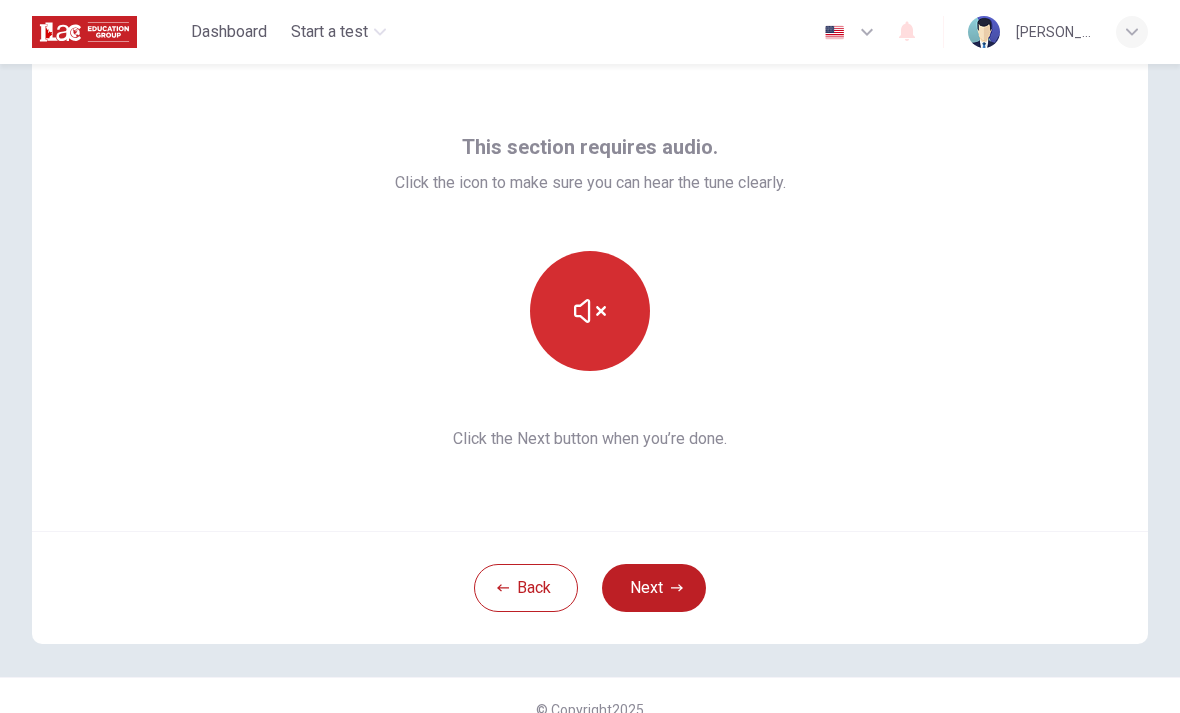 click at bounding box center [590, 311] 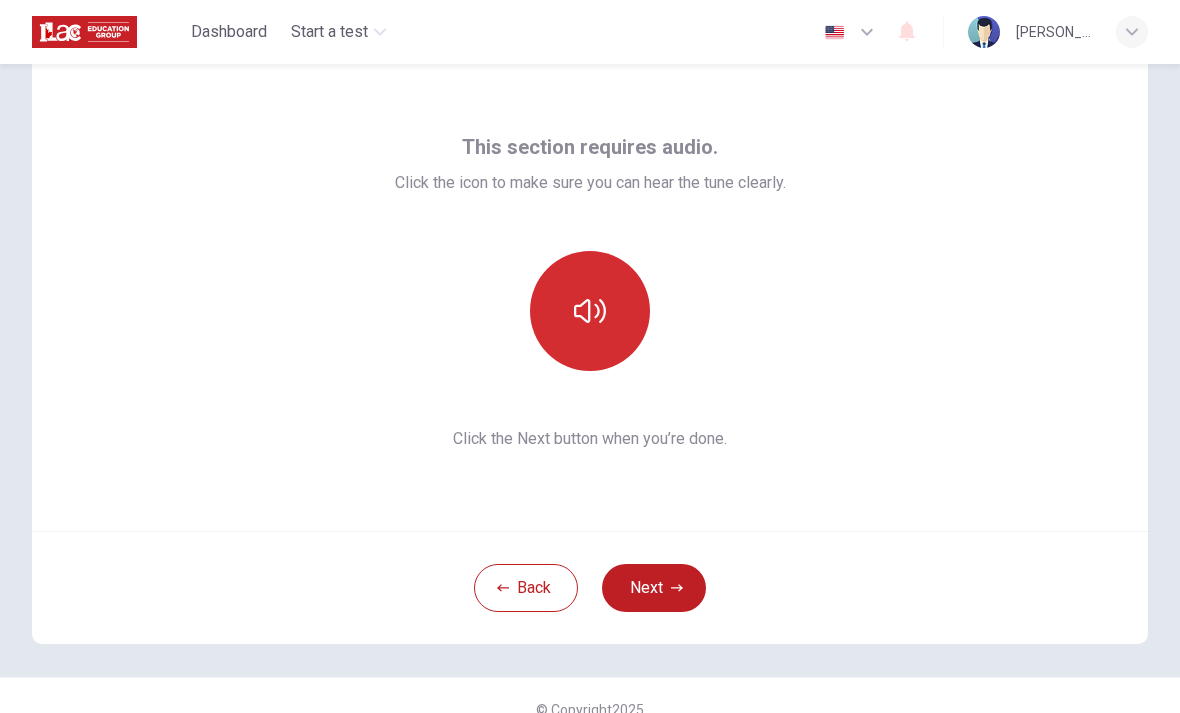 click 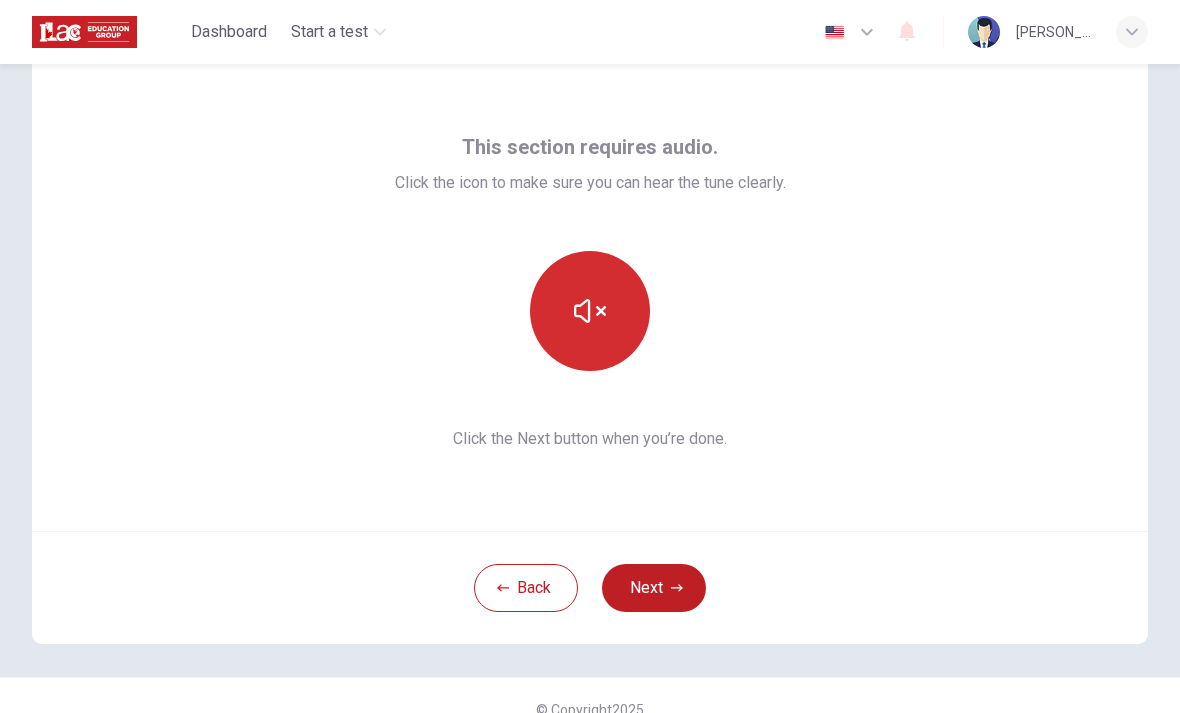 click at bounding box center [590, 311] 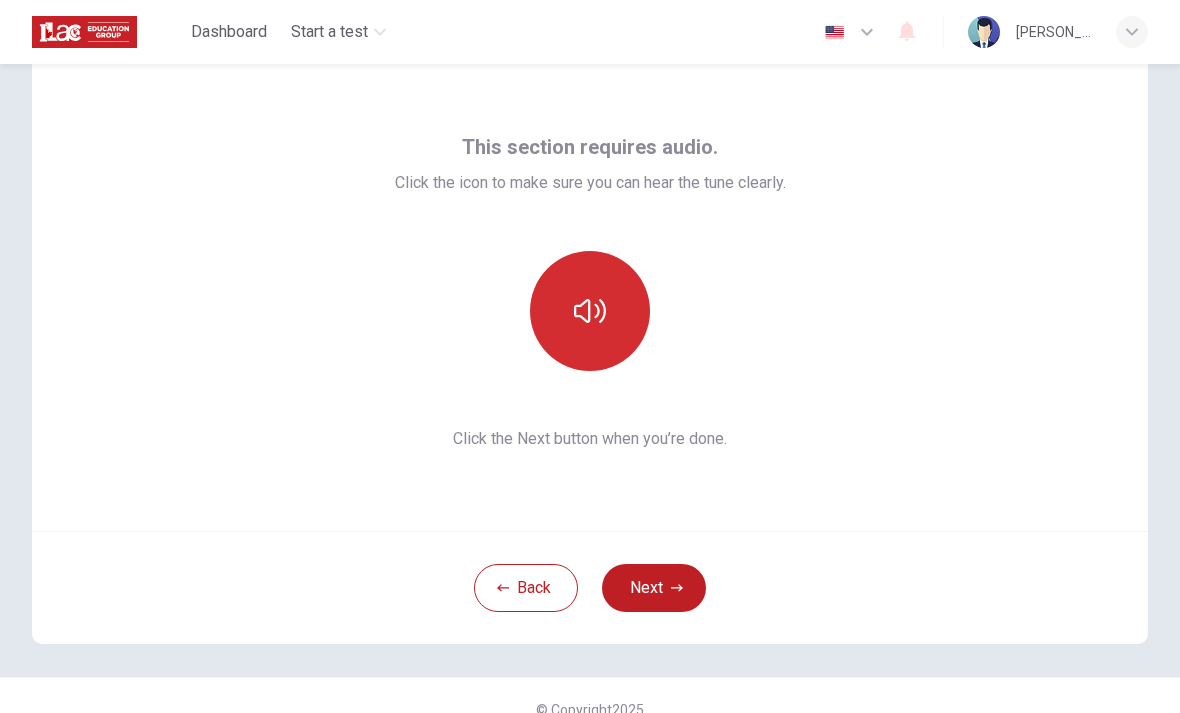 click at bounding box center [590, 311] 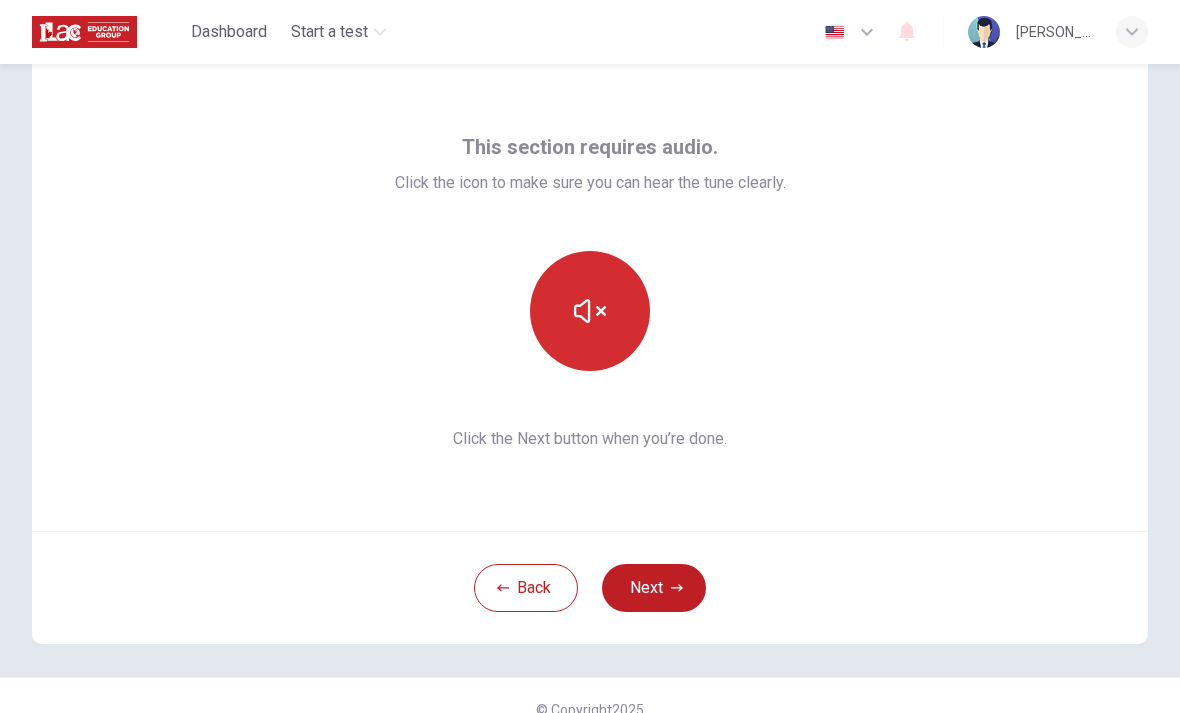 click at bounding box center [590, 311] 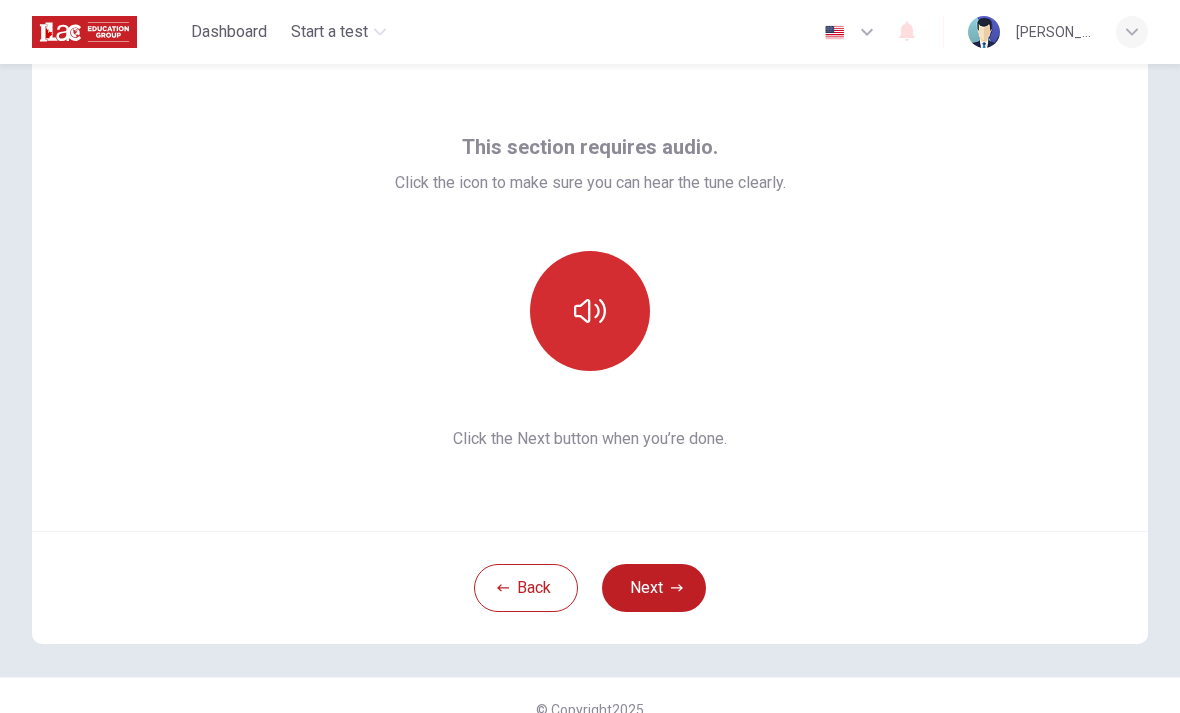click at bounding box center [590, 311] 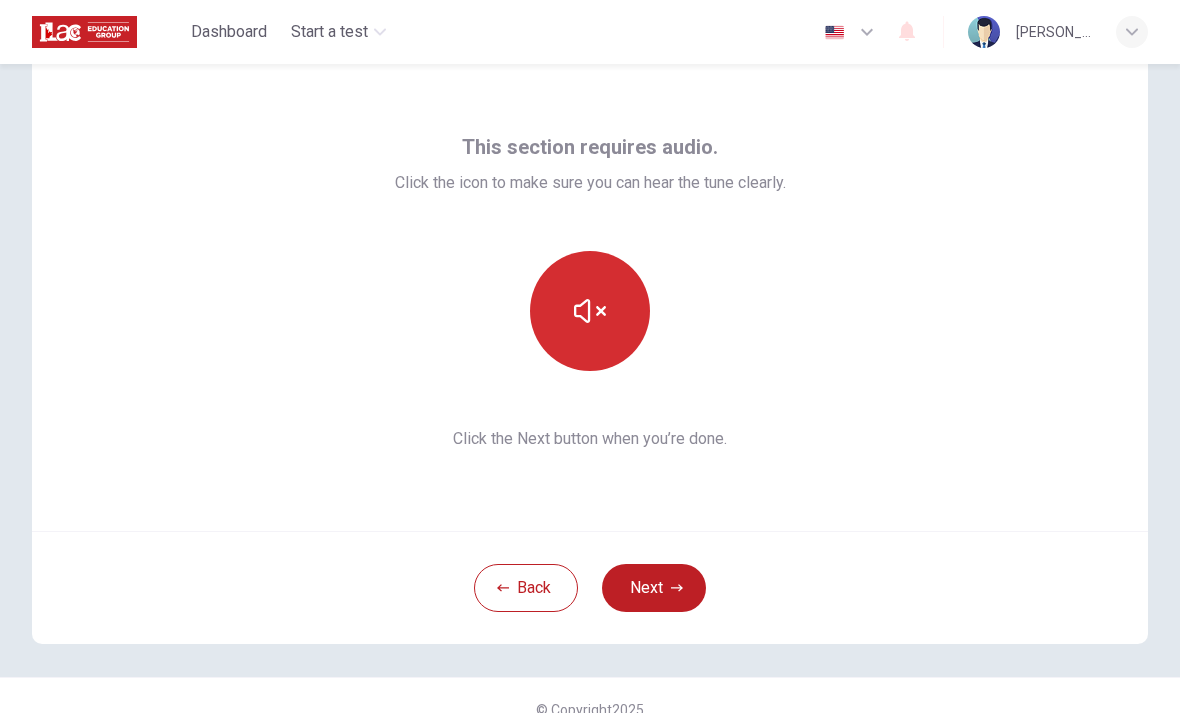 click 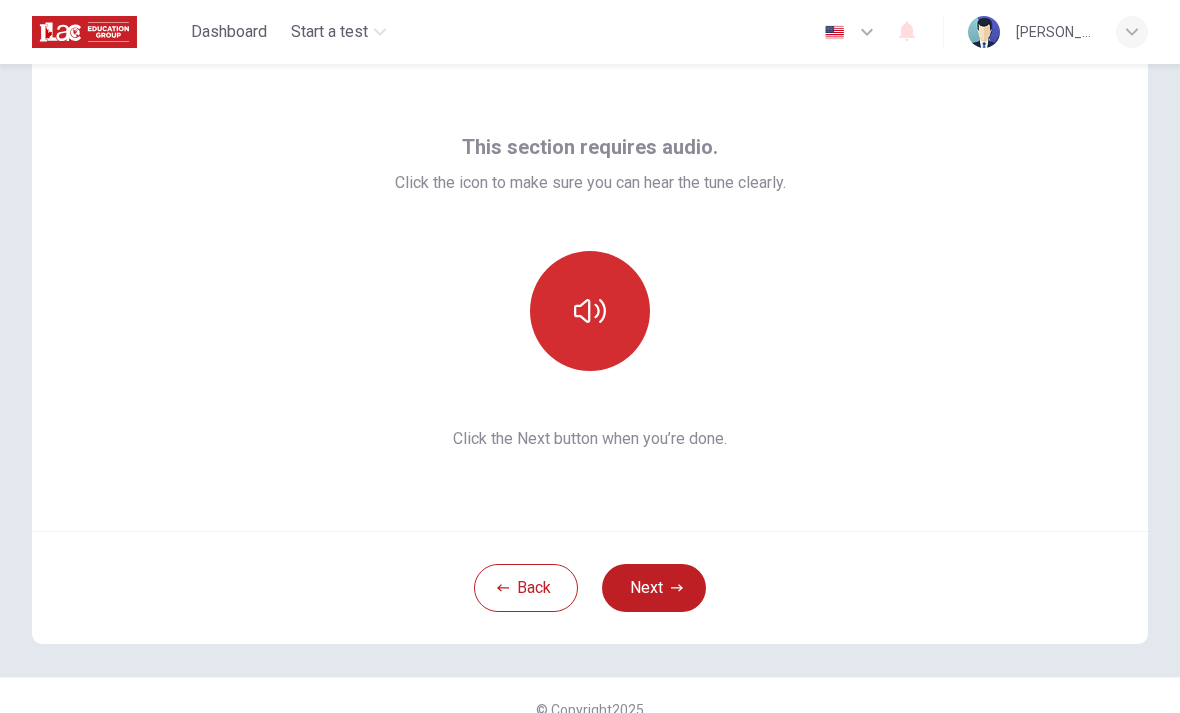 click at bounding box center (590, 311) 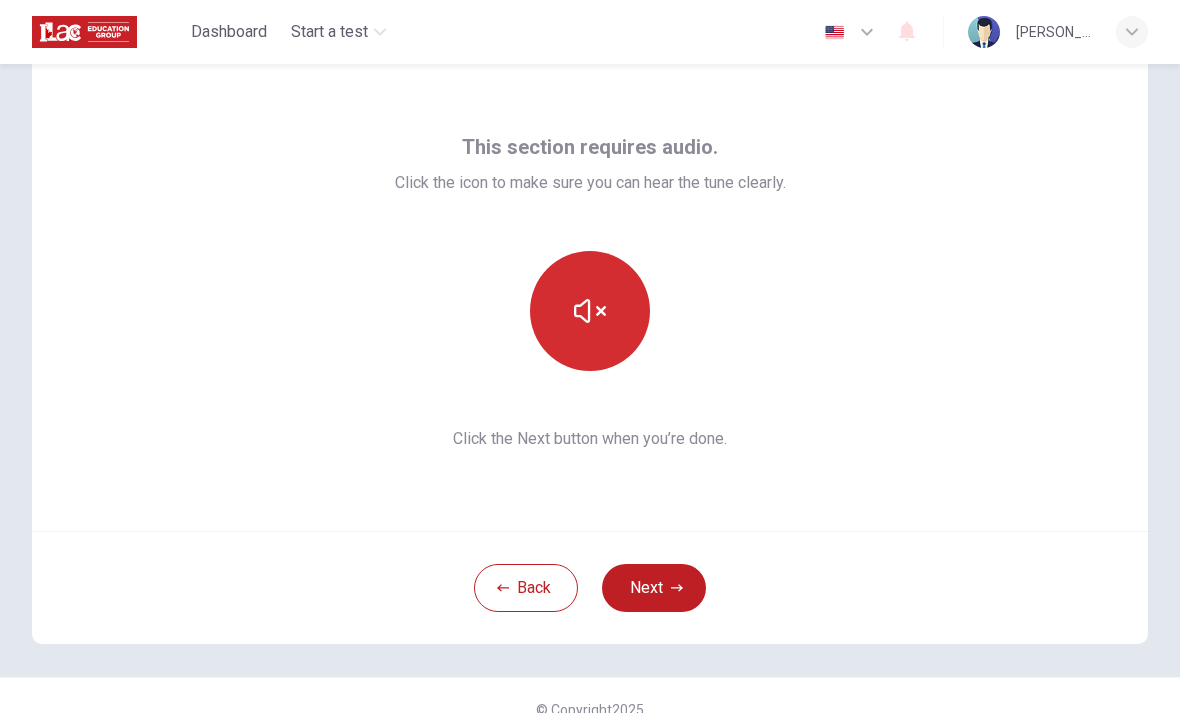click at bounding box center [590, 311] 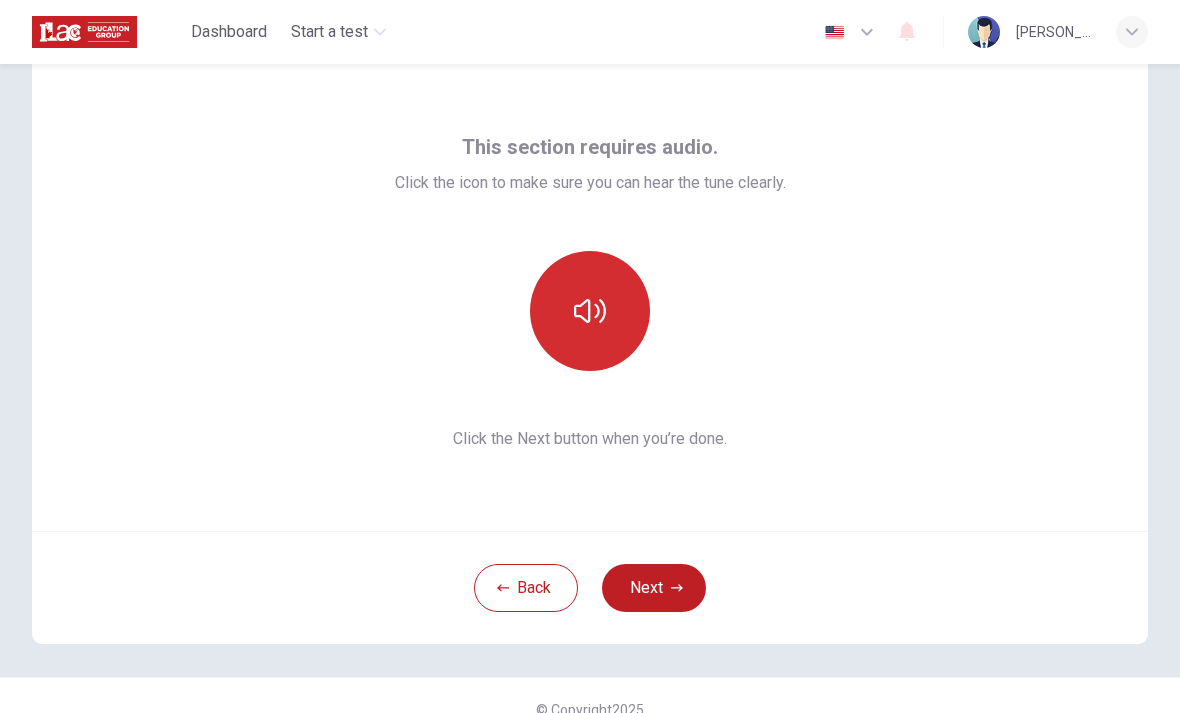 click at bounding box center (590, 311) 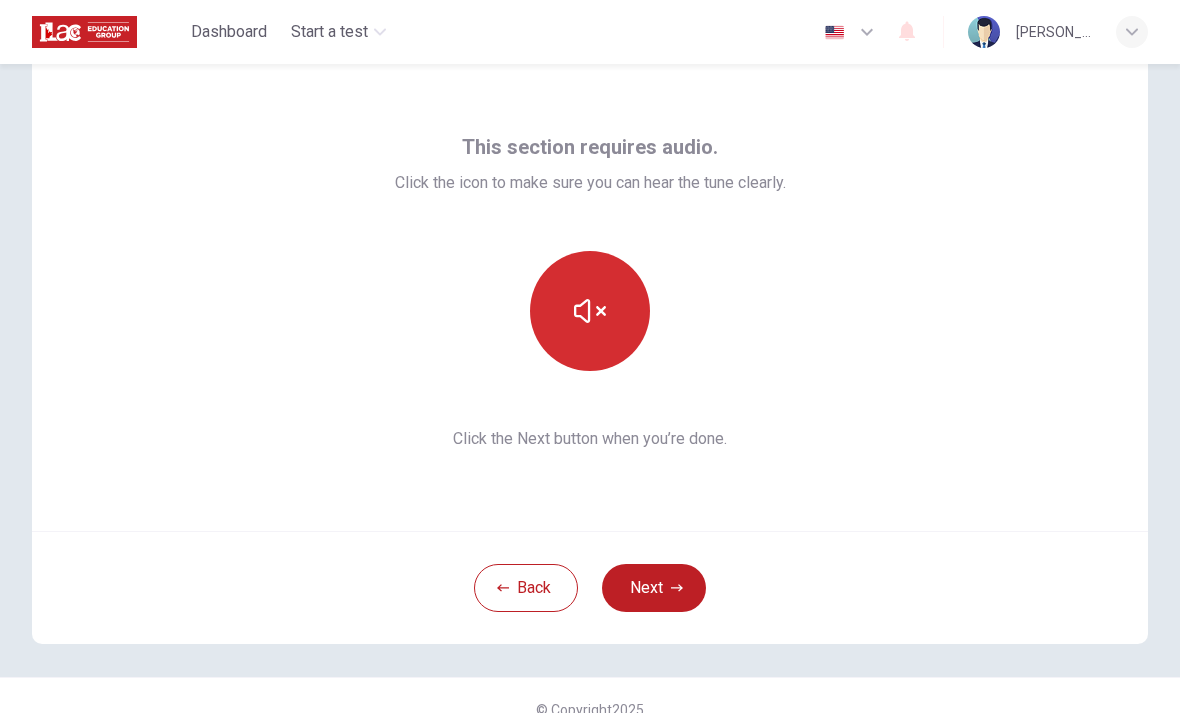 click at bounding box center (590, 311) 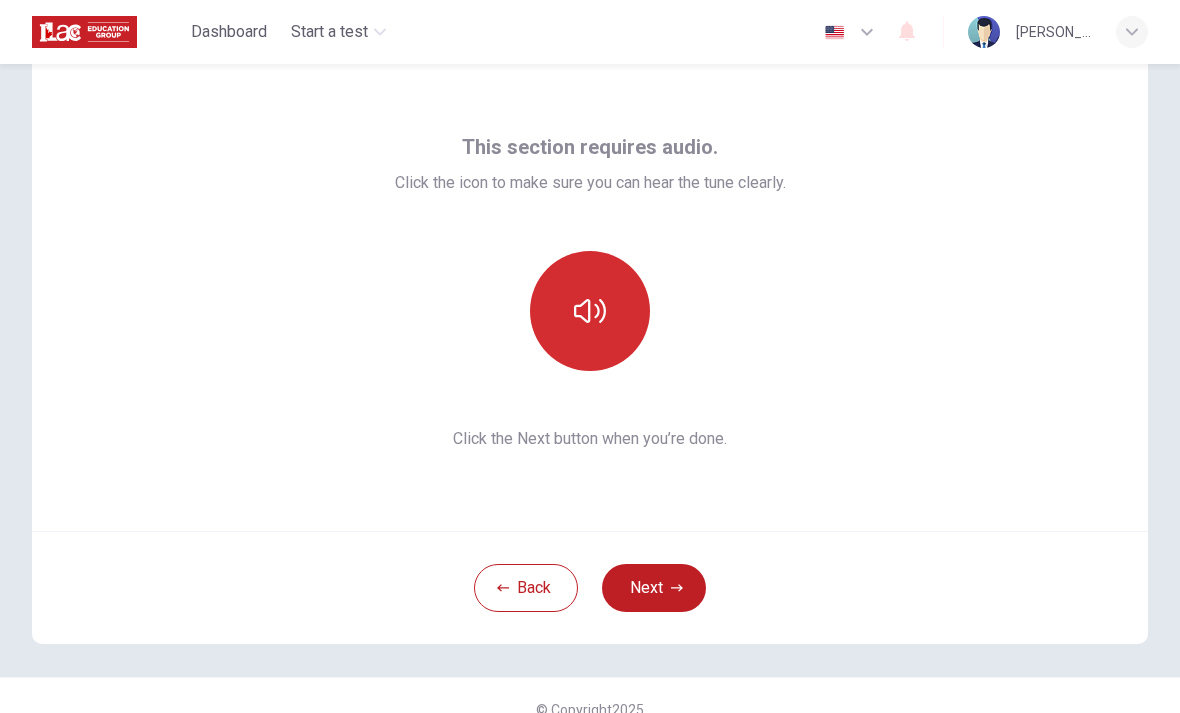 click at bounding box center (590, 311) 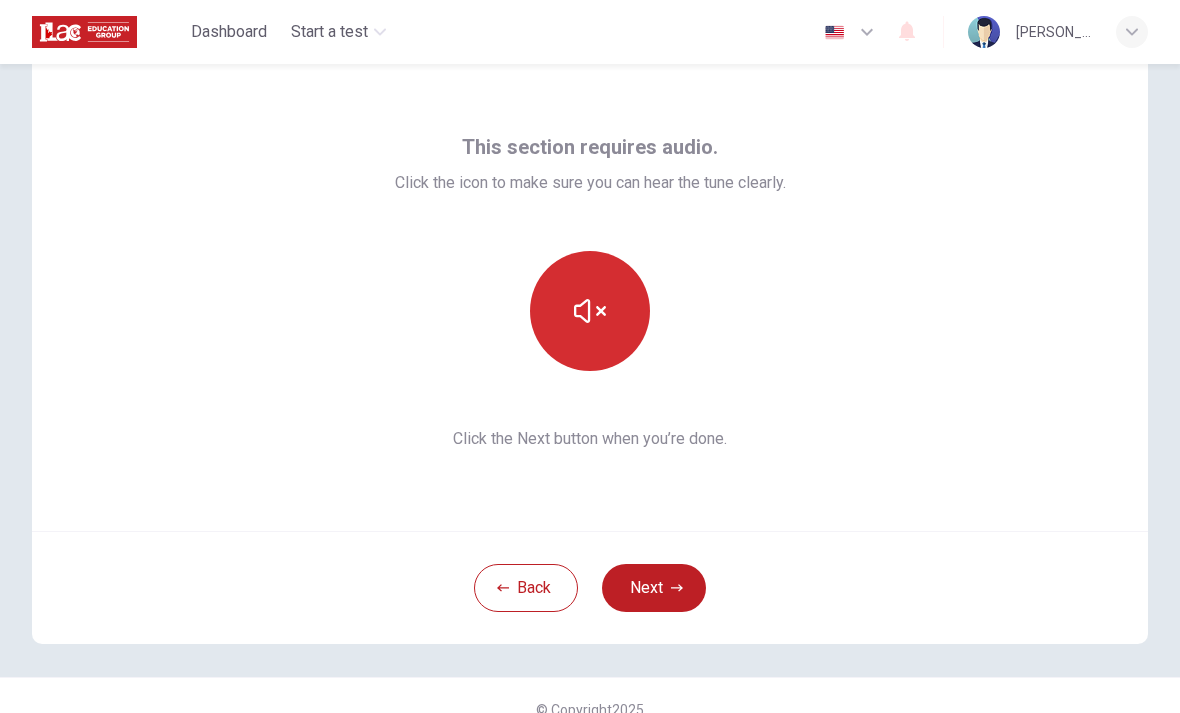 click 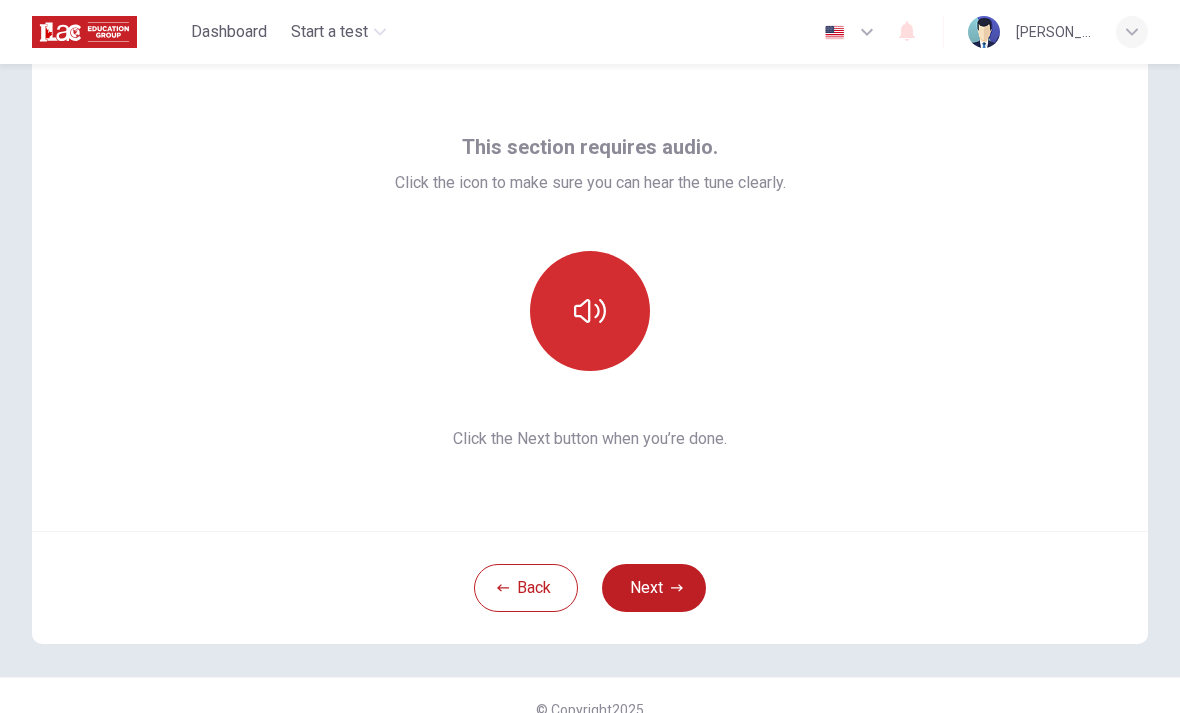 click at bounding box center (590, 311) 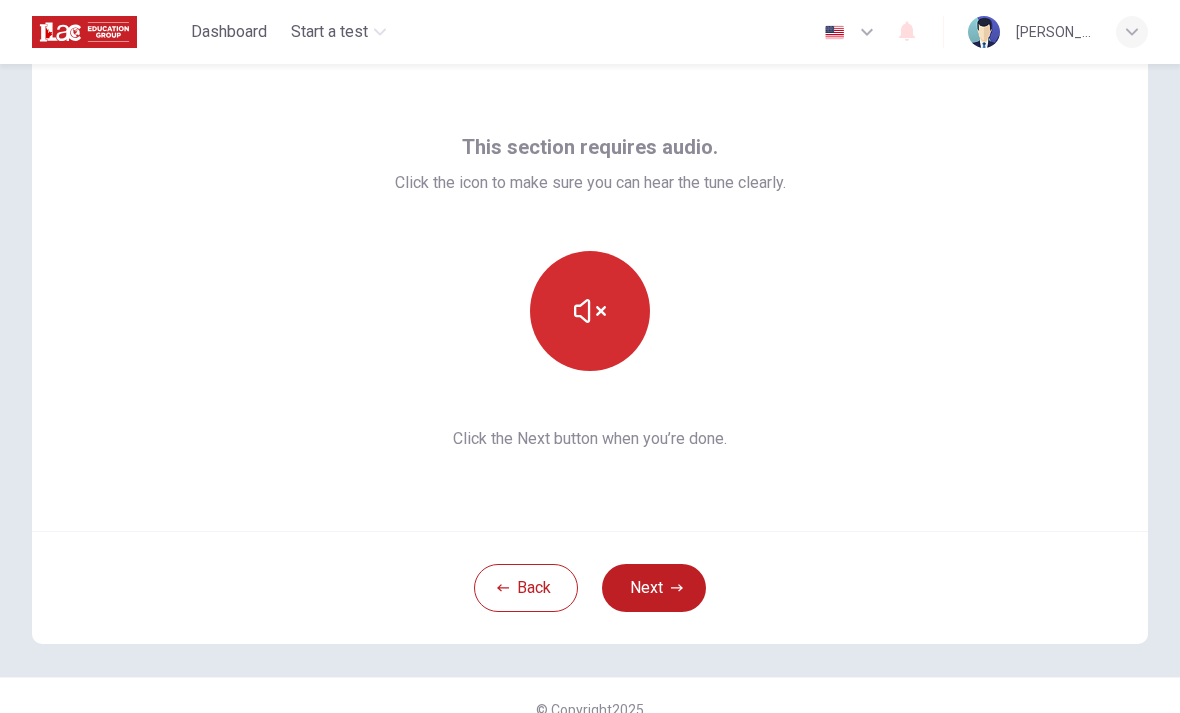 click 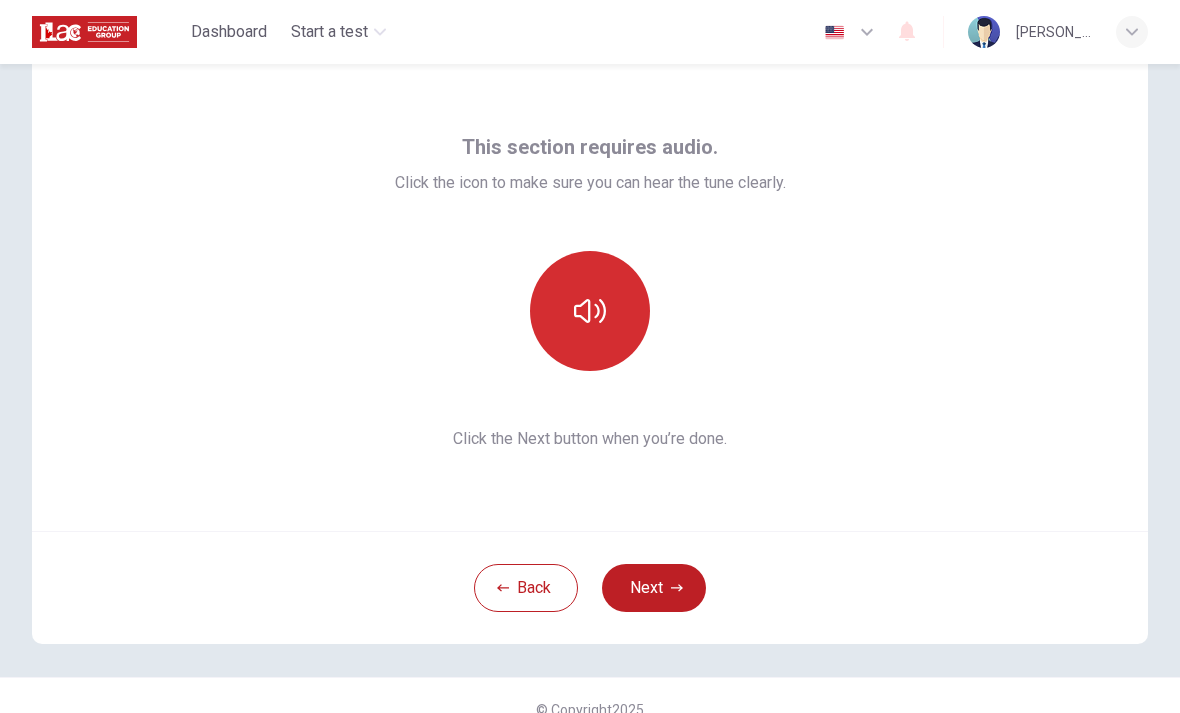 click at bounding box center (590, 311) 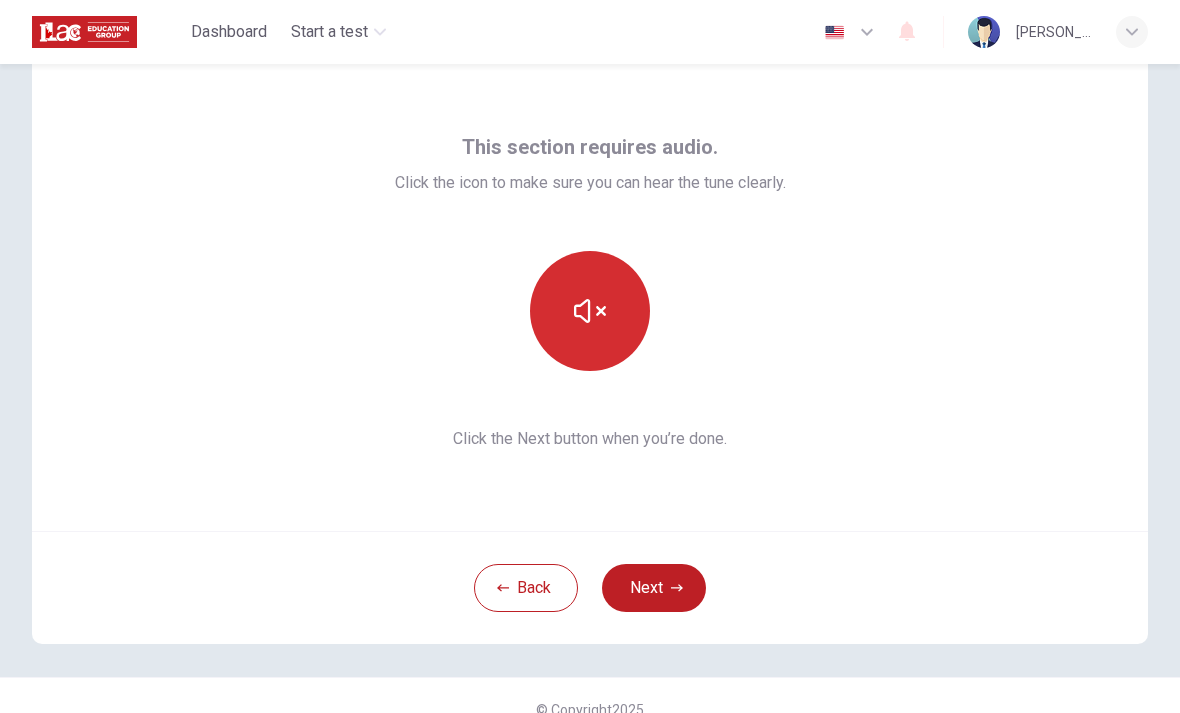 click at bounding box center [590, 311] 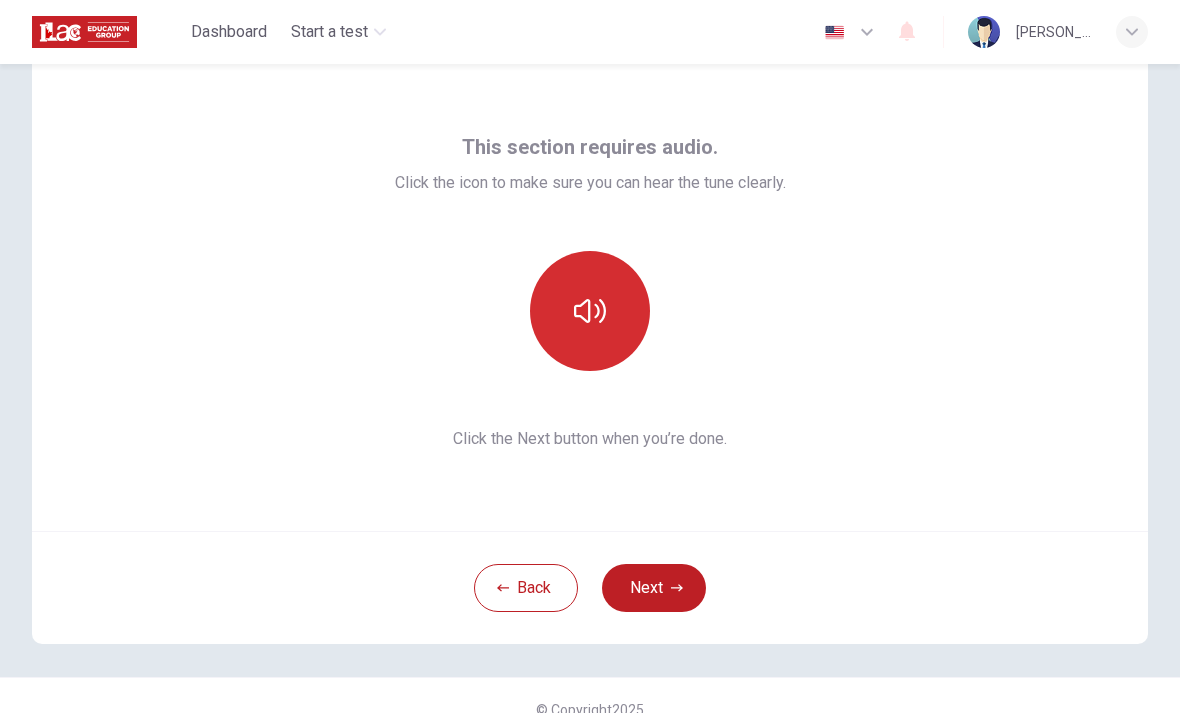 click at bounding box center (590, 311) 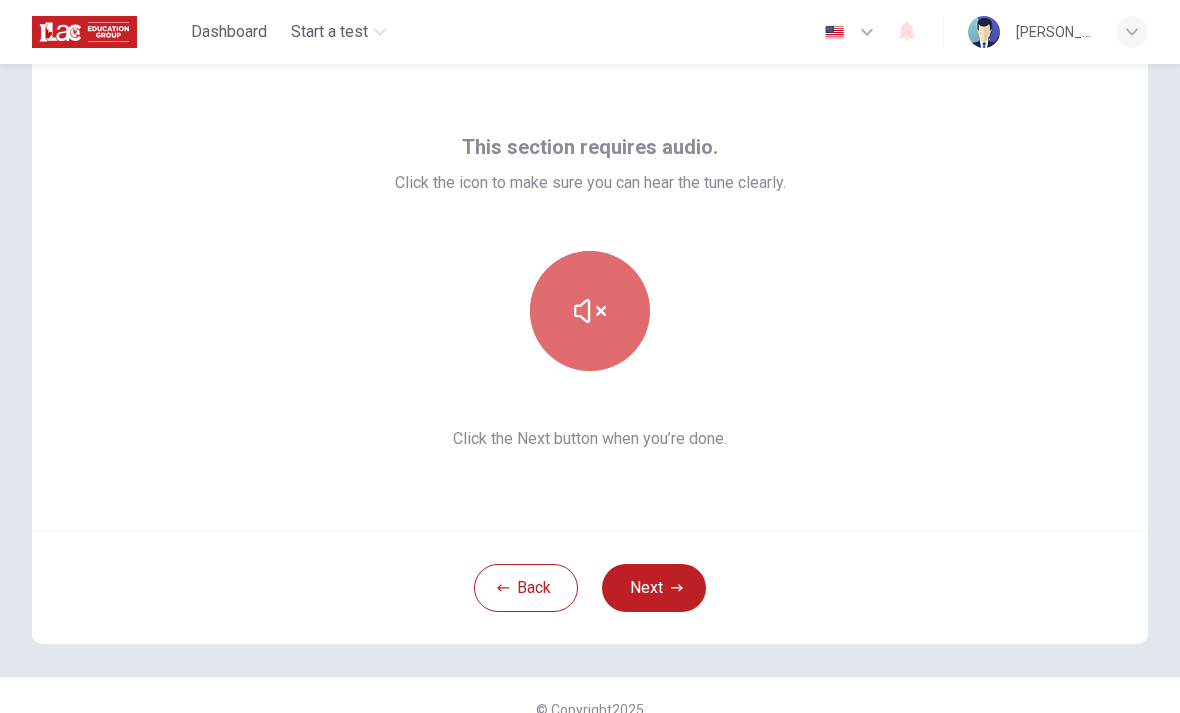 click 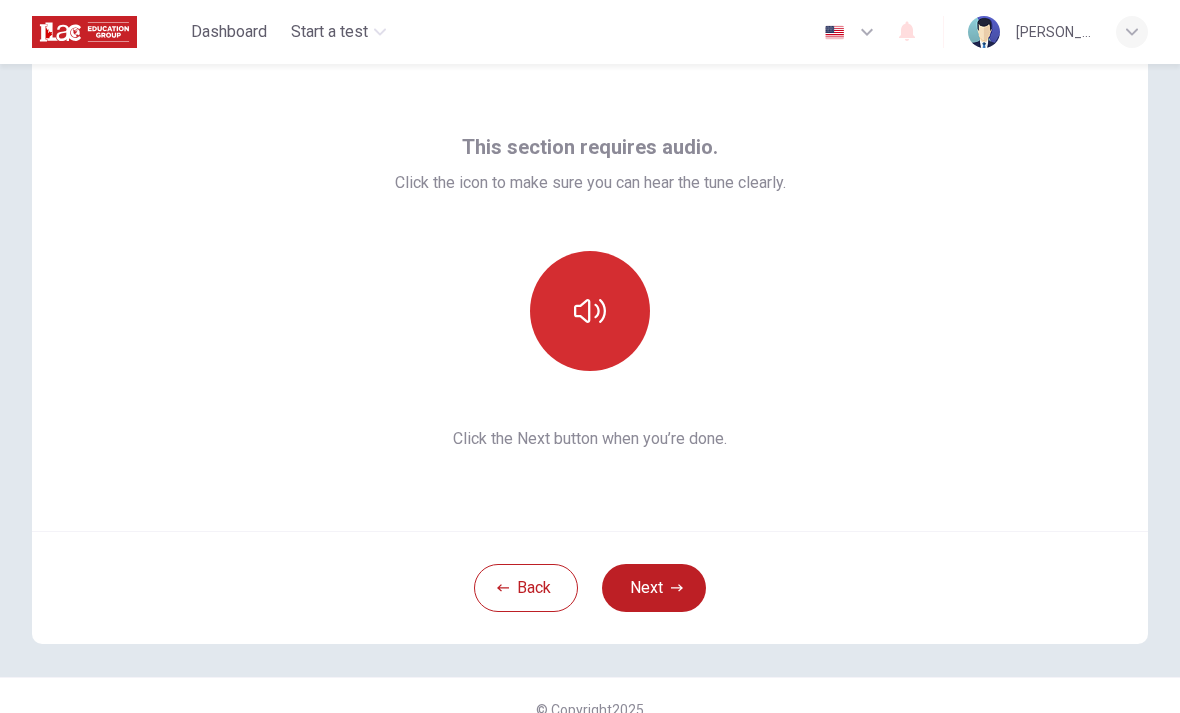 click 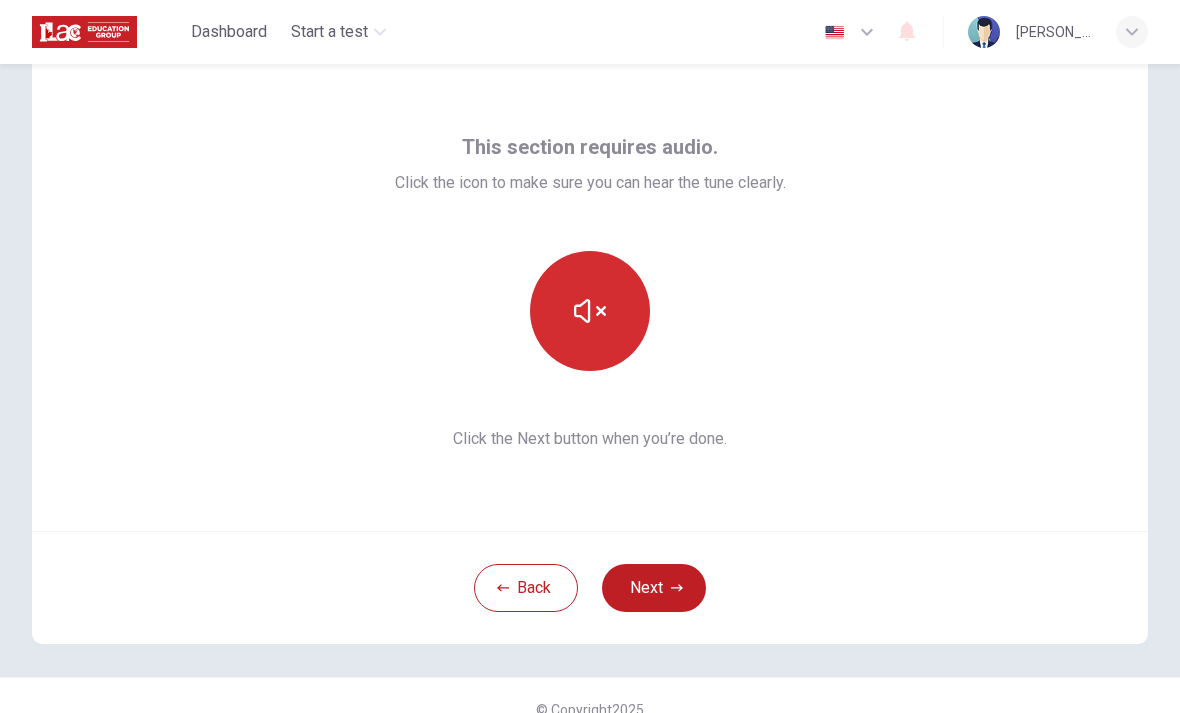 click 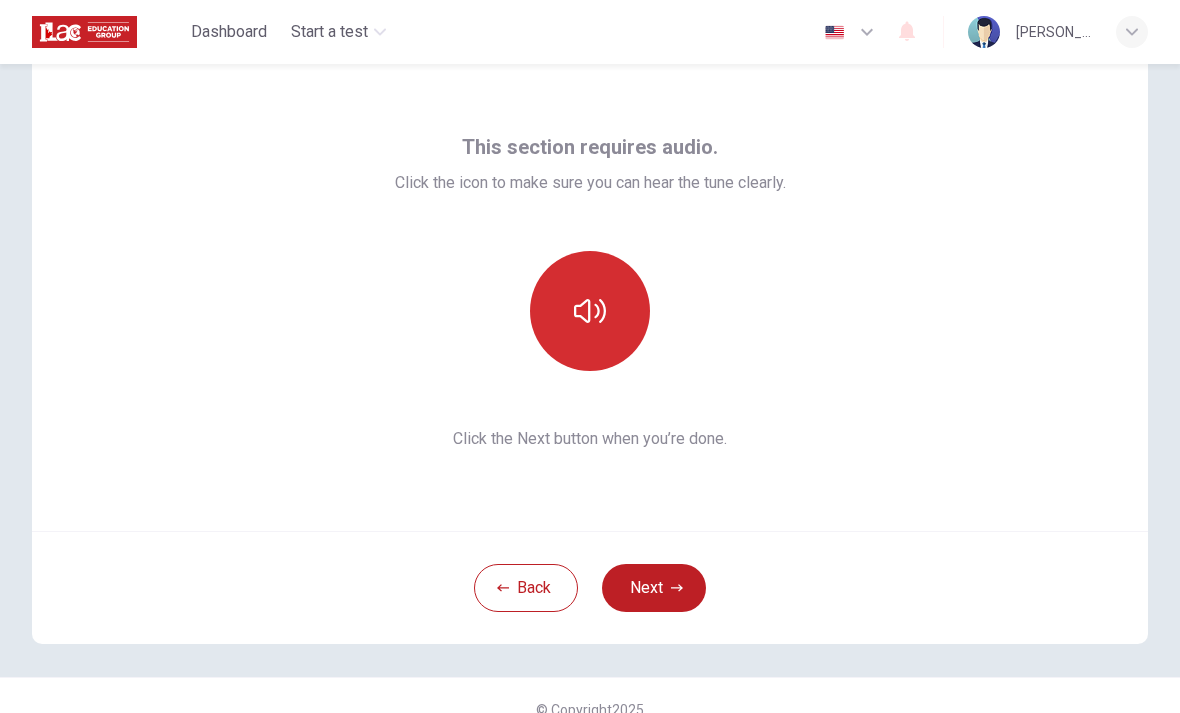 click 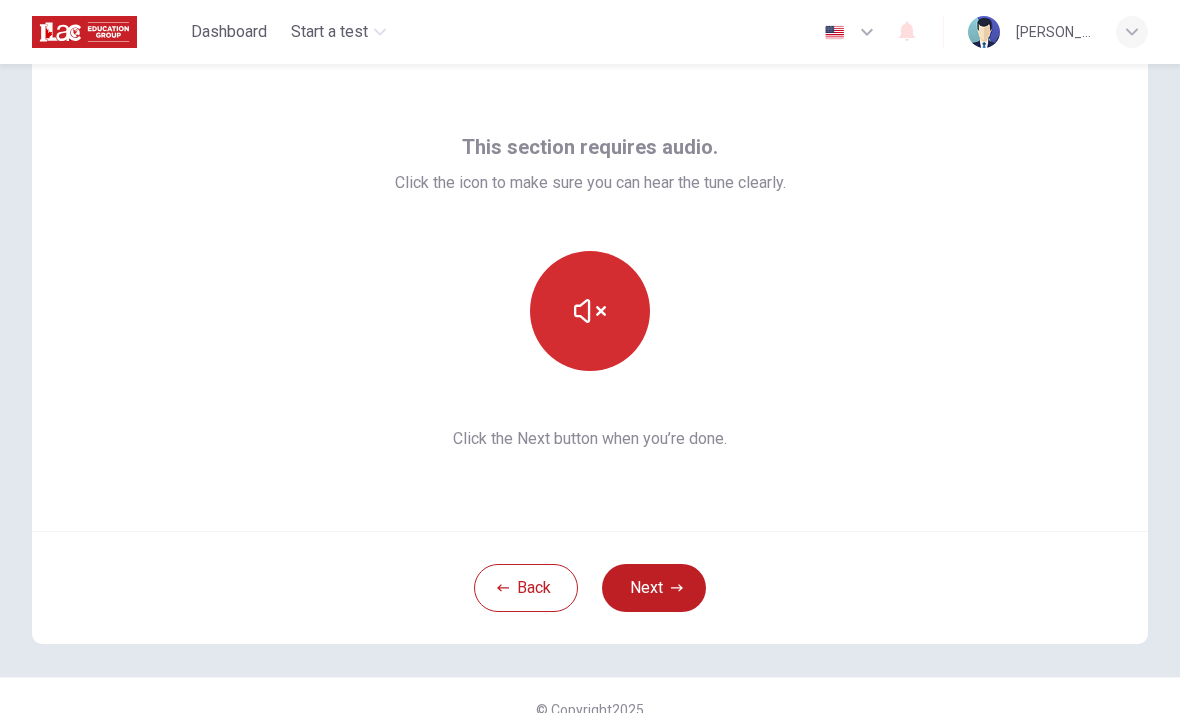 click at bounding box center [590, 311] 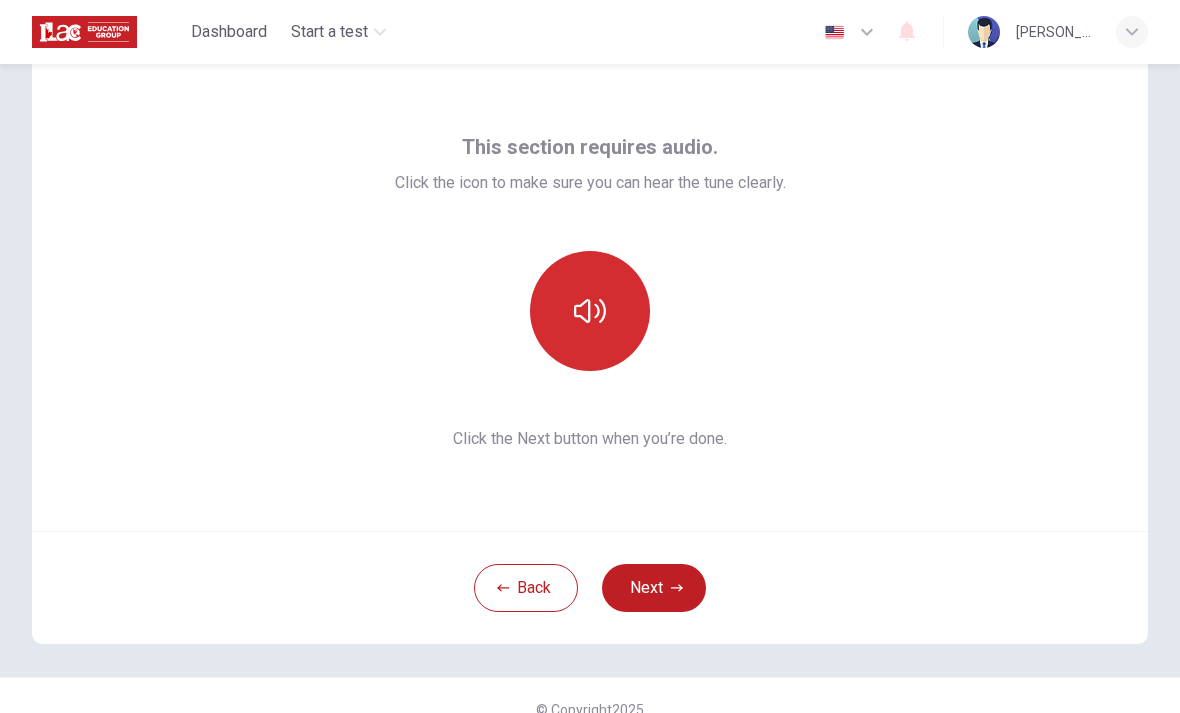 click at bounding box center (590, 311) 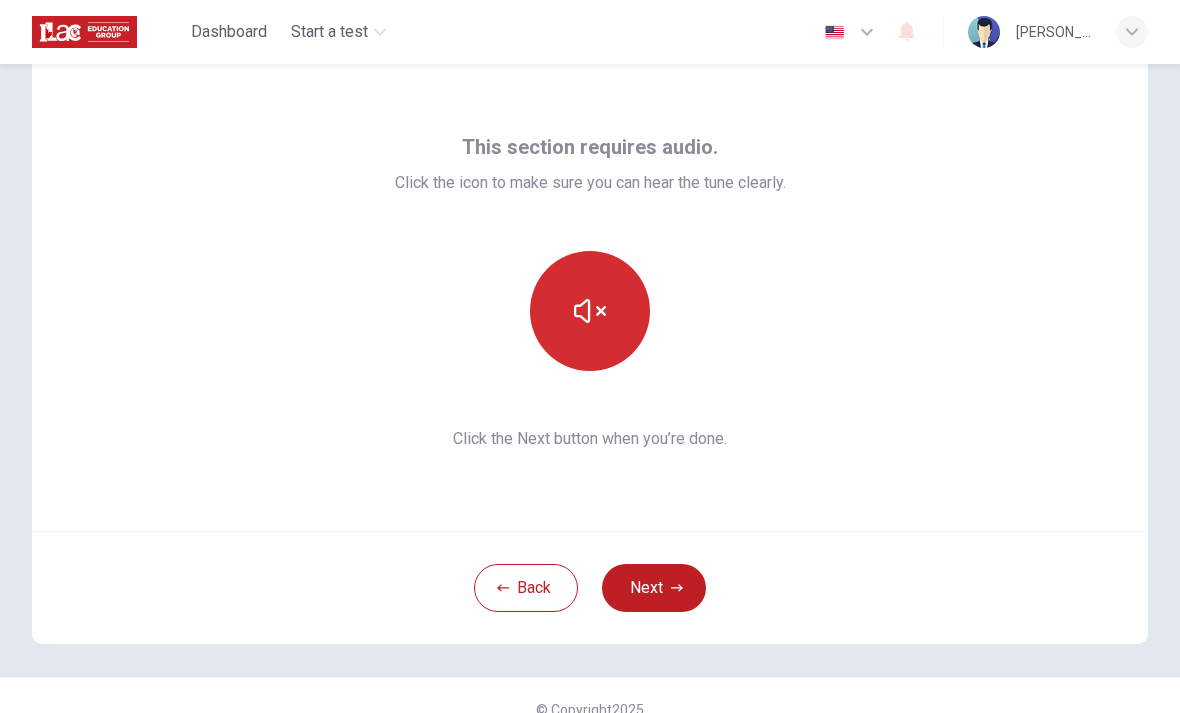 click at bounding box center [590, 311] 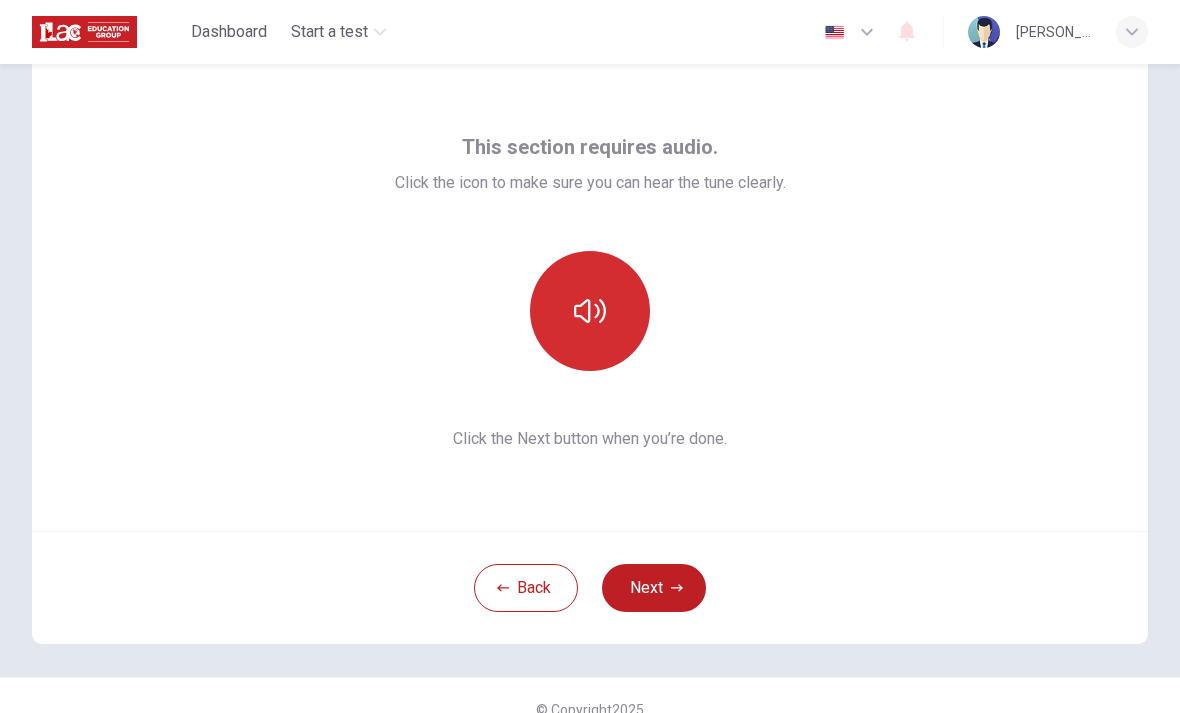 click 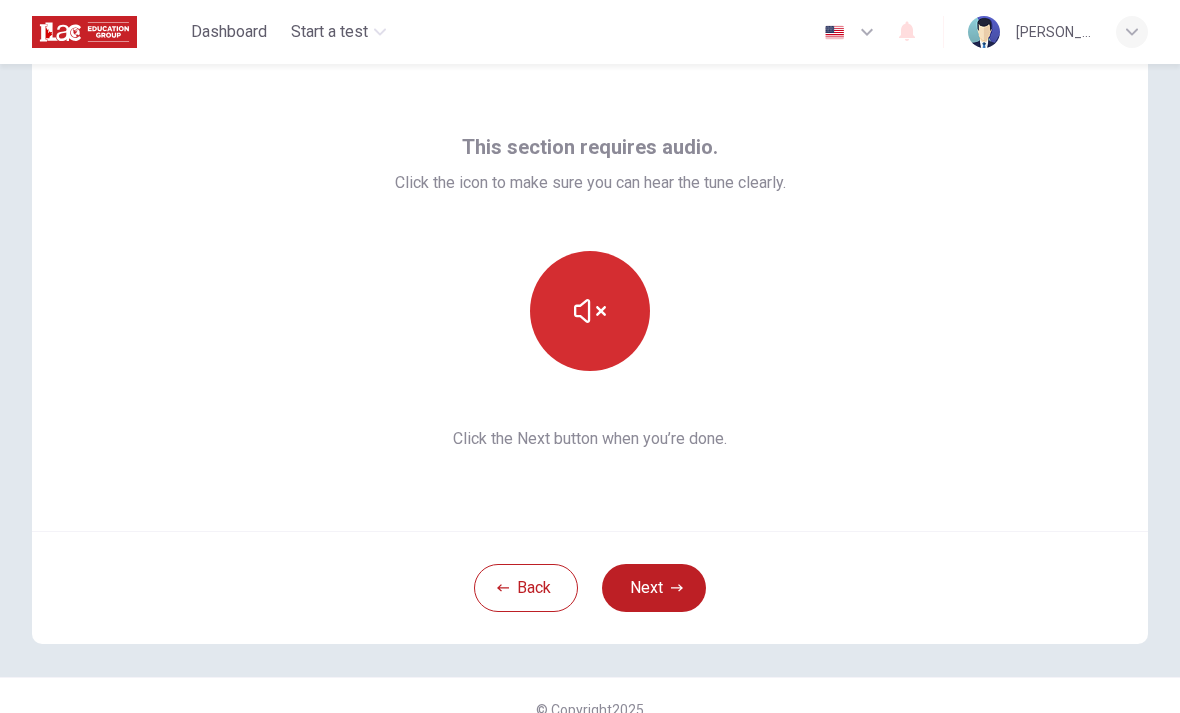 click 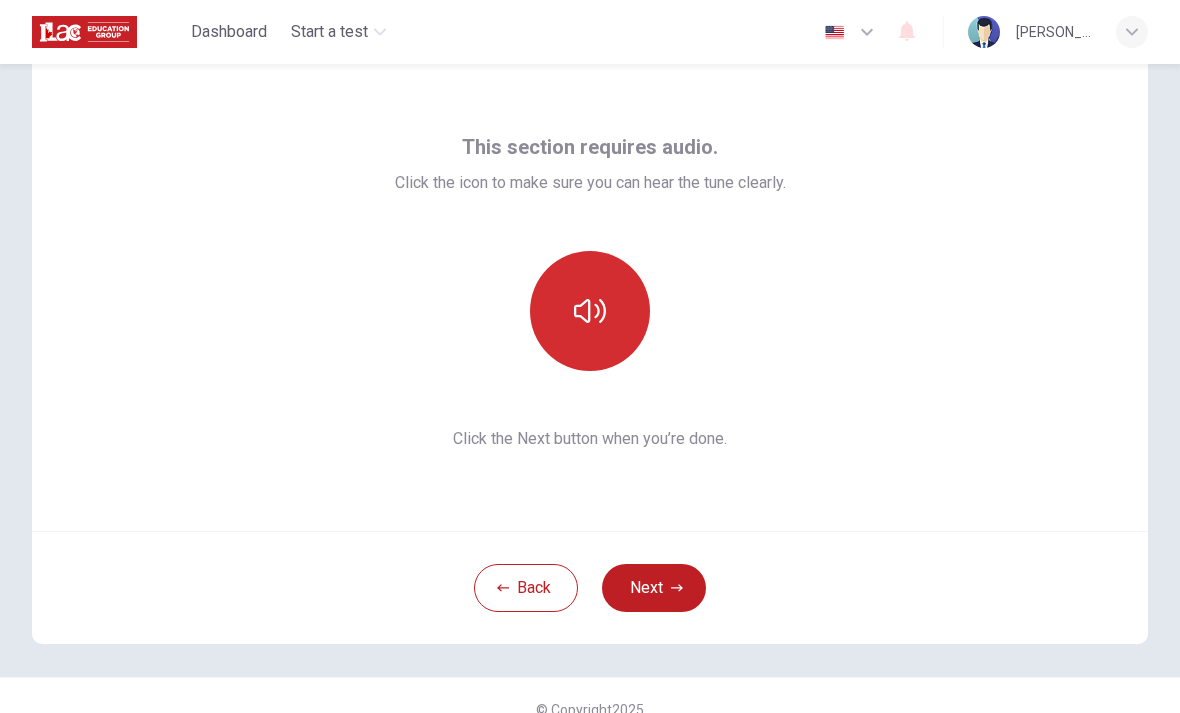 click 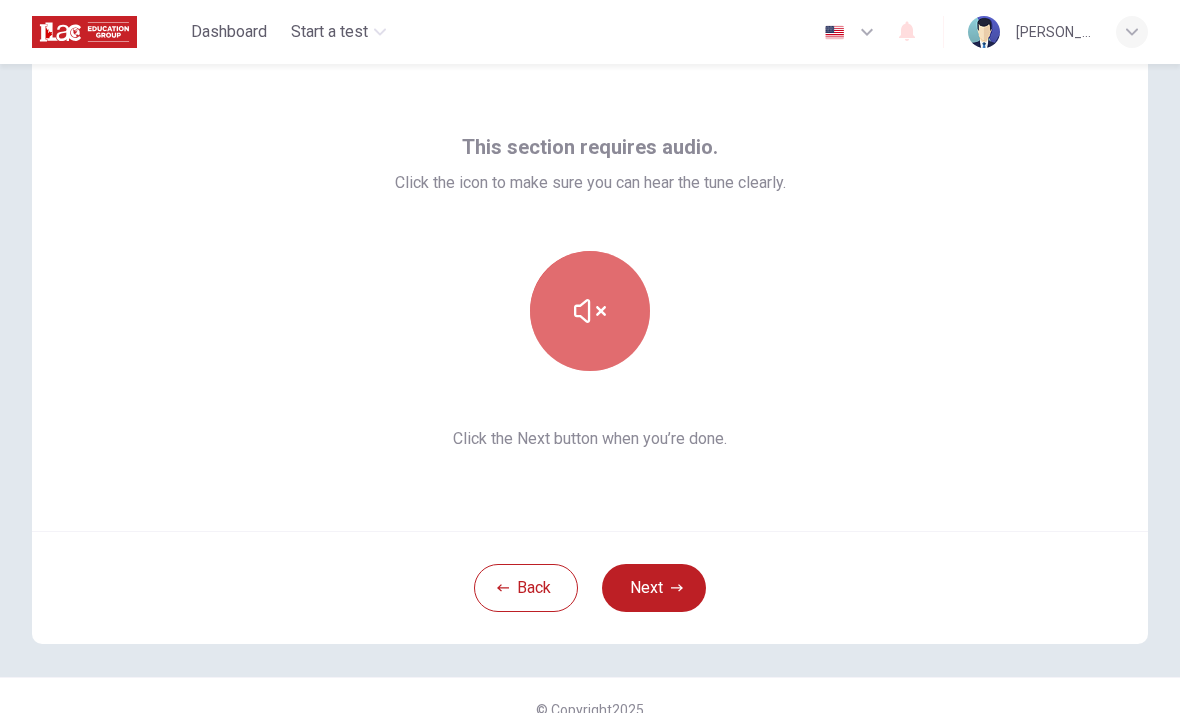 click 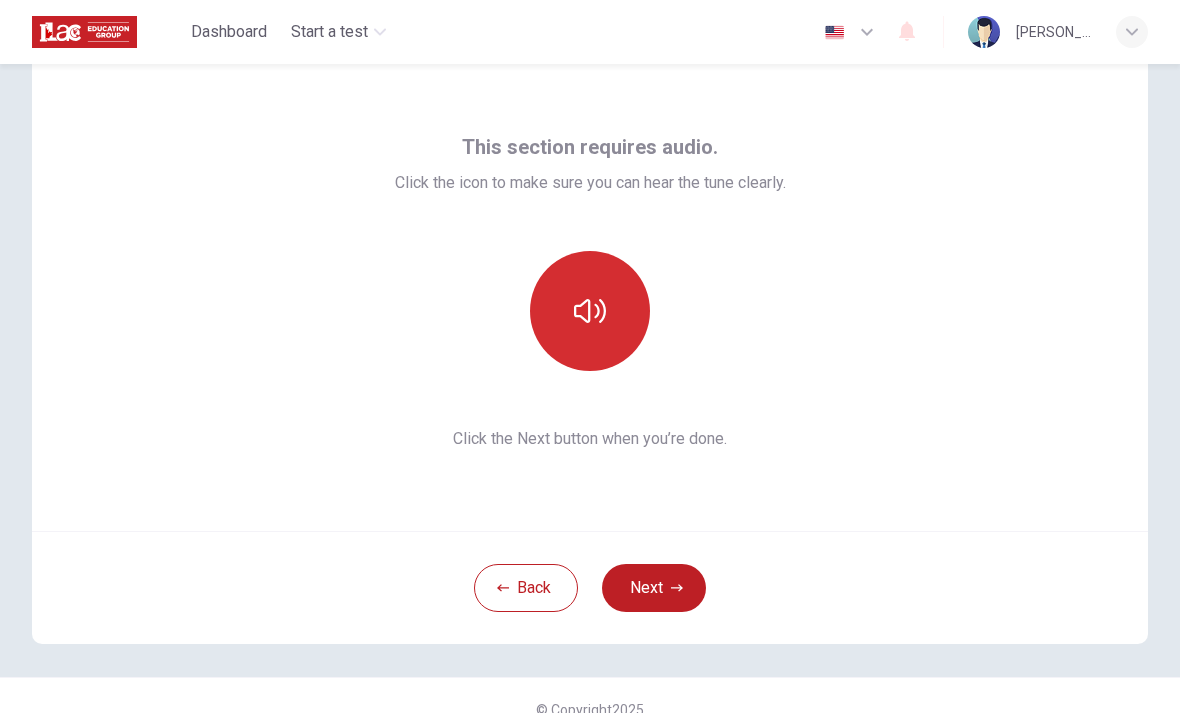 click 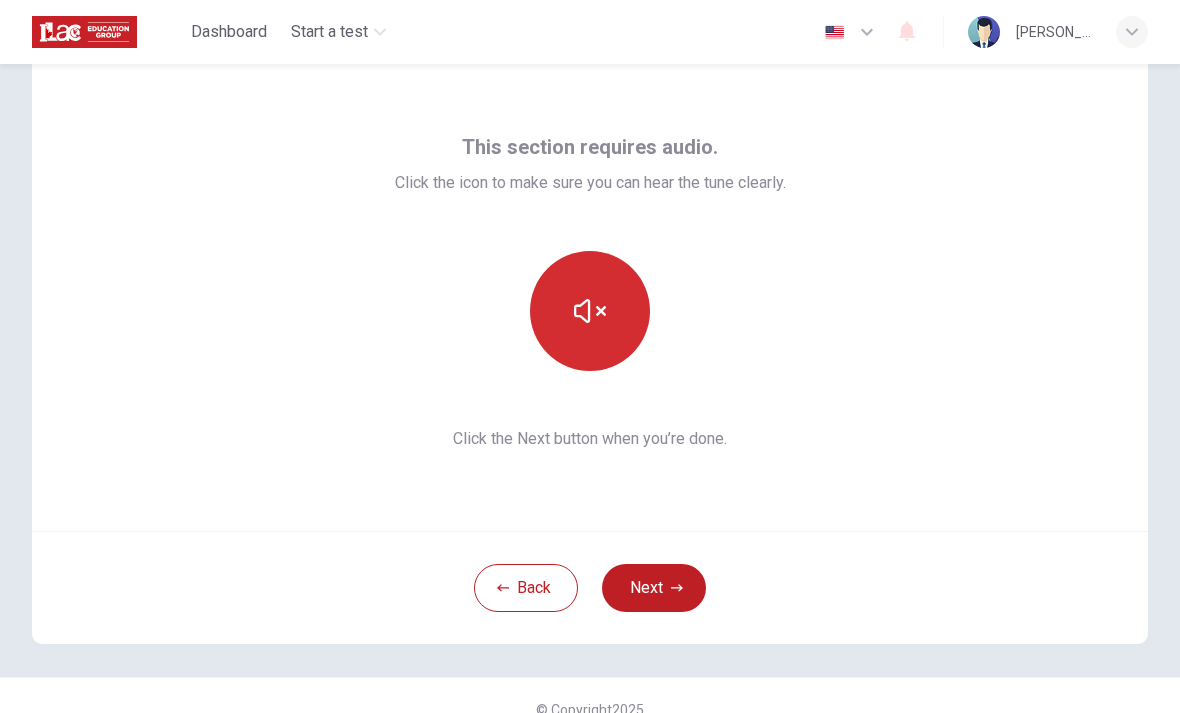 click 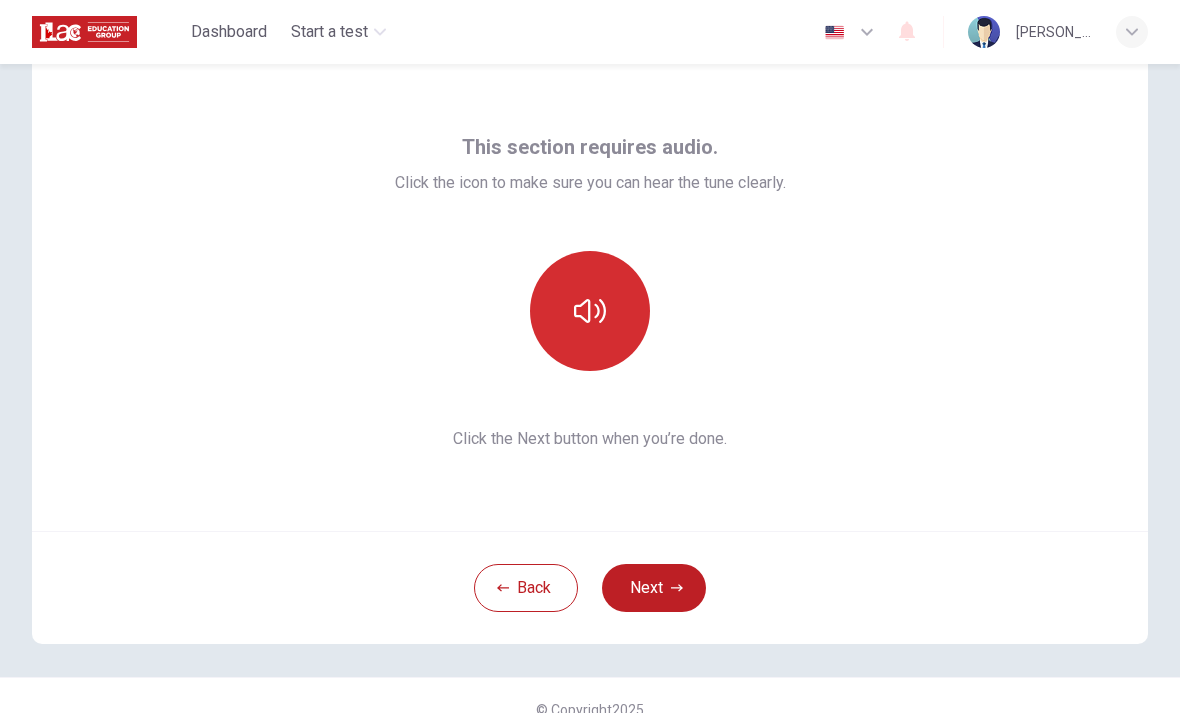 click 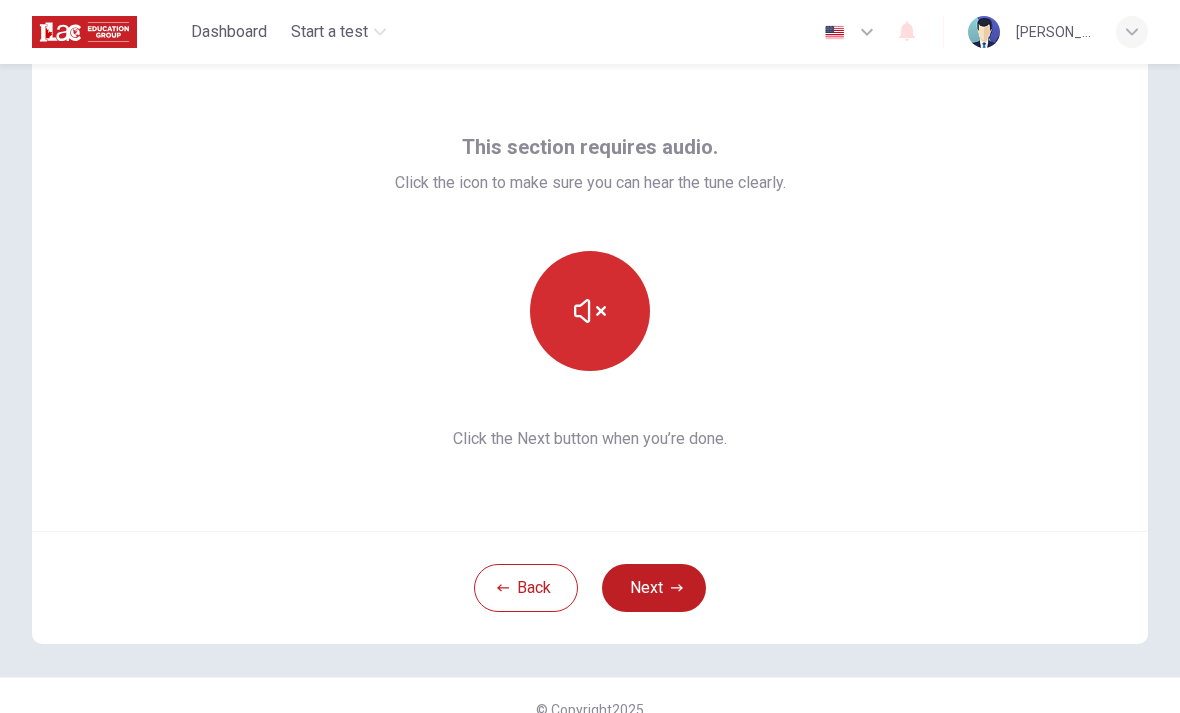 click at bounding box center [590, 311] 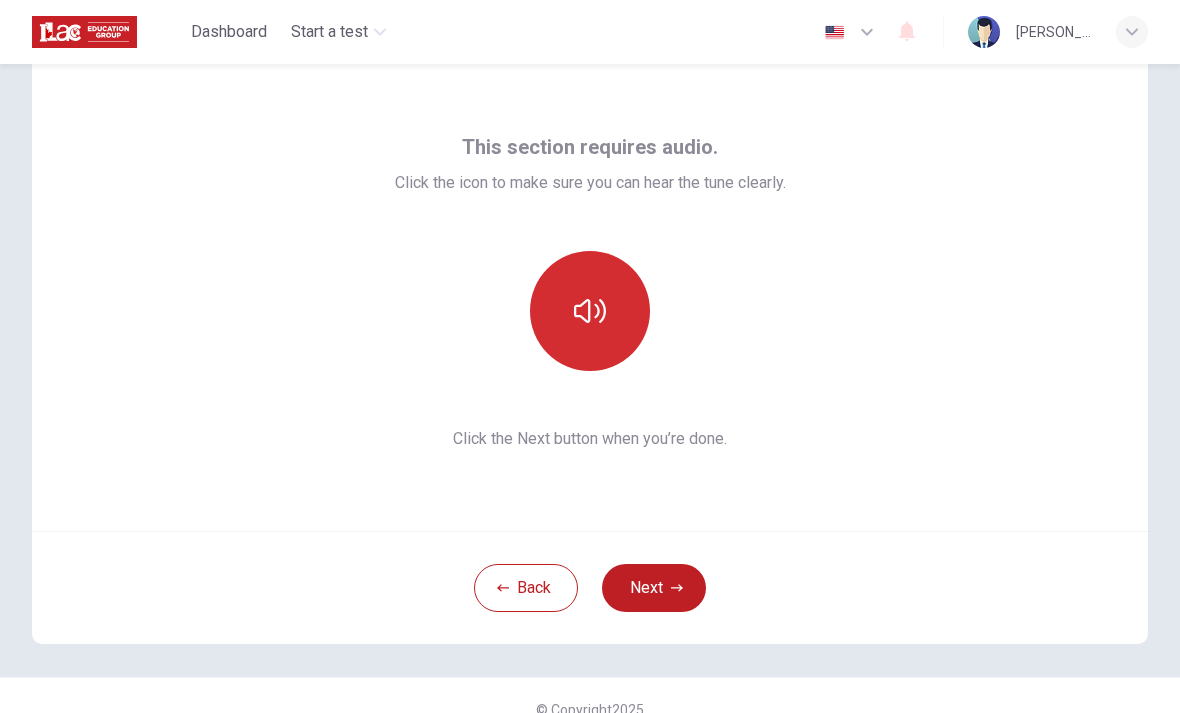click at bounding box center (590, 311) 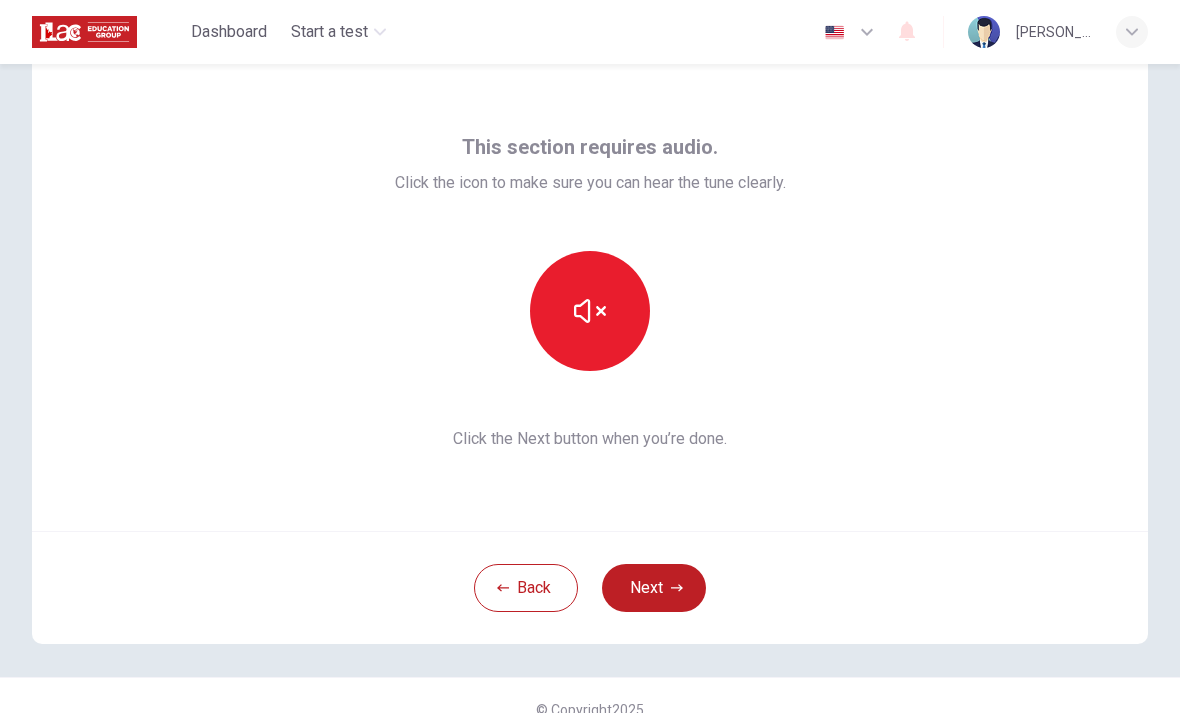 click on "This section requires audio. Click the icon to make sure you can hear the tune clearly. Click the Next button when you’re done." at bounding box center [590, 291] 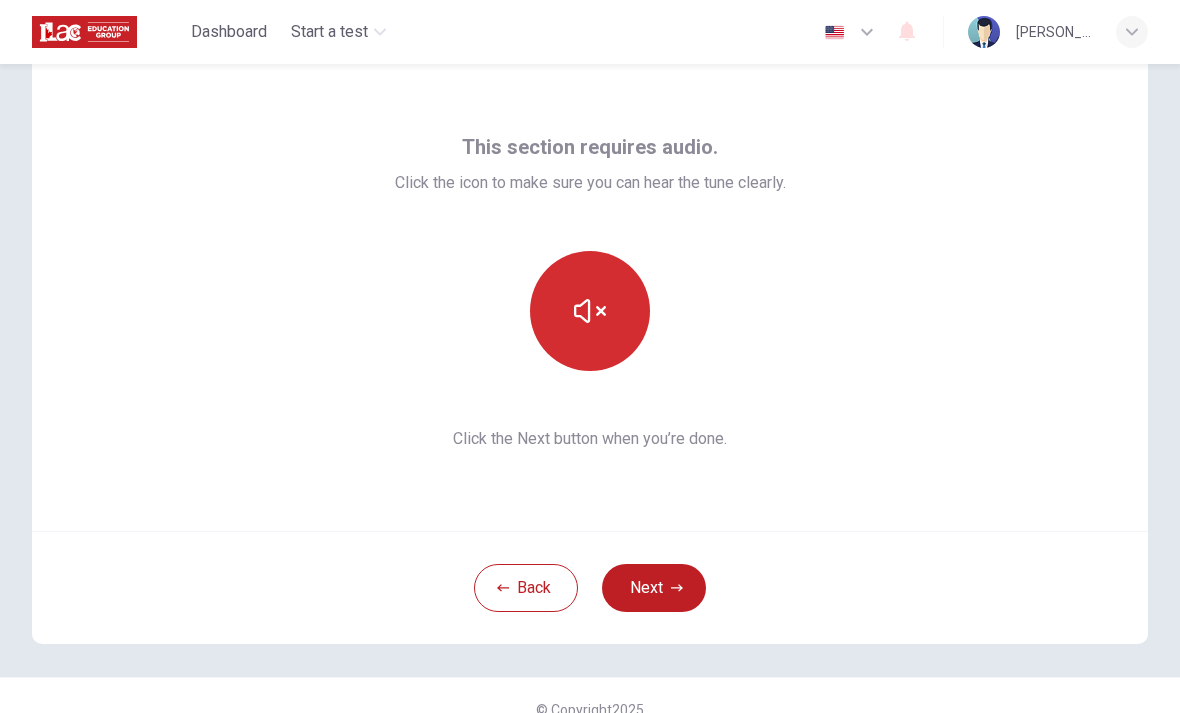 click at bounding box center (590, 311) 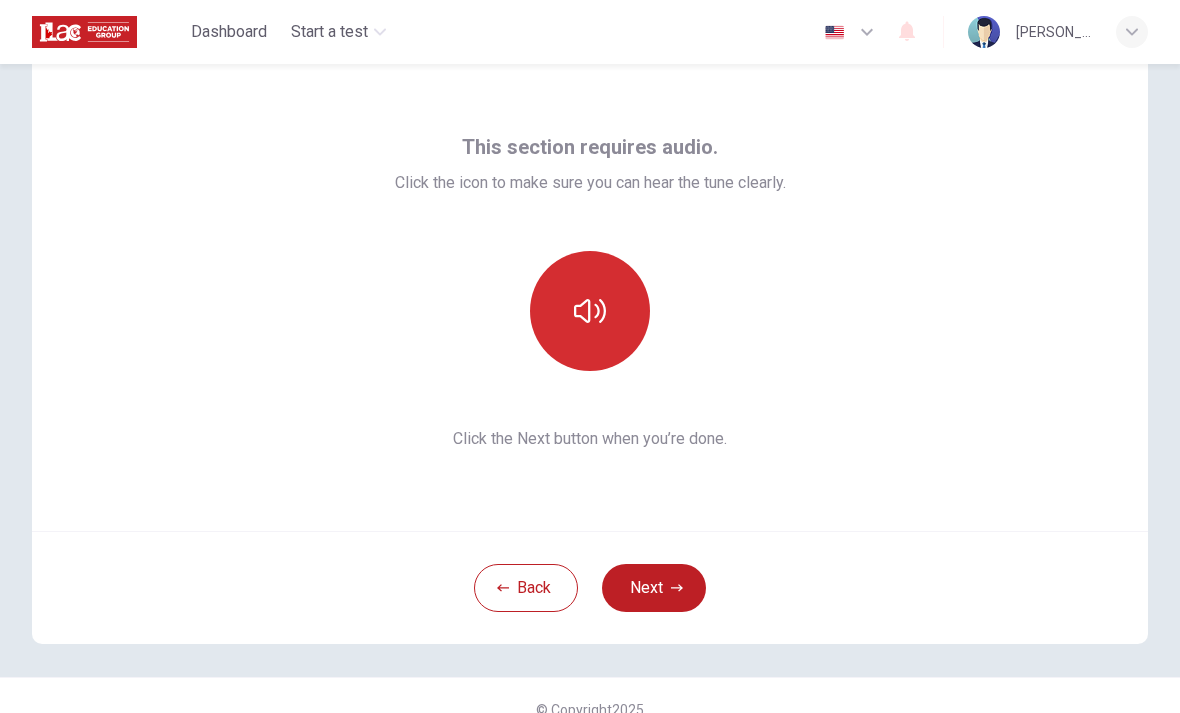 click at bounding box center [590, 311] 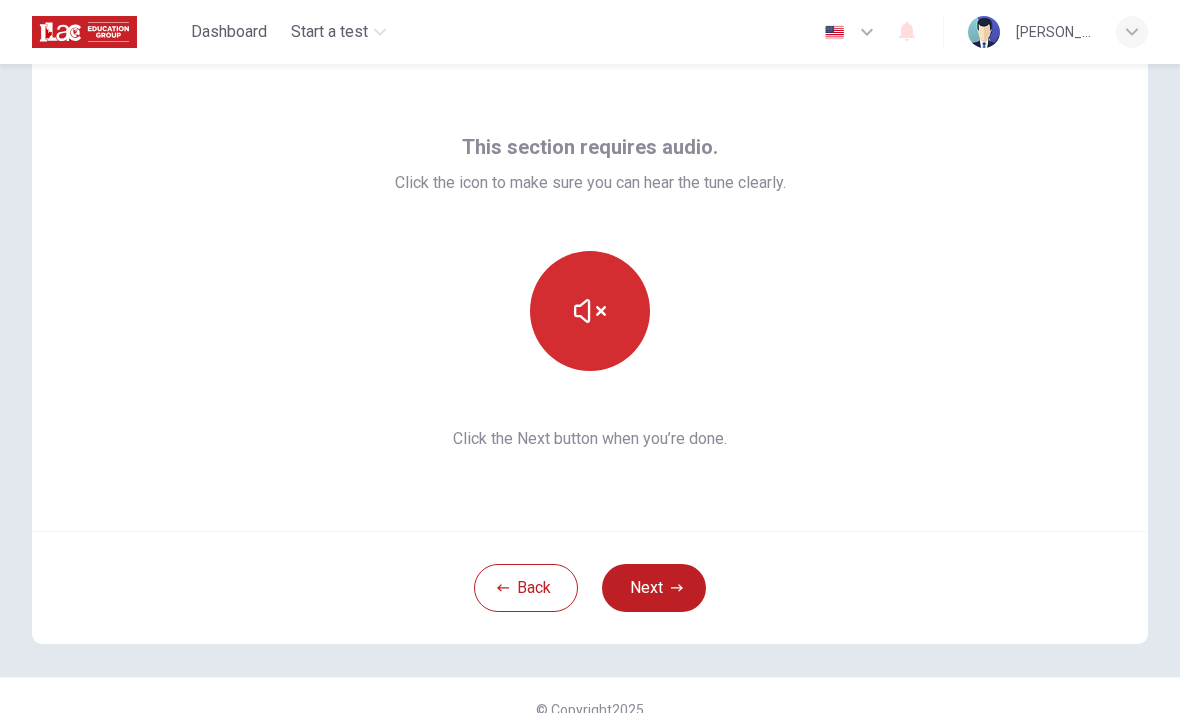 click at bounding box center [590, 311] 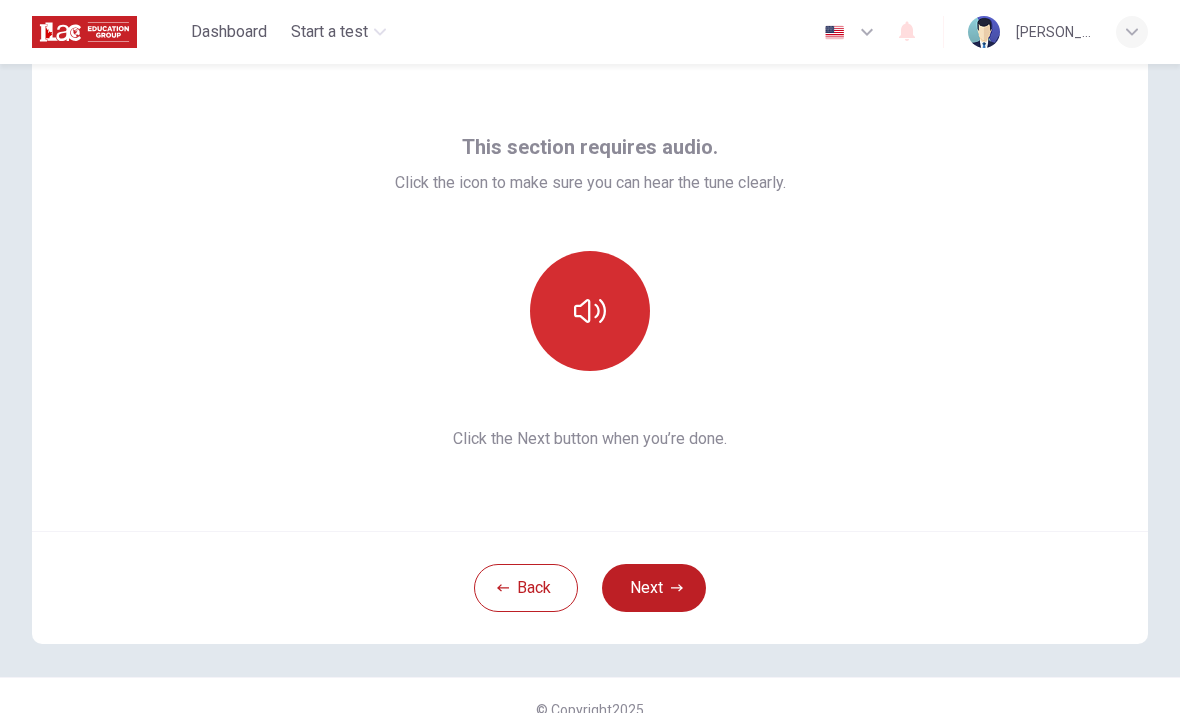 click at bounding box center [590, 311] 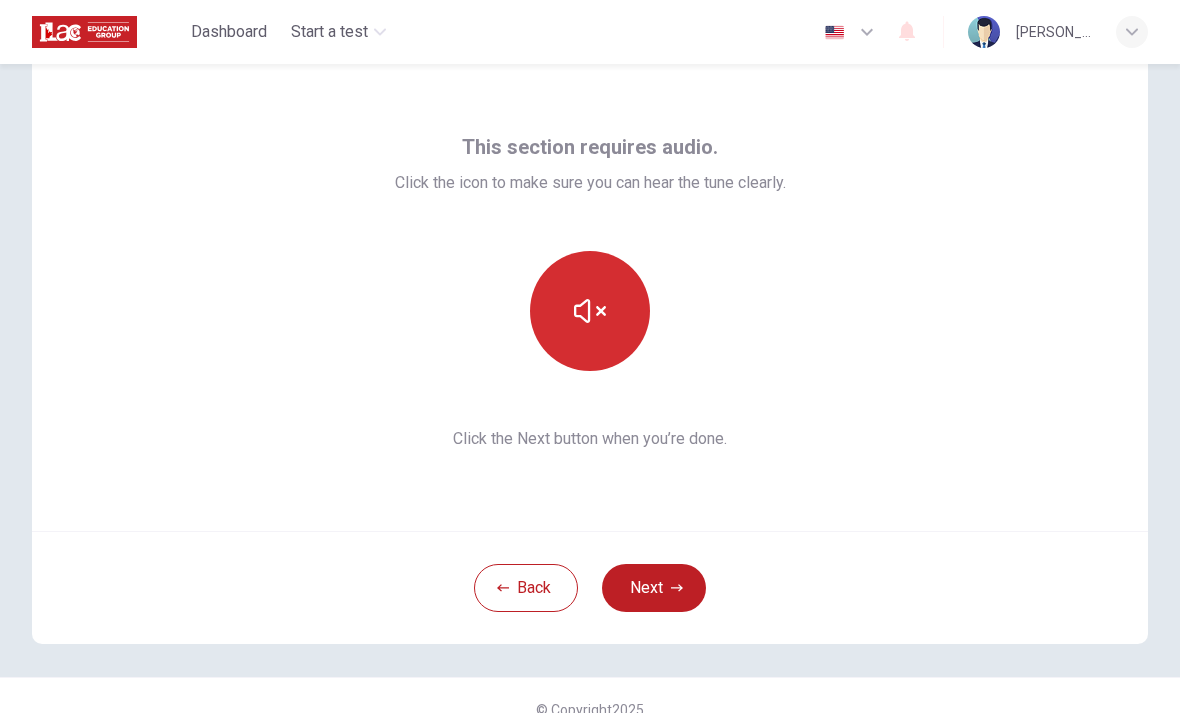 click at bounding box center [590, 311] 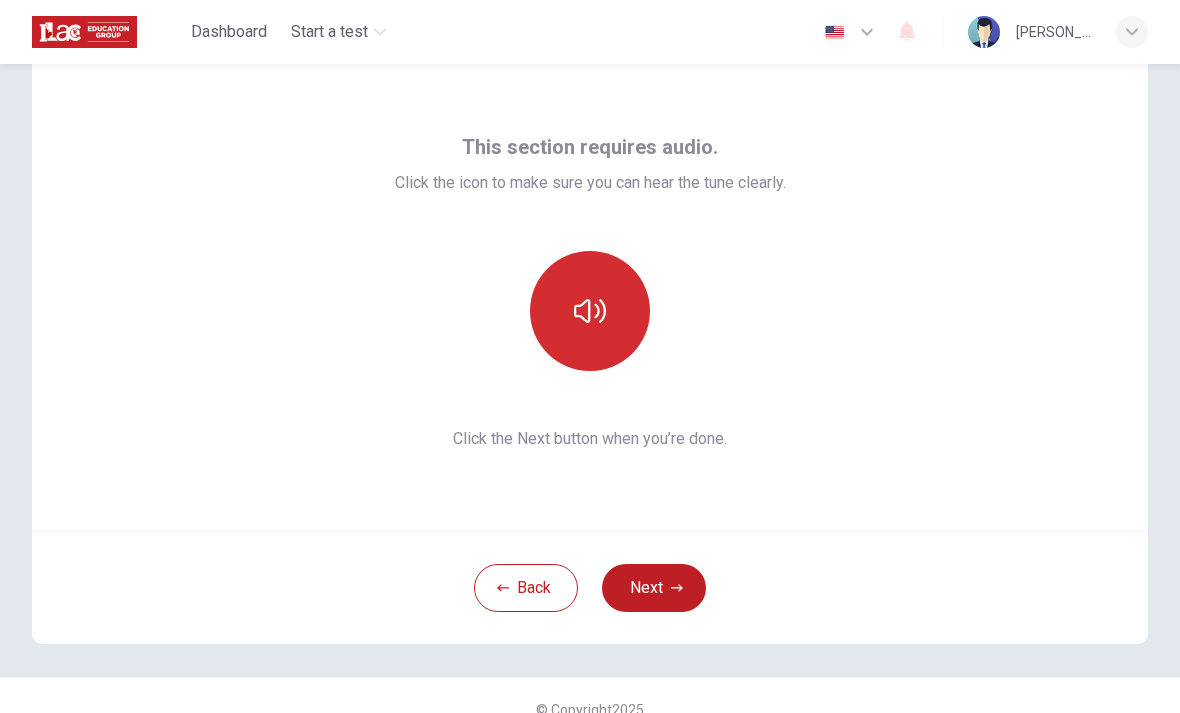 click at bounding box center [590, 311] 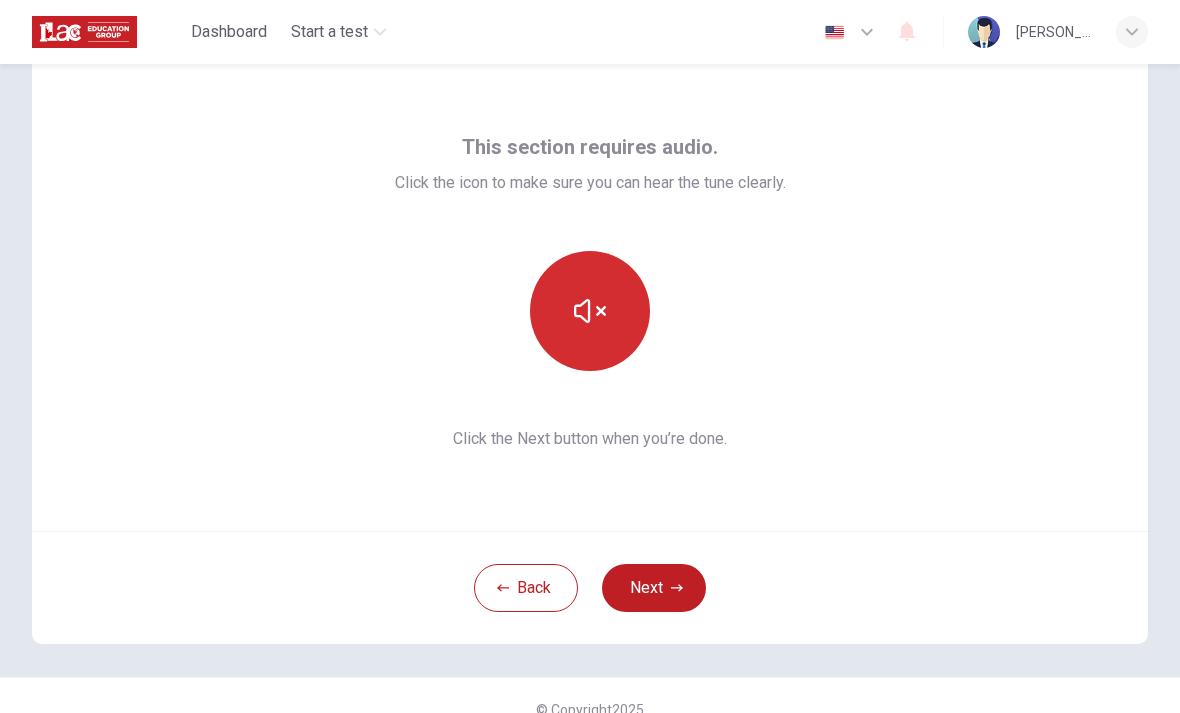 click at bounding box center [590, 311] 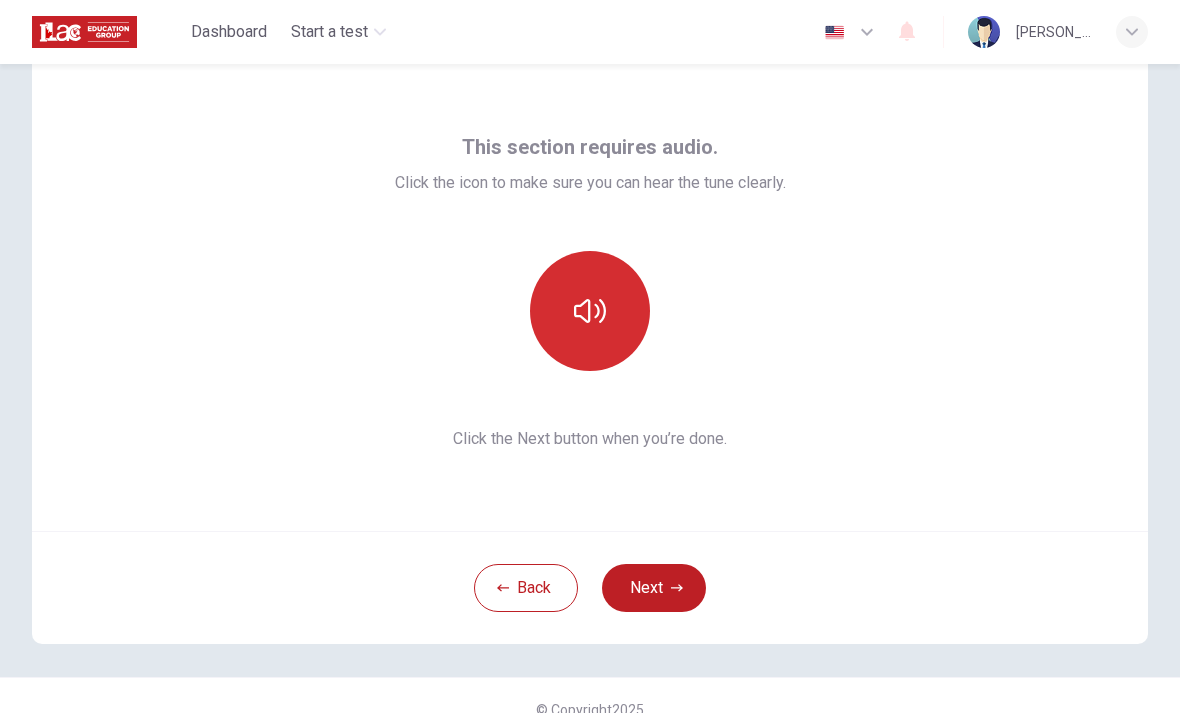 click at bounding box center [590, 311] 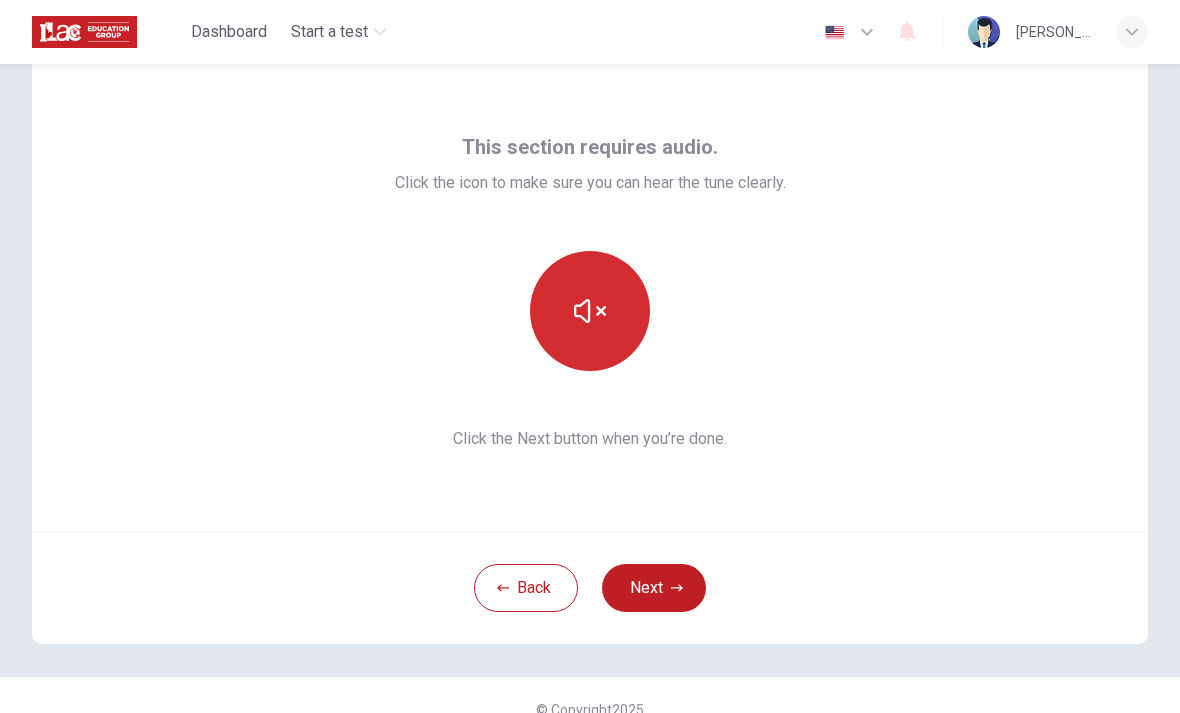 click at bounding box center (590, 311) 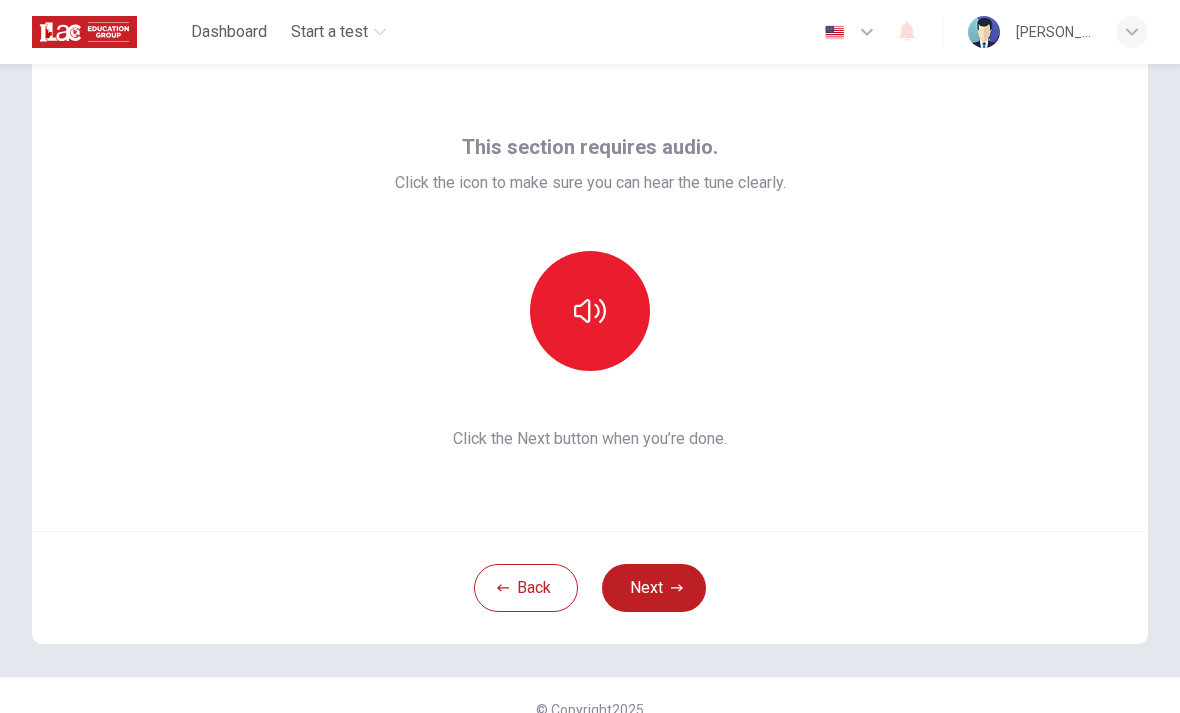 click on "This section requires audio. Click the icon to make sure you can hear the tune clearly. Click the Next button when you’re done." at bounding box center (590, 291) 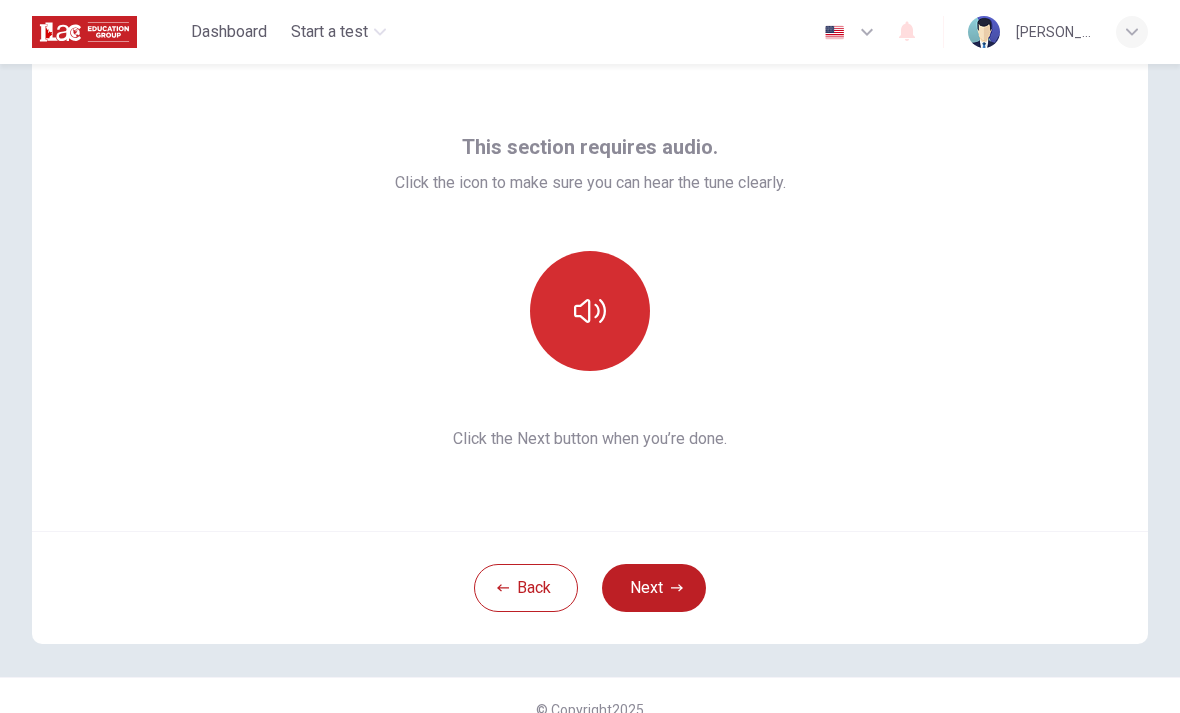 click at bounding box center [590, 311] 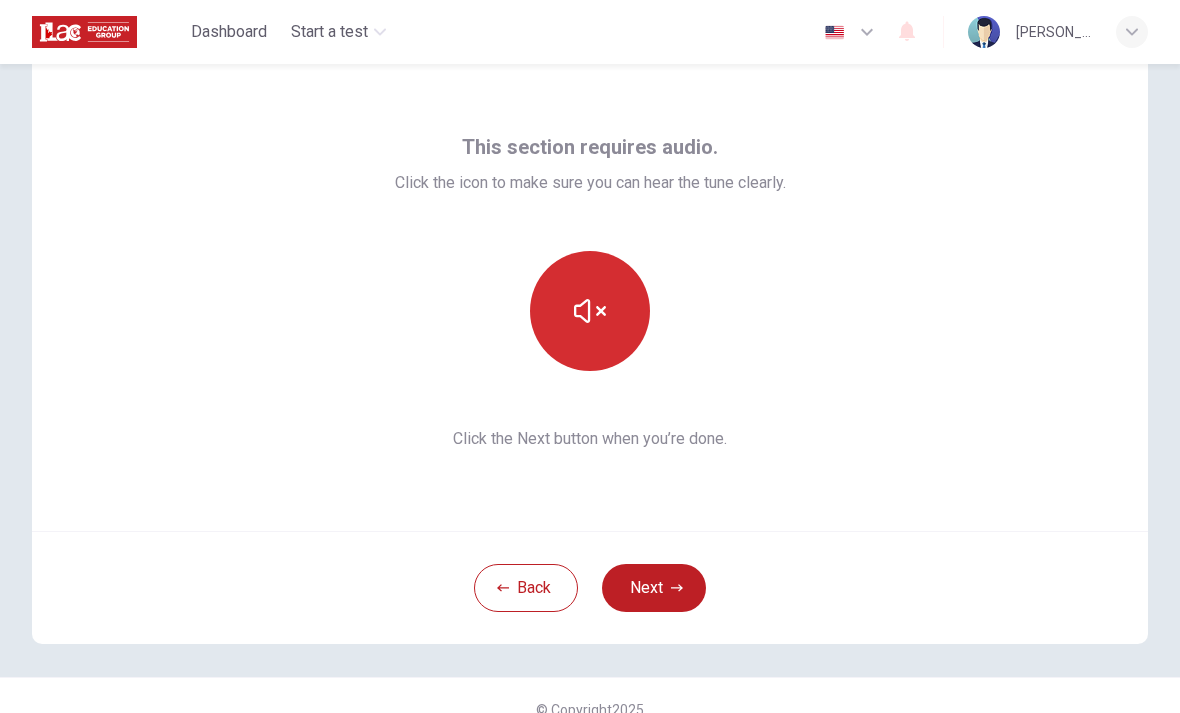click at bounding box center [590, 311] 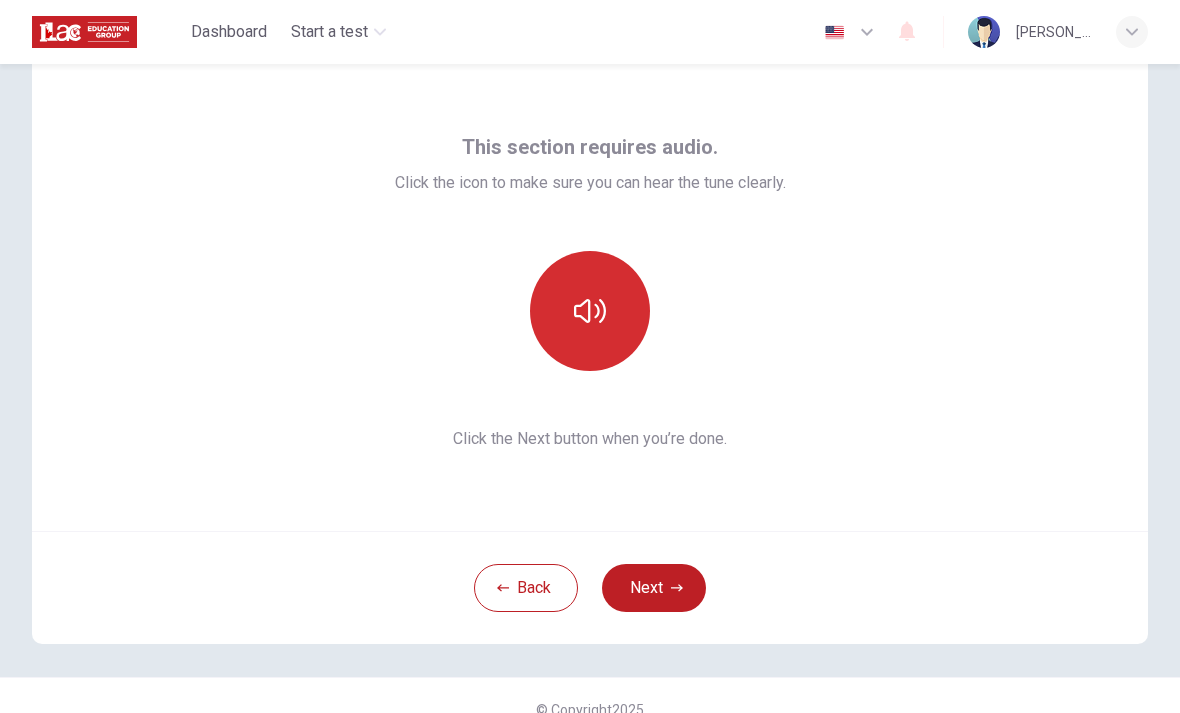 click at bounding box center (590, 311) 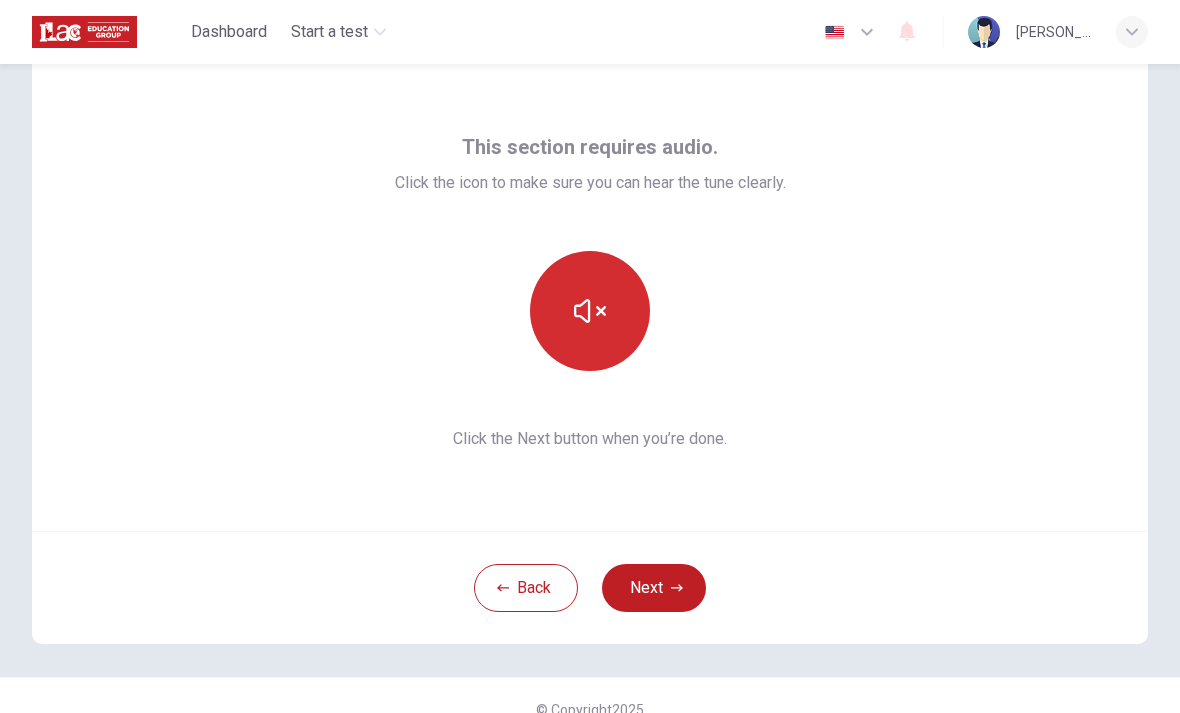 click 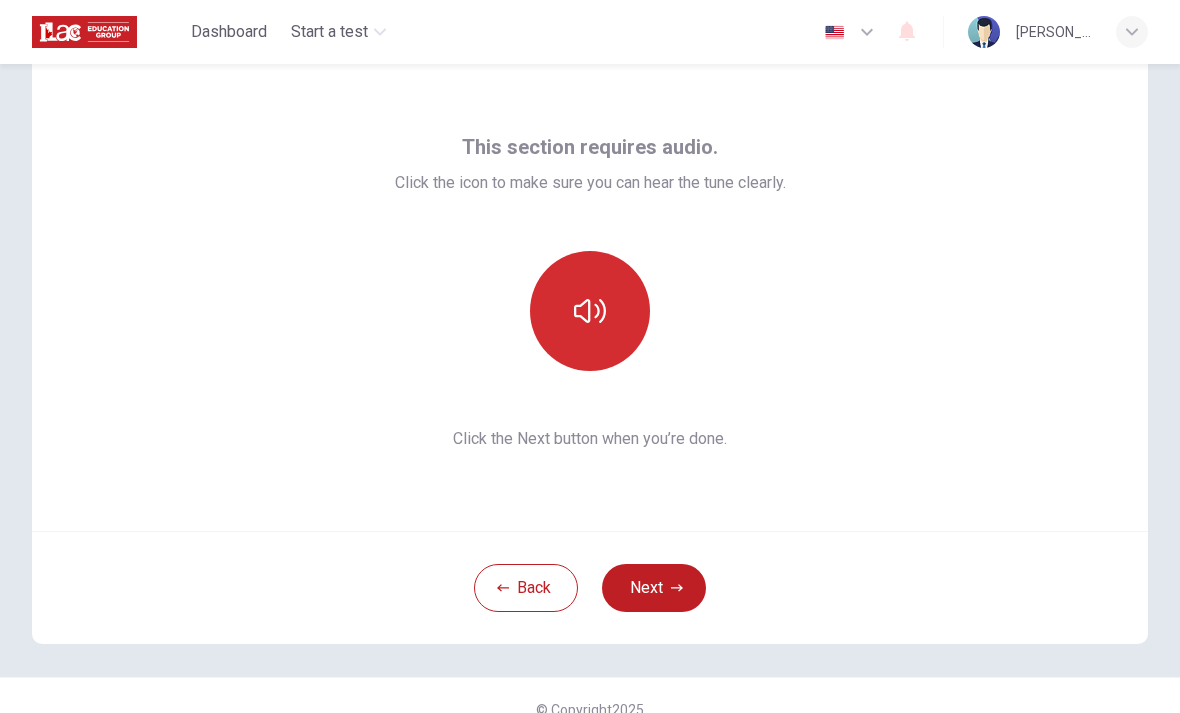 click at bounding box center [590, 311] 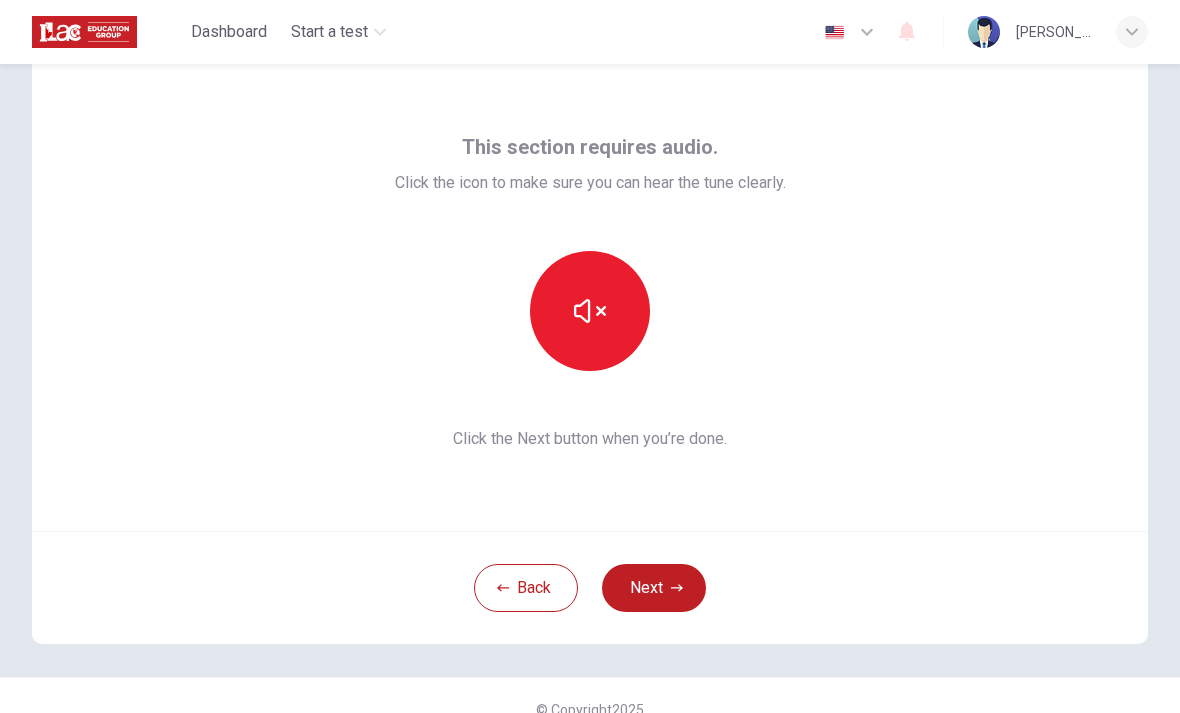 click at bounding box center (590, 311) 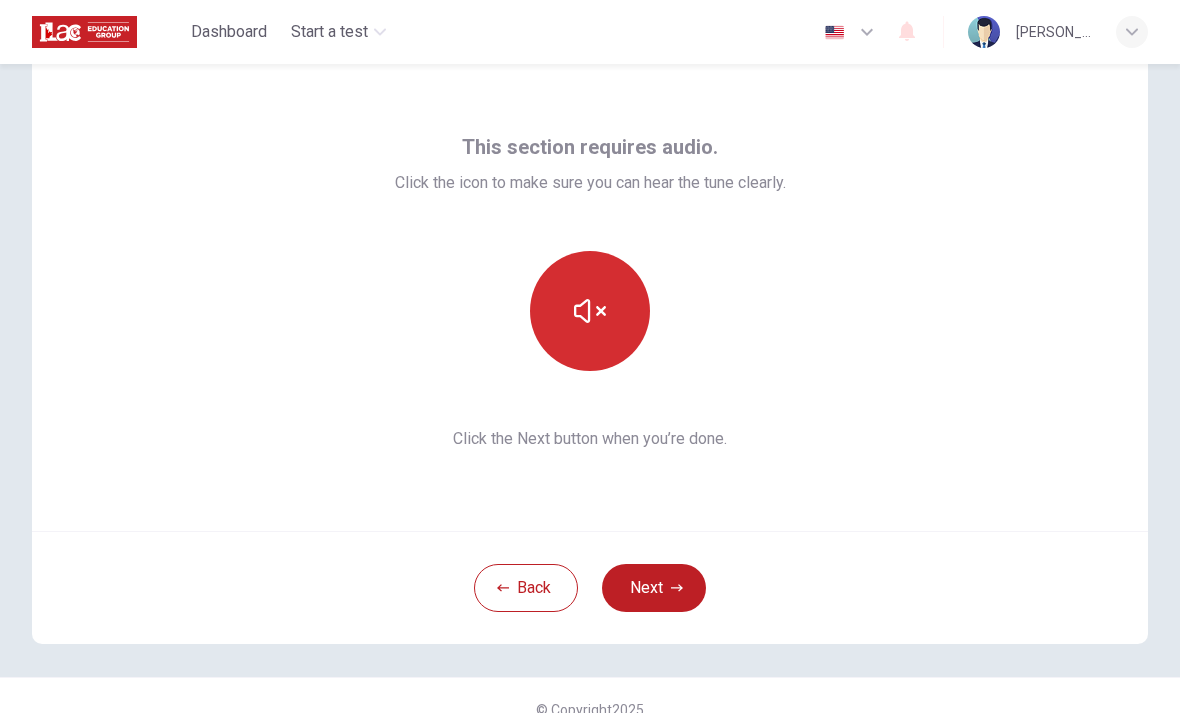 click at bounding box center (590, 311) 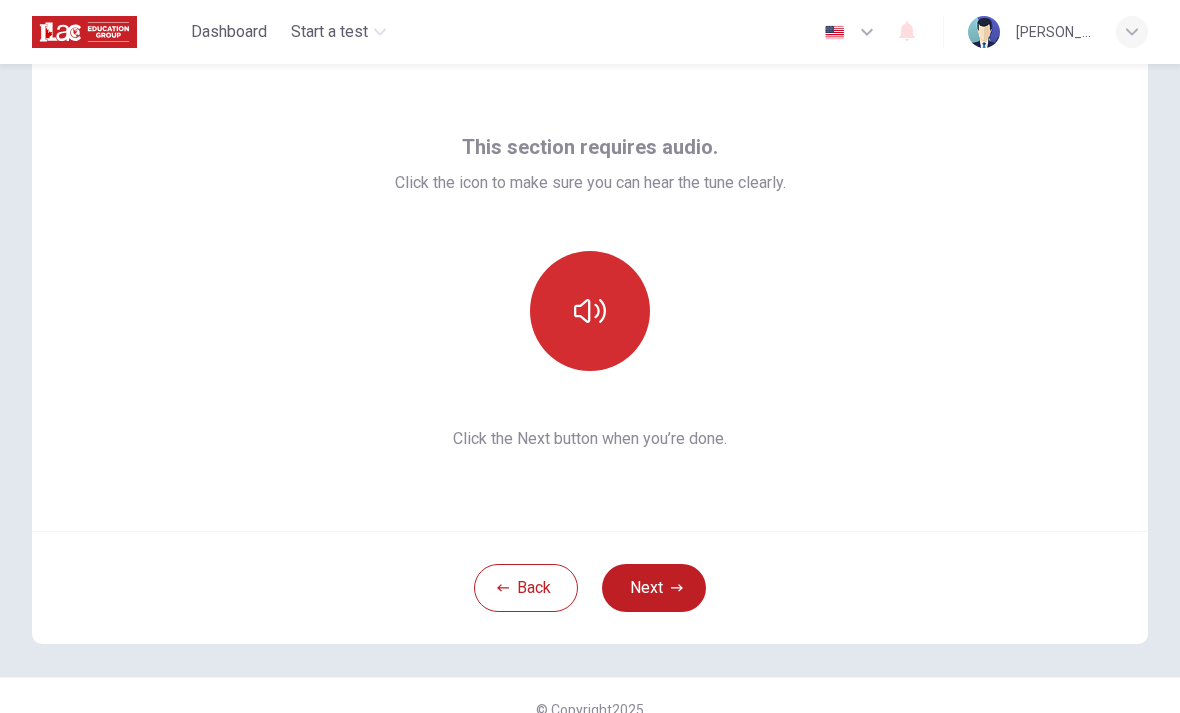 click at bounding box center (590, 311) 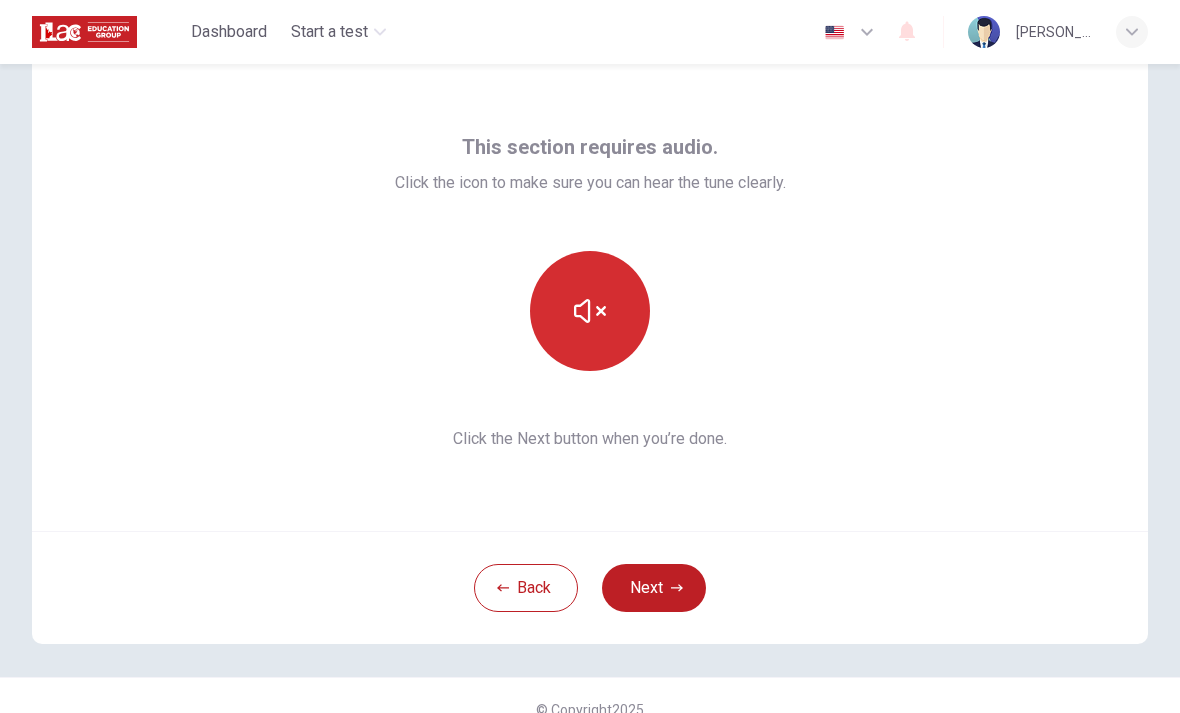 scroll, scrollTop: 51, scrollLeft: 0, axis: vertical 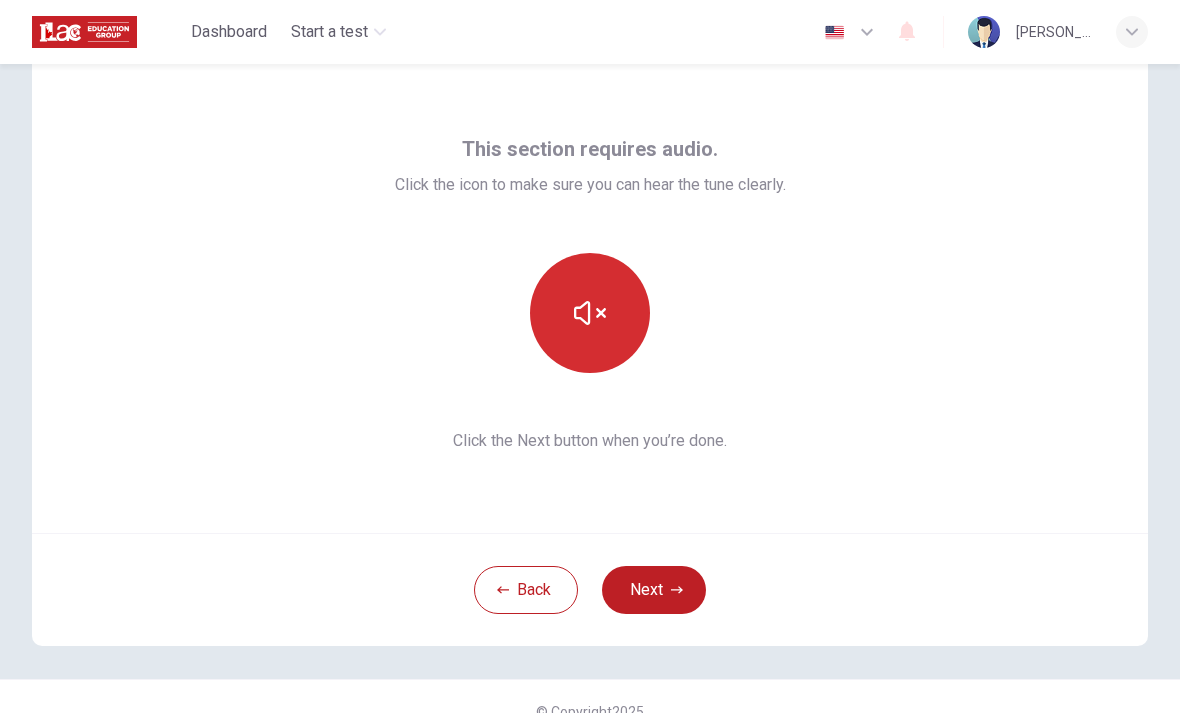 click at bounding box center [590, 313] 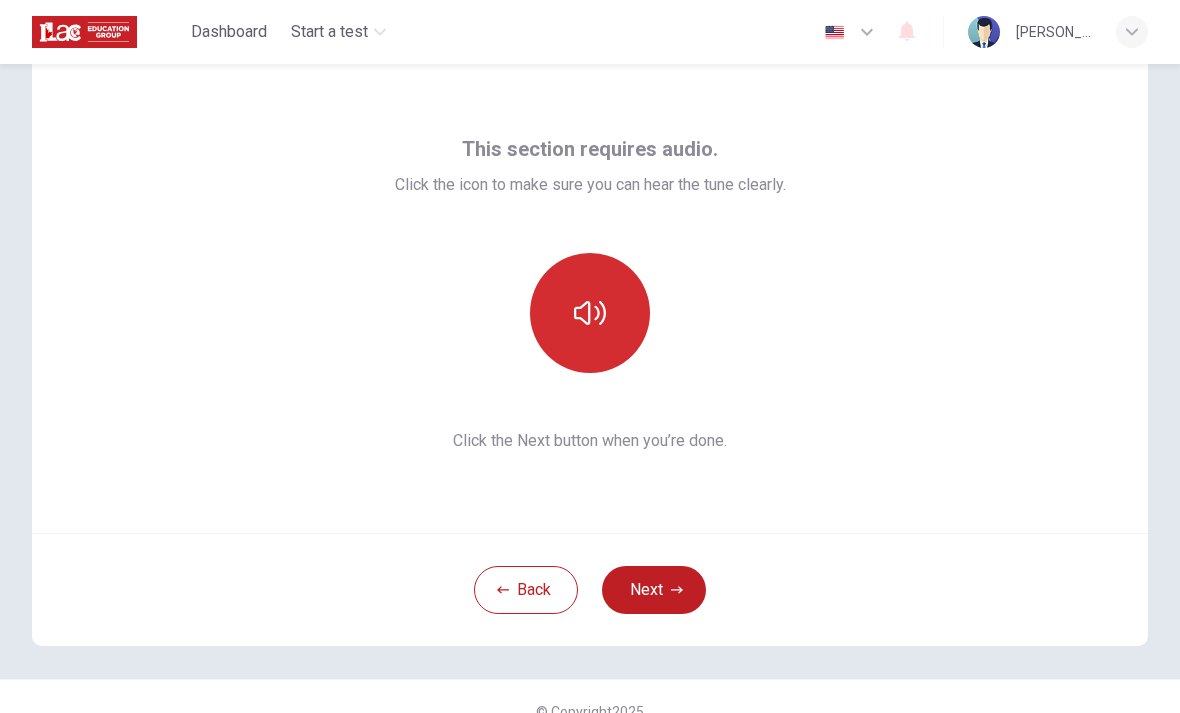 click at bounding box center (590, 313) 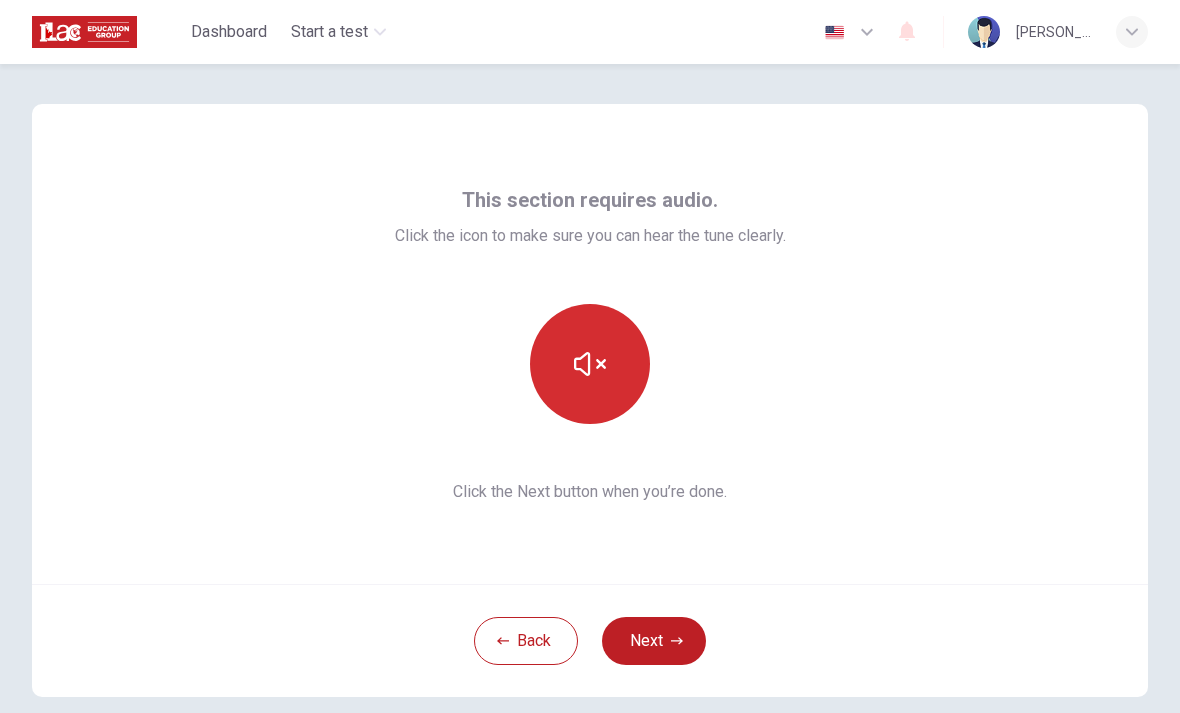 scroll, scrollTop: 0, scrollLeft: 0, axis: both 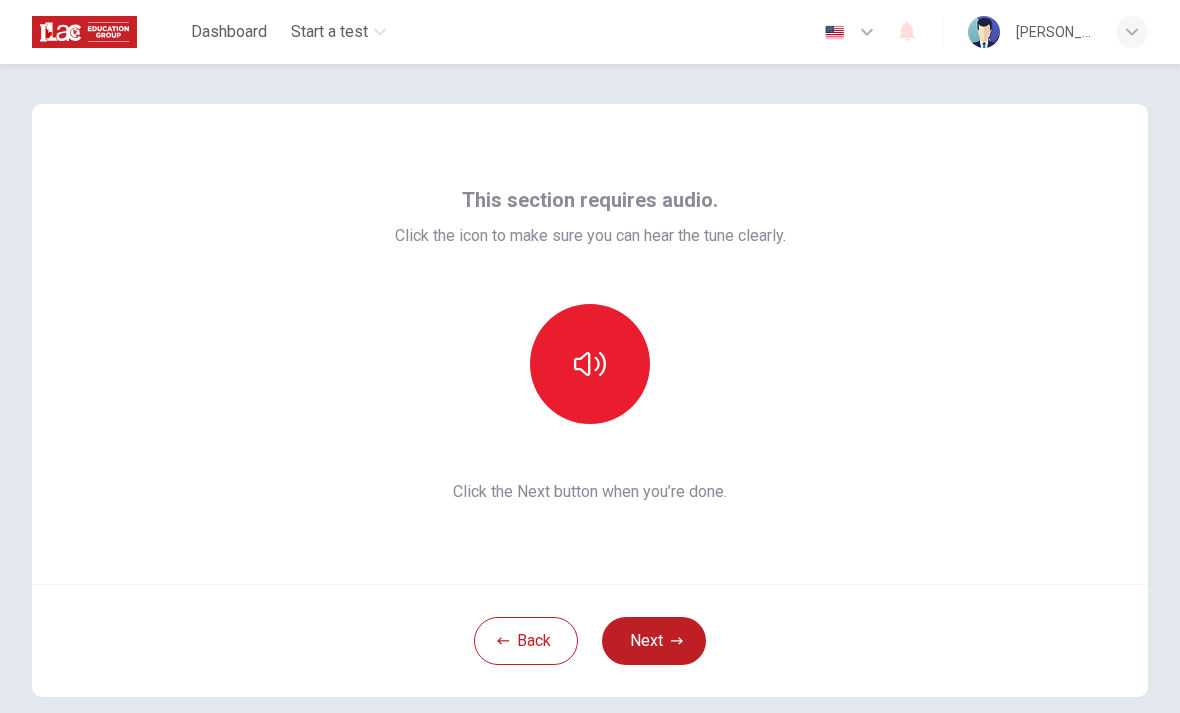 click at bounding box center (590, 364) 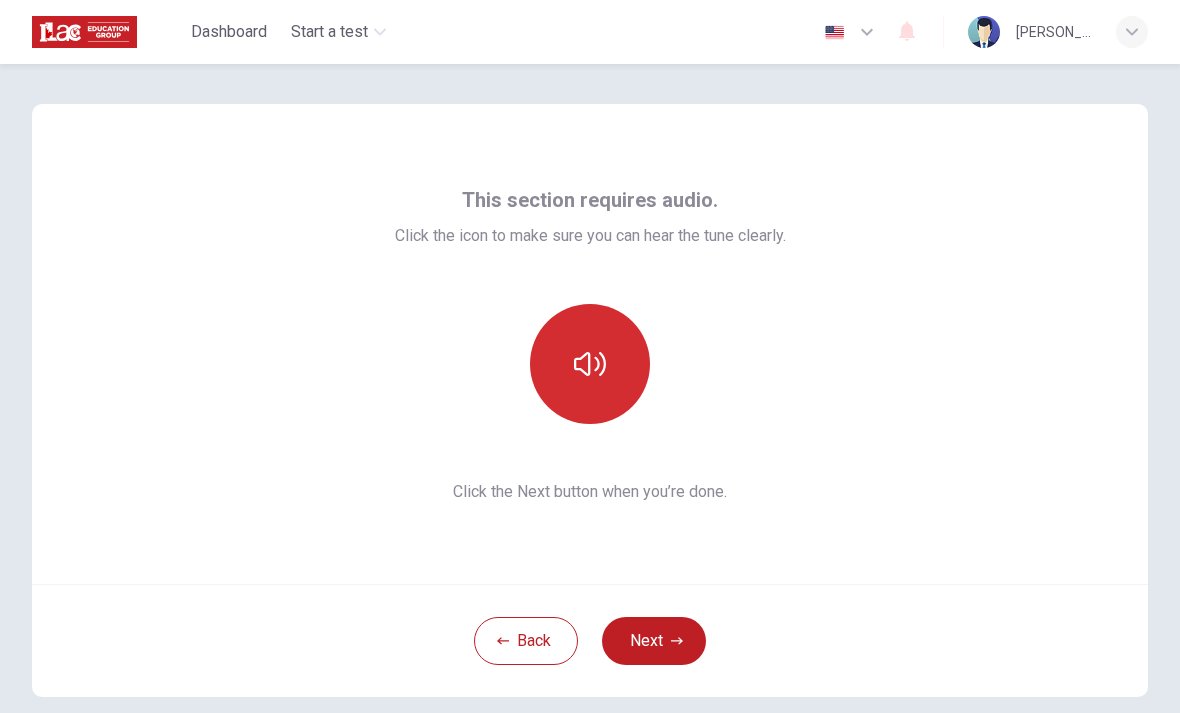 click at bounding box center (590, 364) 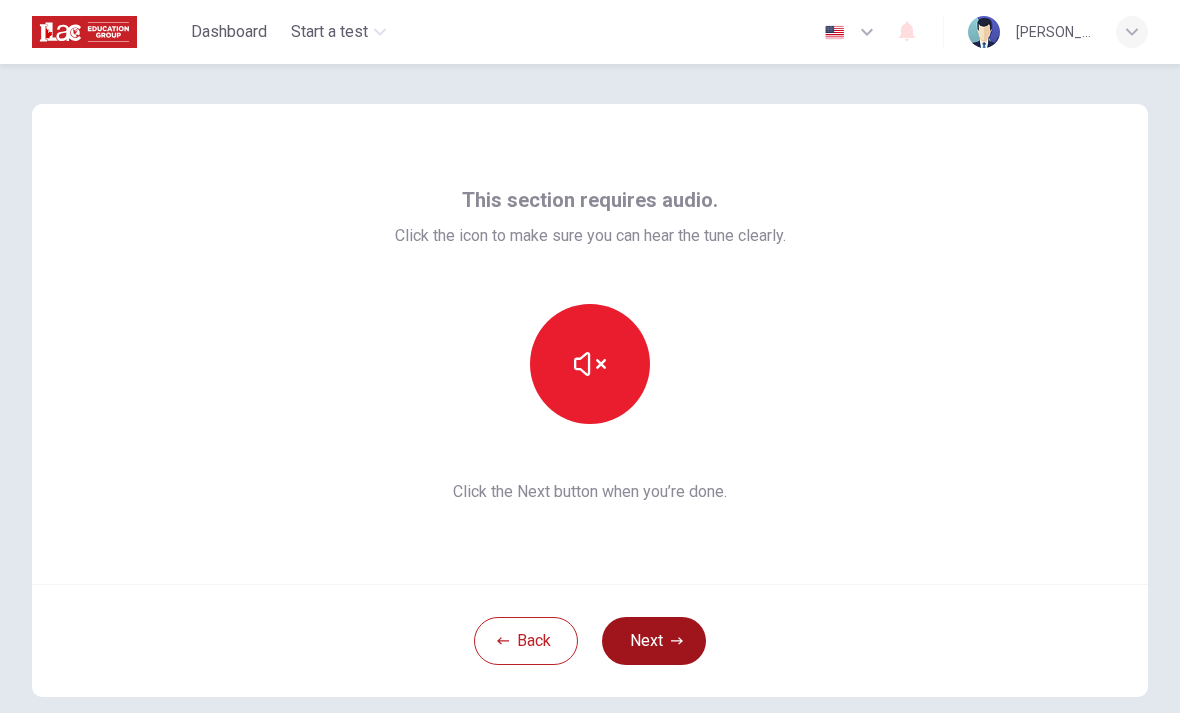 click on "Next" at bounding box center [654, 641] 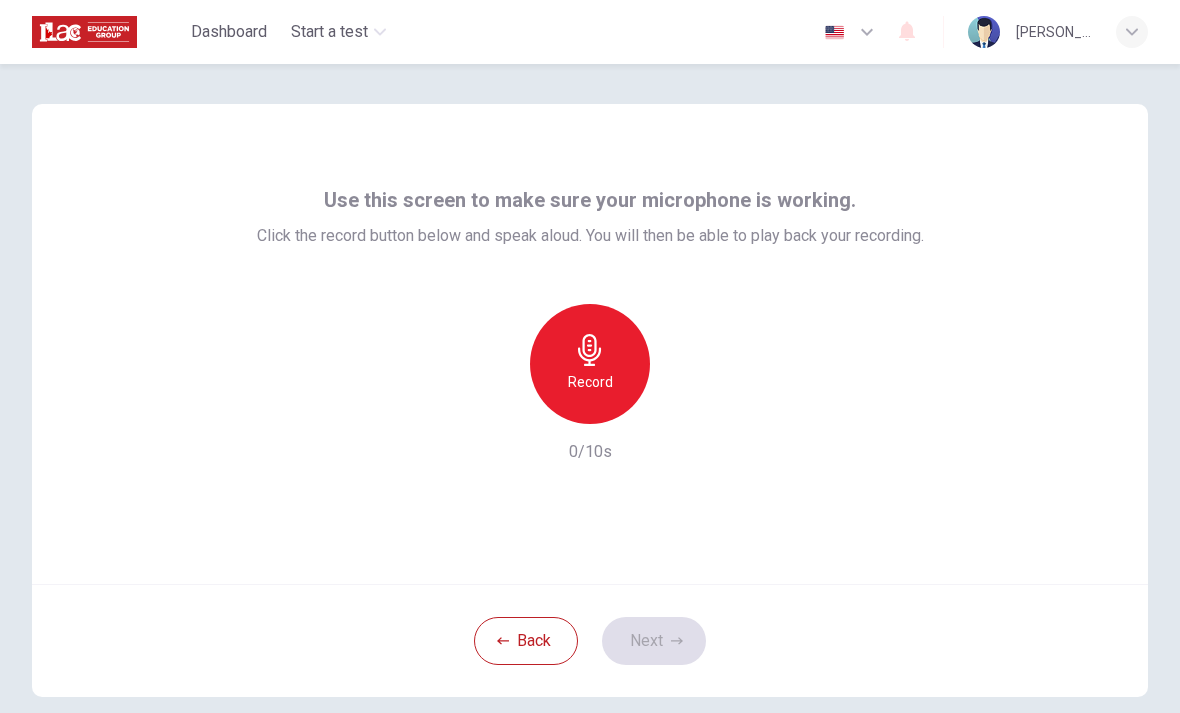 click on "Use this screen to make sure your microphone is working. Click the record button below and speak aloud. You will then be able to play back your recording. Record 0/10s Back Next" at bounding box center (590, 397) 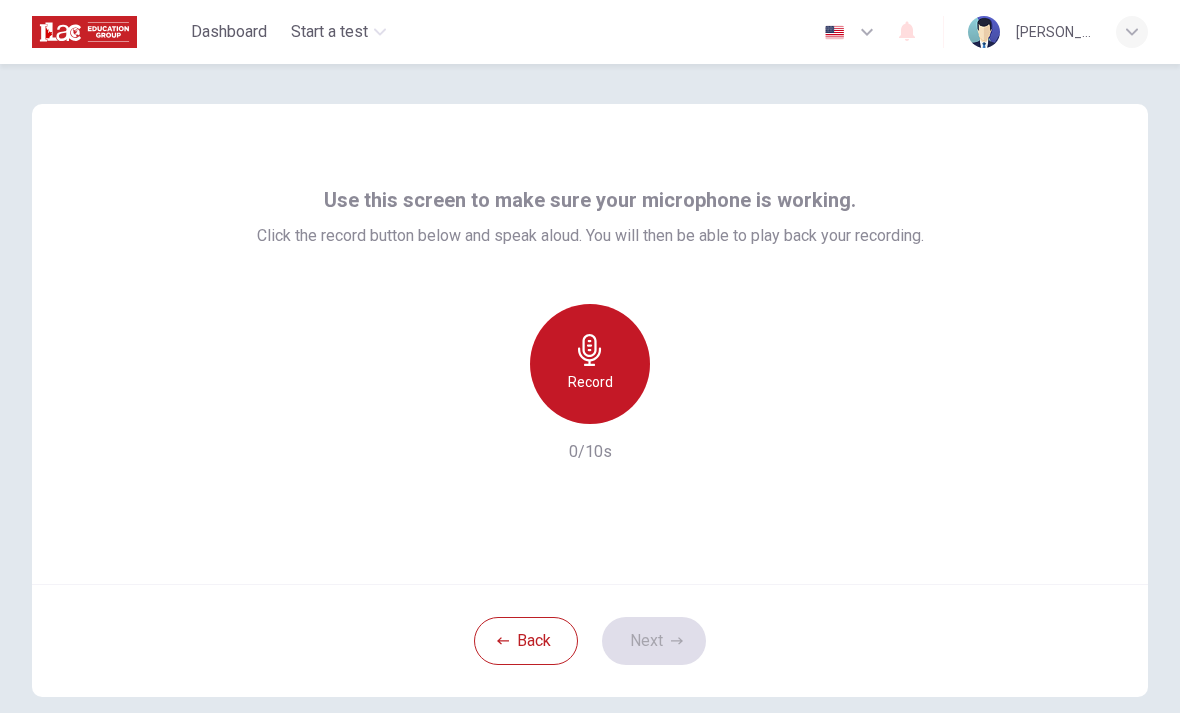 click on "Record" at bounding box center (590, 382) 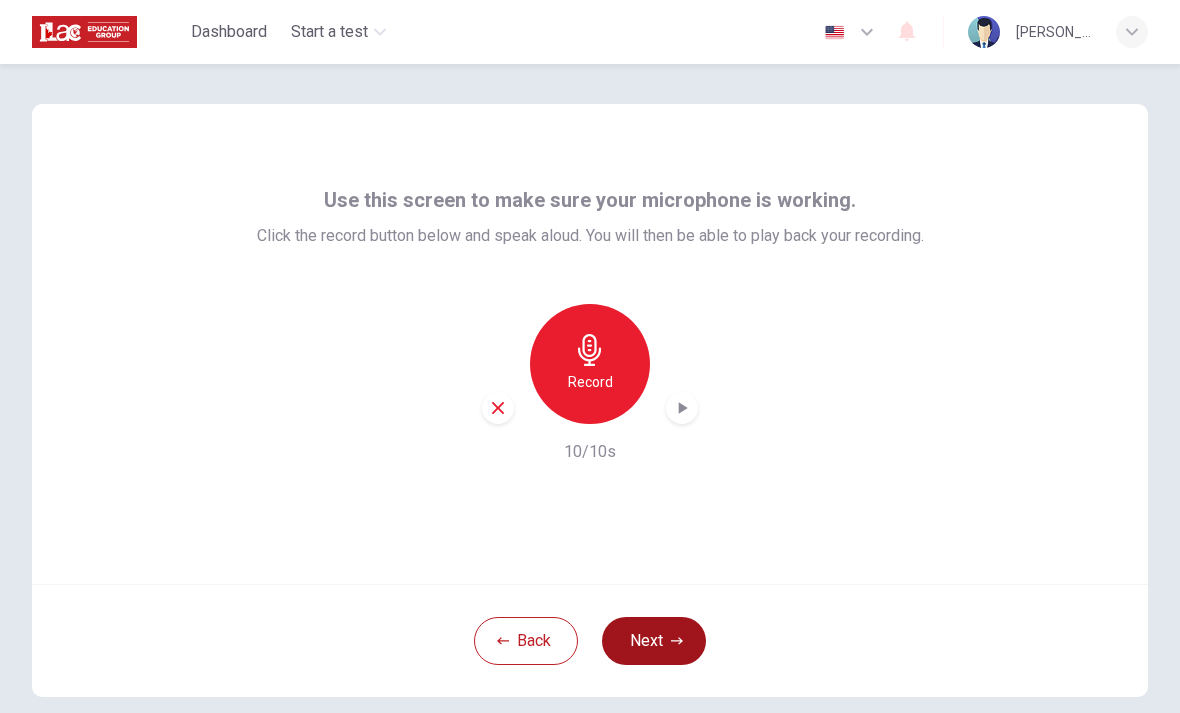 click on "Next" at bounding box center (654, 641) 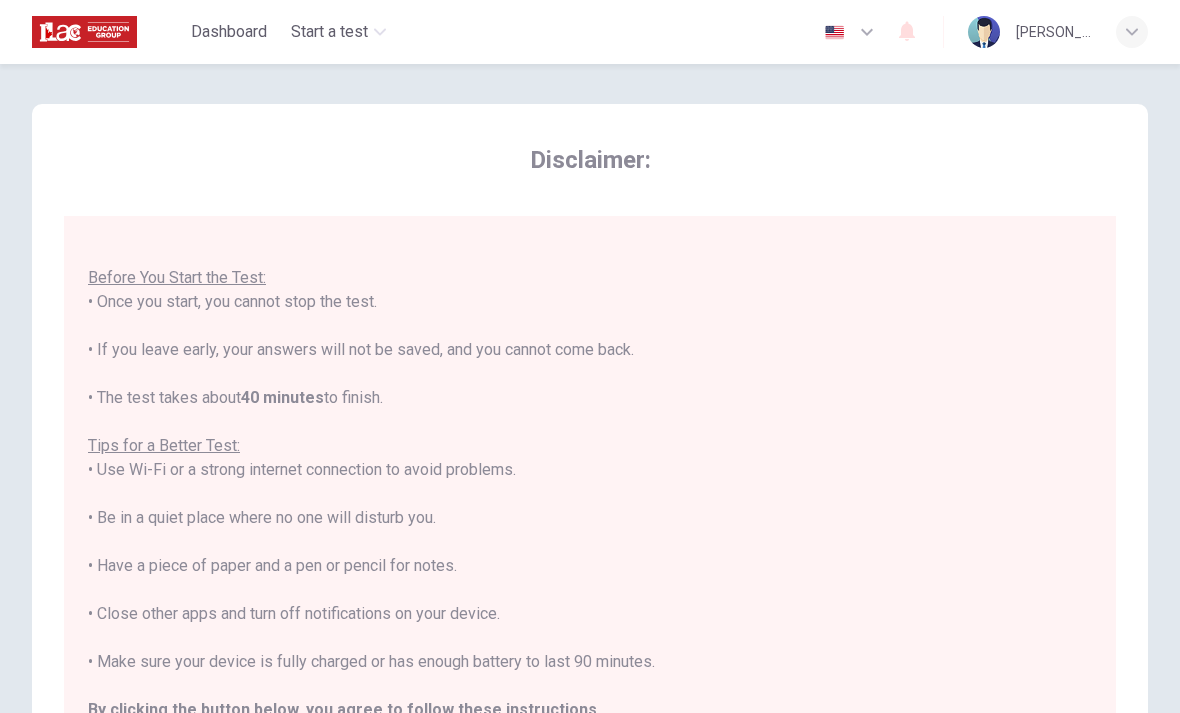 scroll, scrollTop: 21, scrollLeft: 0, axis: vertical 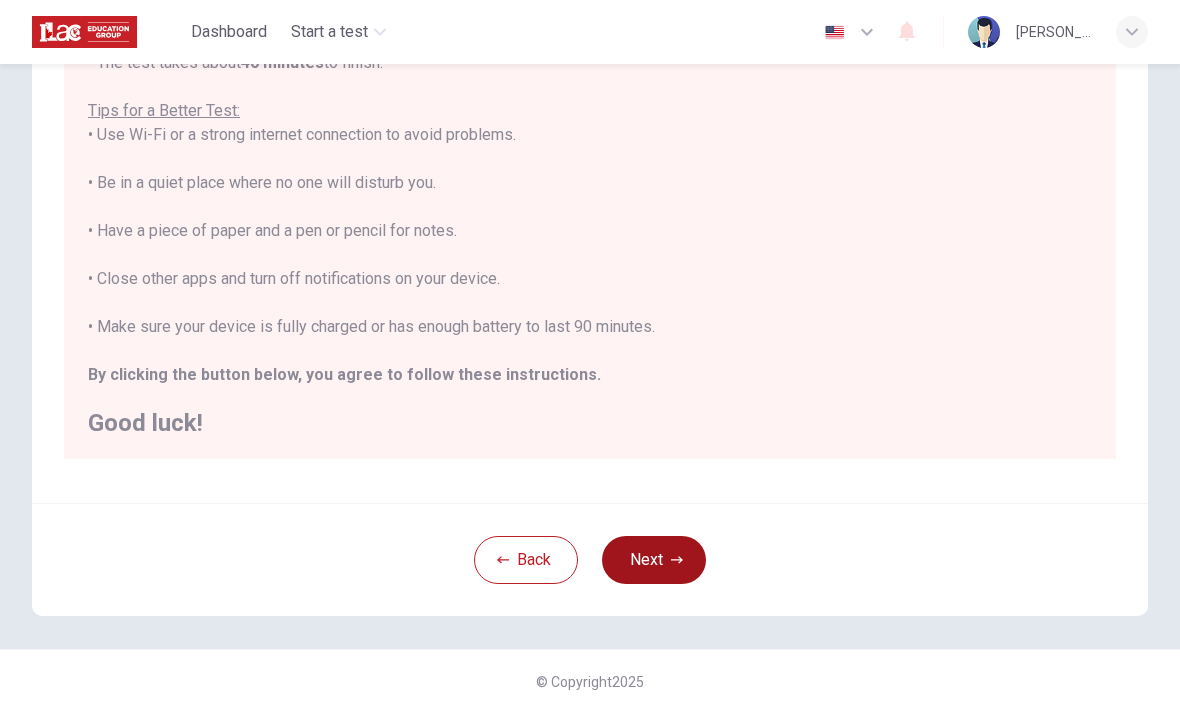 click on "Next" at bounding box center (654, 560) 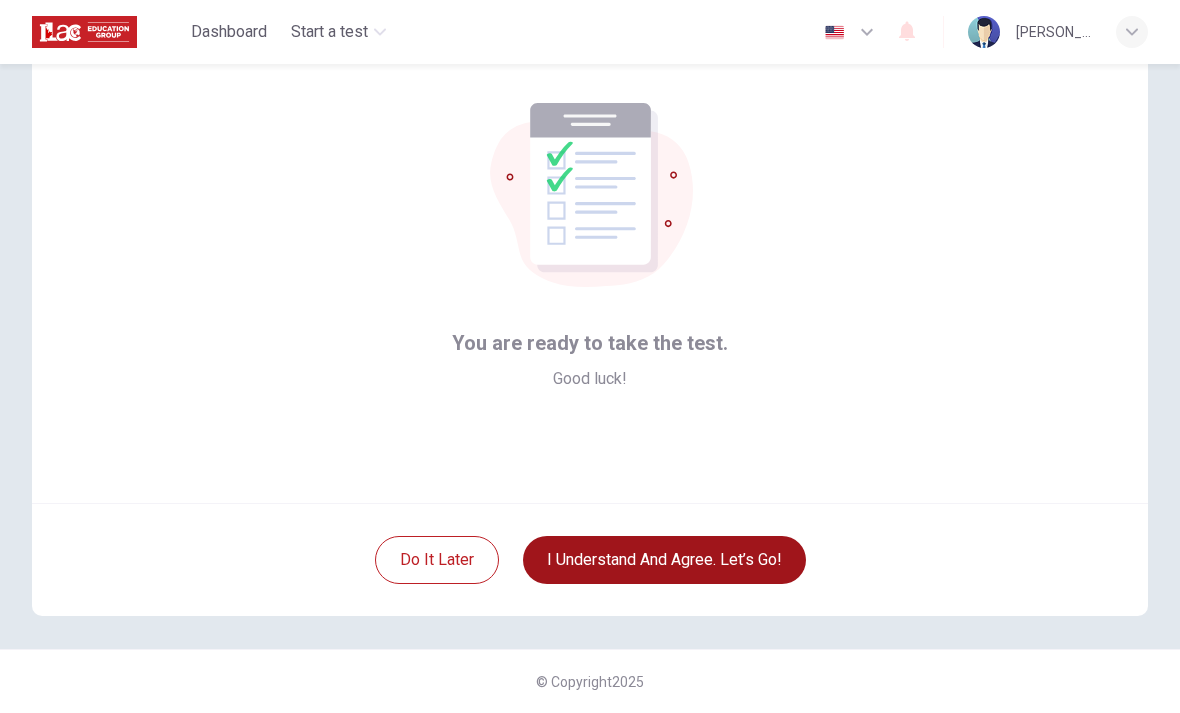 click on "I understand and agree. Let’s go!" at bounding box center (664, 560) 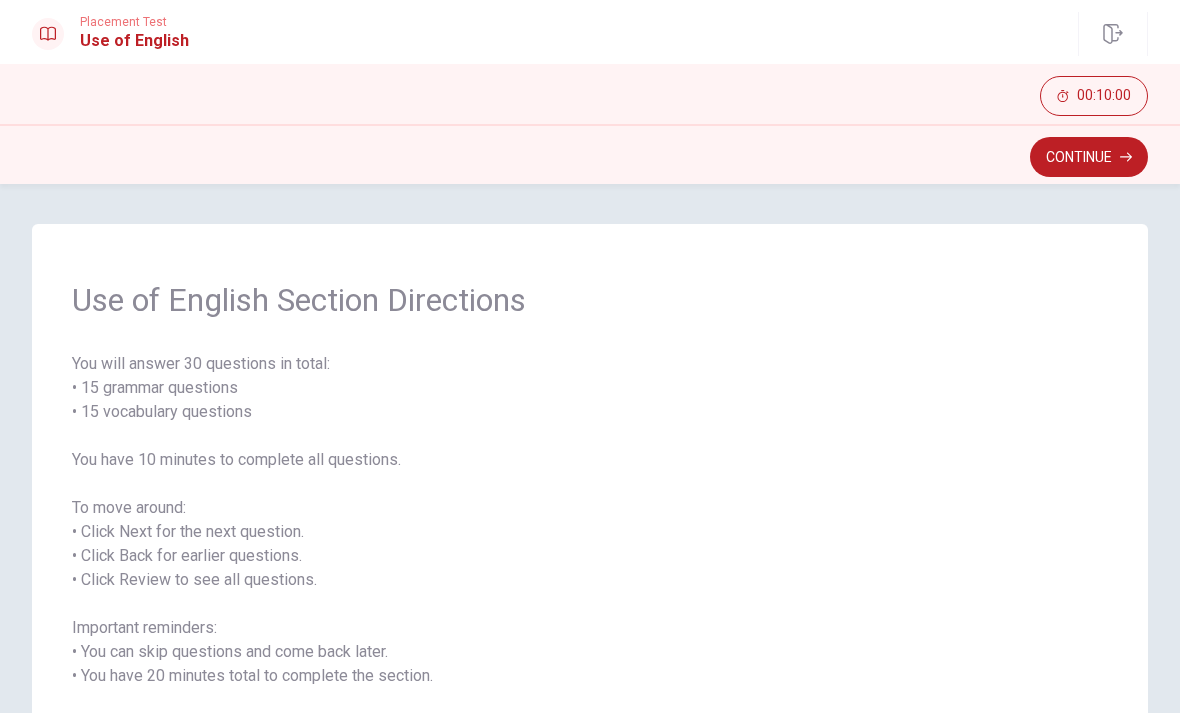 scroll, scrollTop: 0, scrollLeft: 0, axis: both 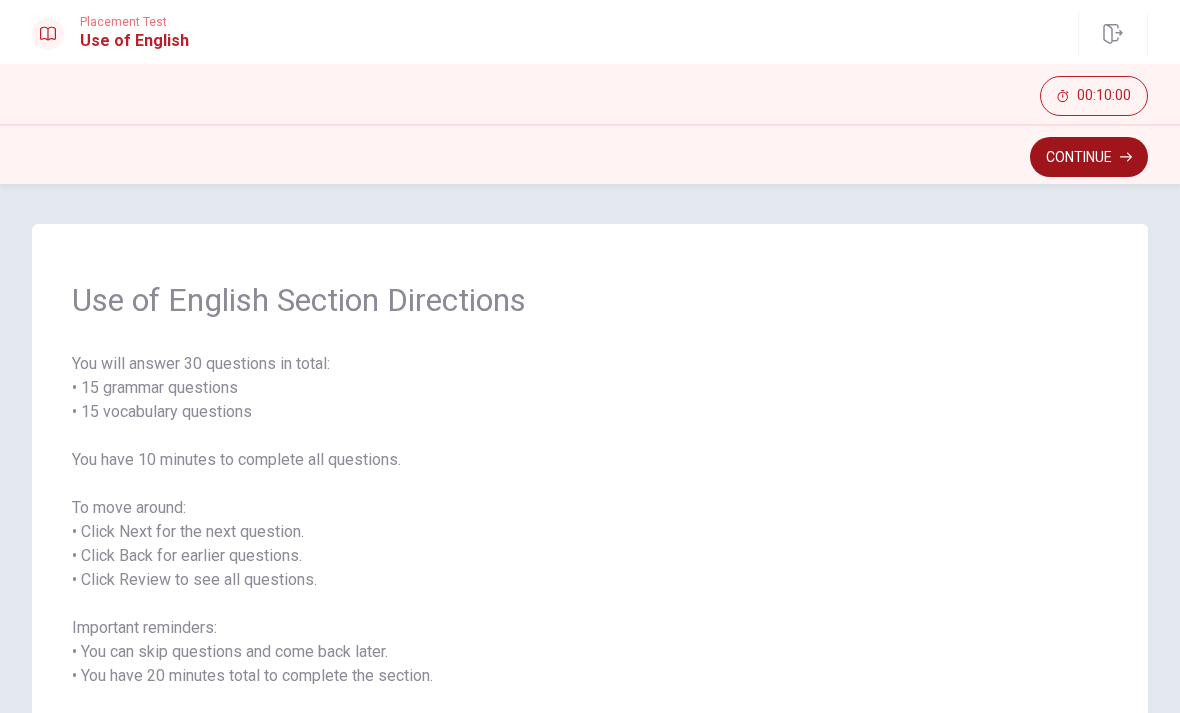 click on "Continue" at bounding box center (1089, 157) 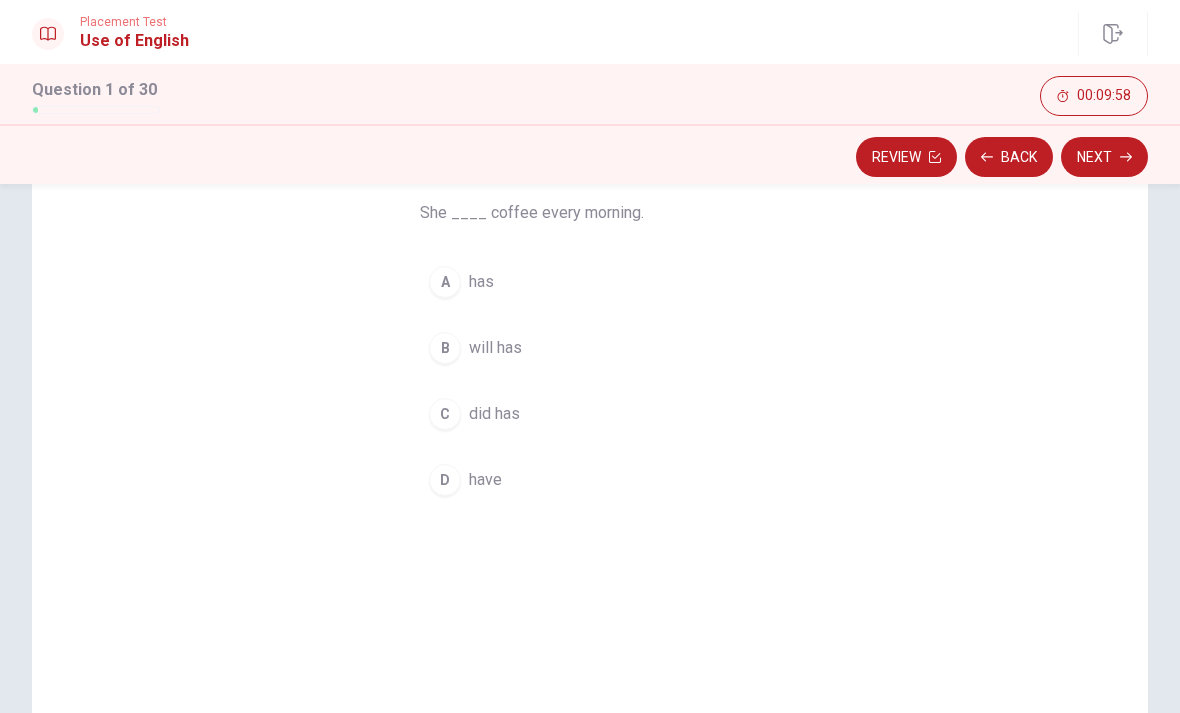 scroll, scrollTop: 162, scrollLeft: 0, axis: vertical 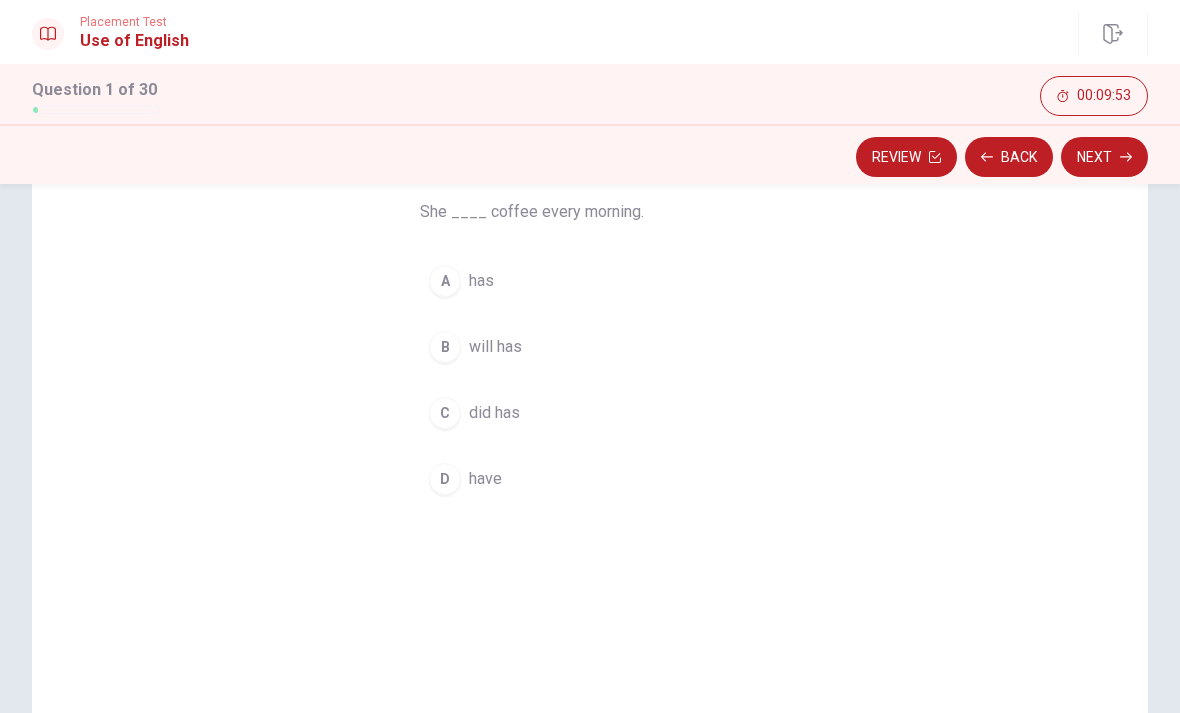 click on "D" at bounding box center [445, 479] 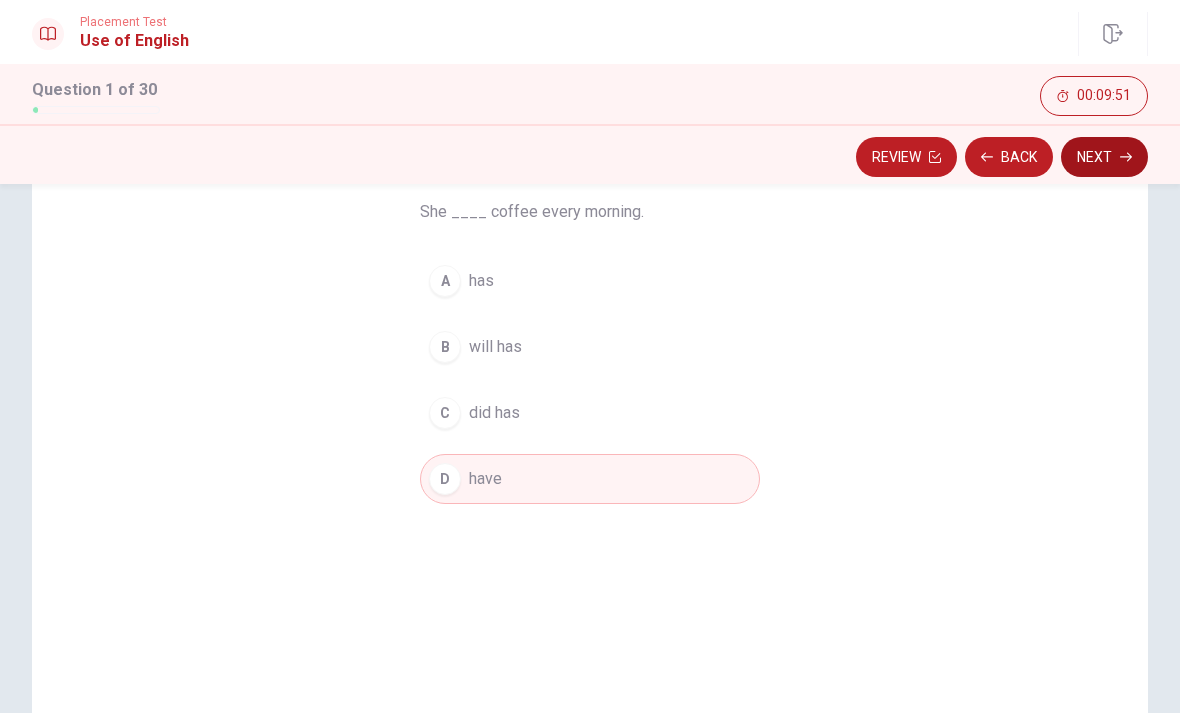 click on "Next" at bounding box center (1104, 157) 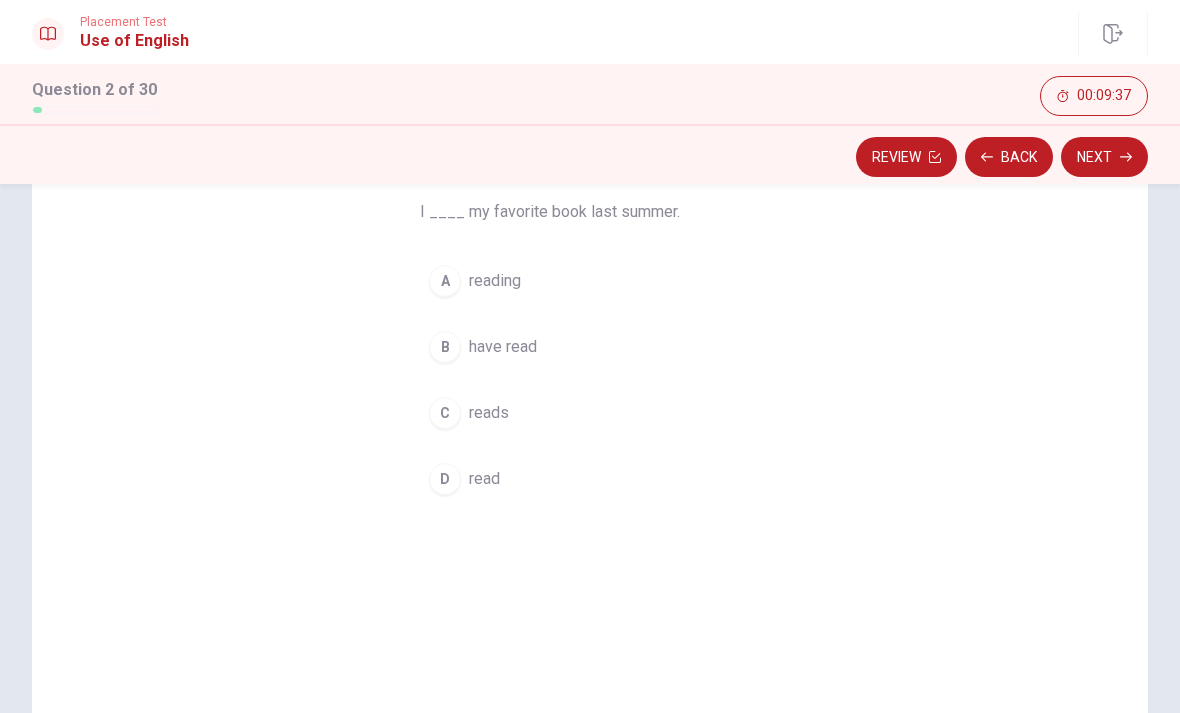 click on "B" at bounding box center (445, 347) 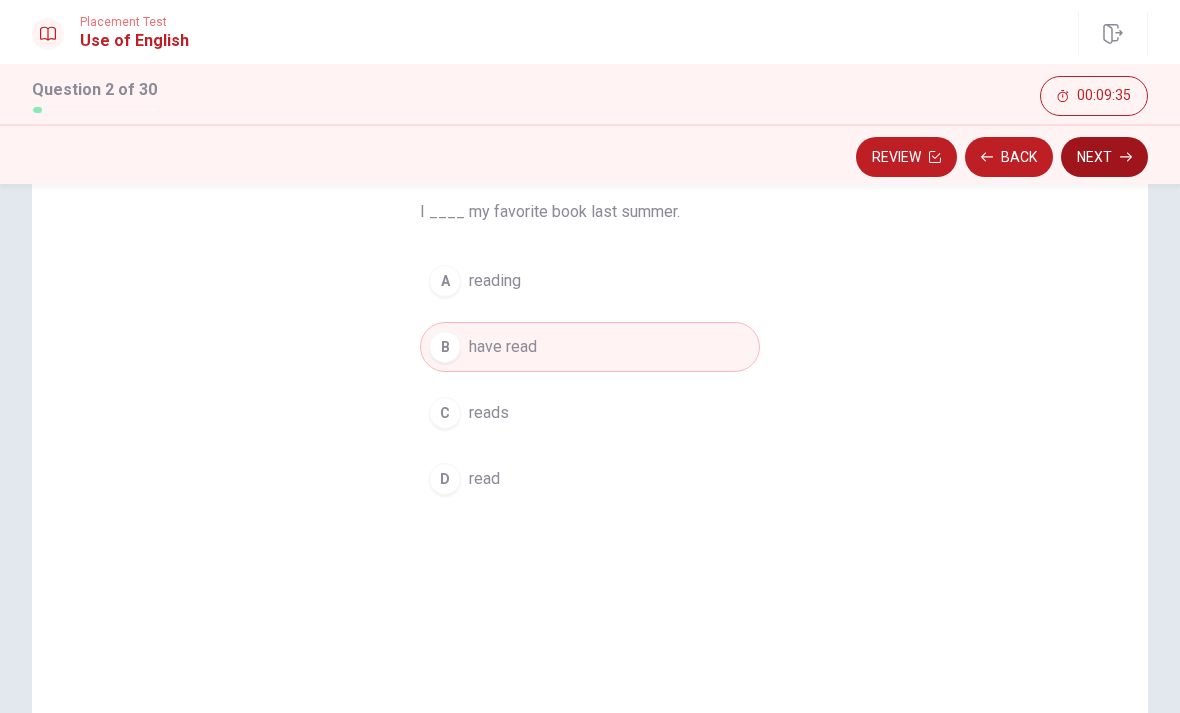click on "Next" at bounding box center (1104, 157) 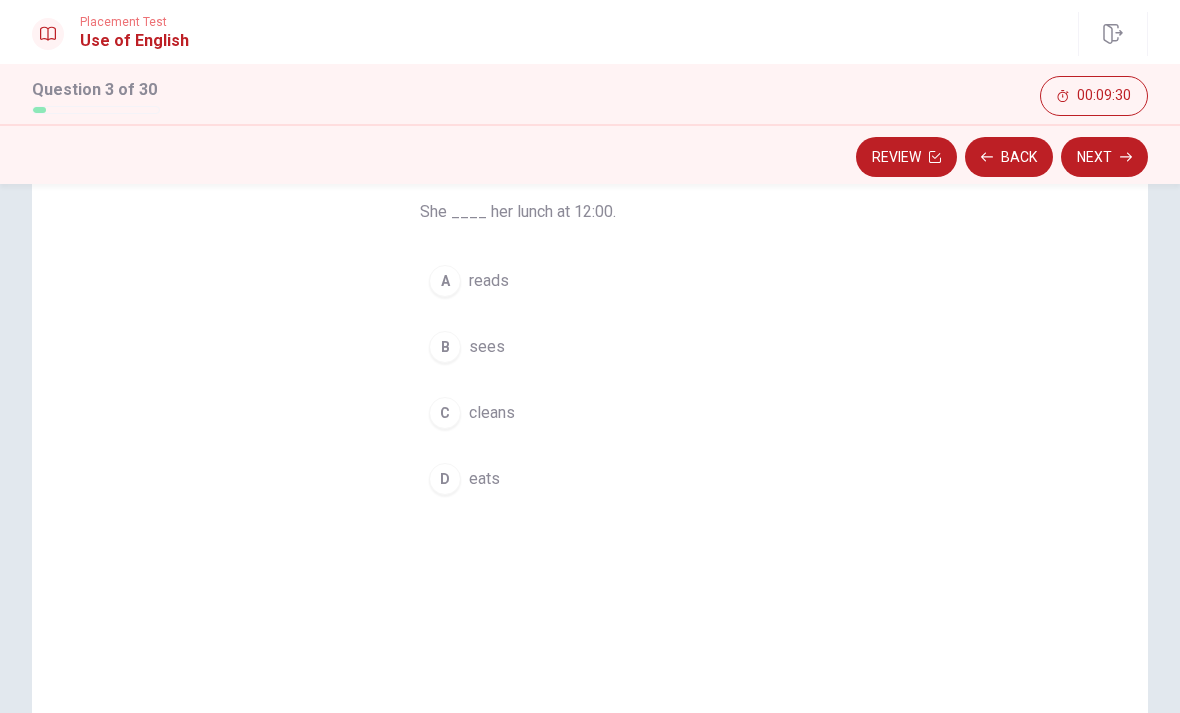 click on "D eats" at bounding box center (590, 479) 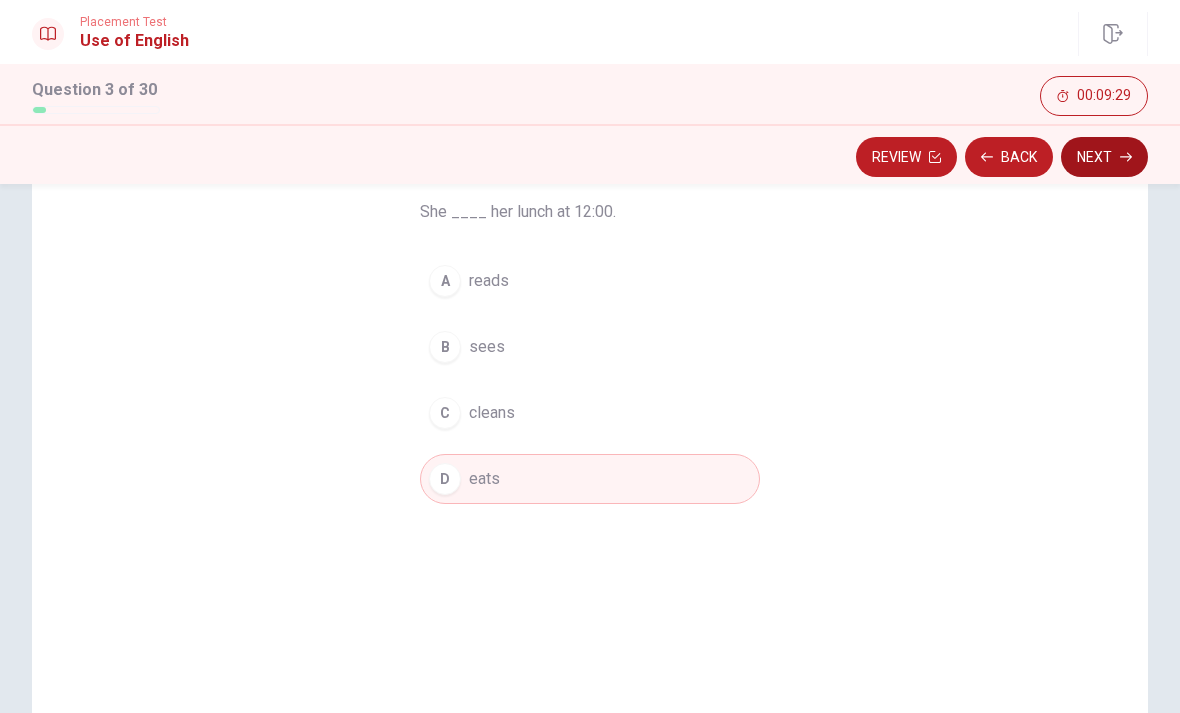 click 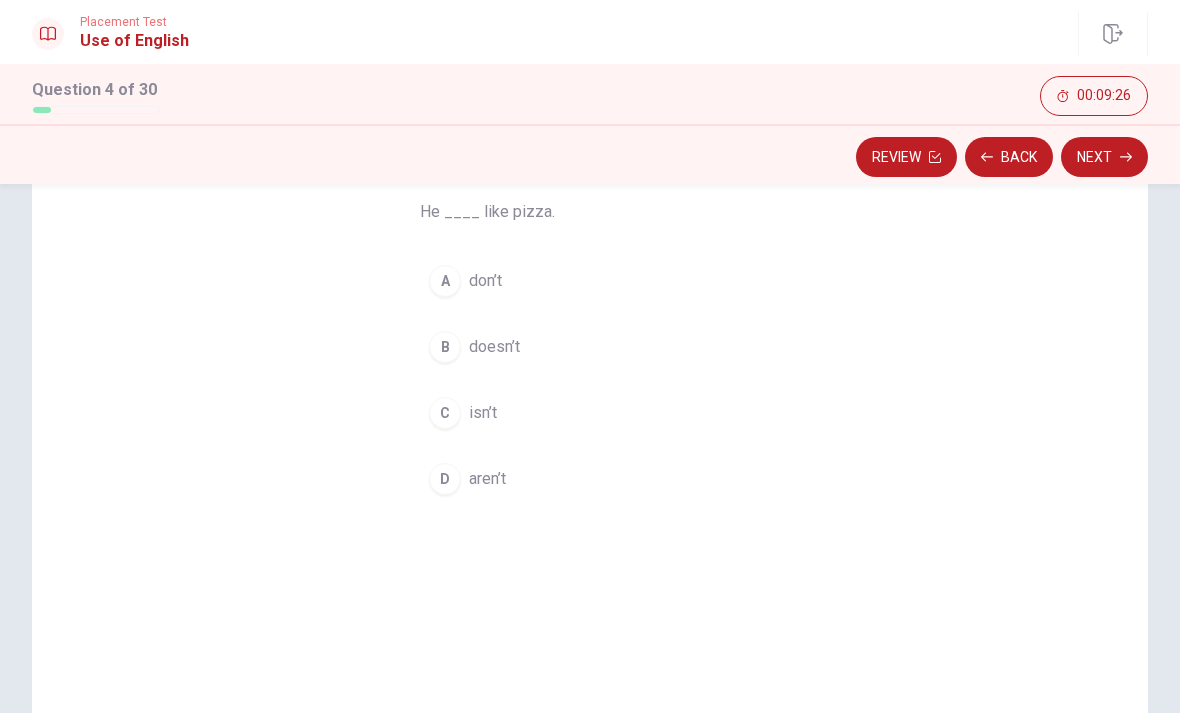 click on "B" at bounding box center [445, 347] 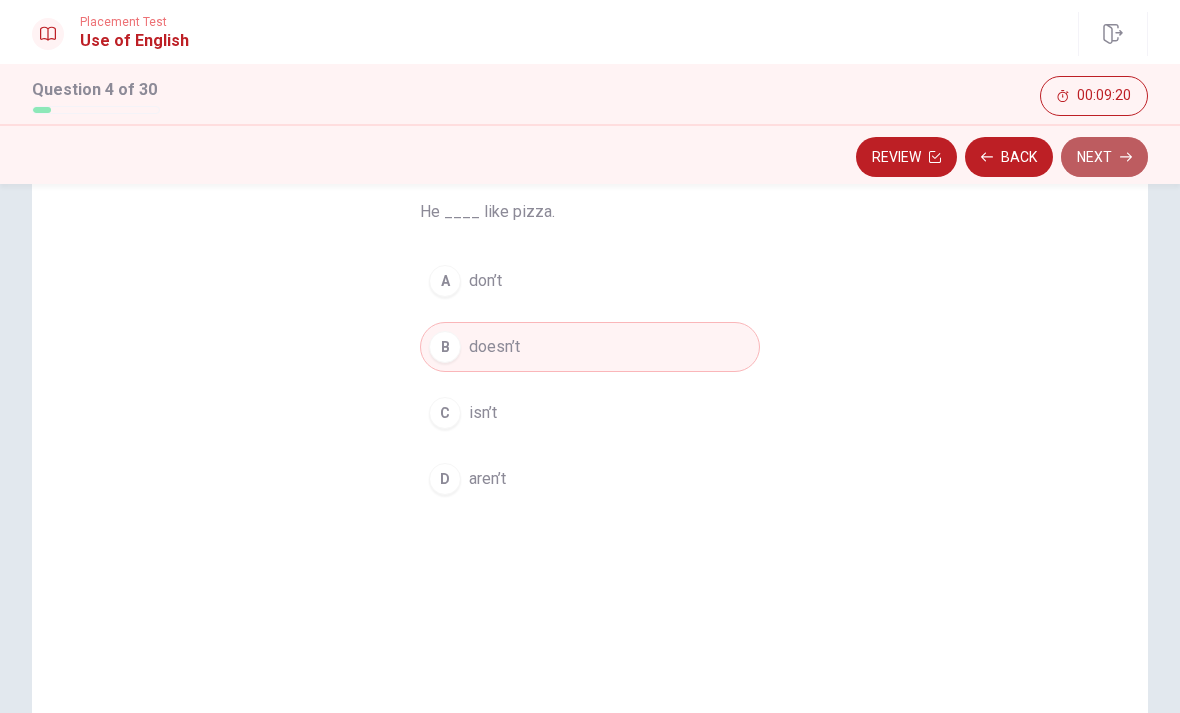 click on "Next" at bounding box center [1104, 157] 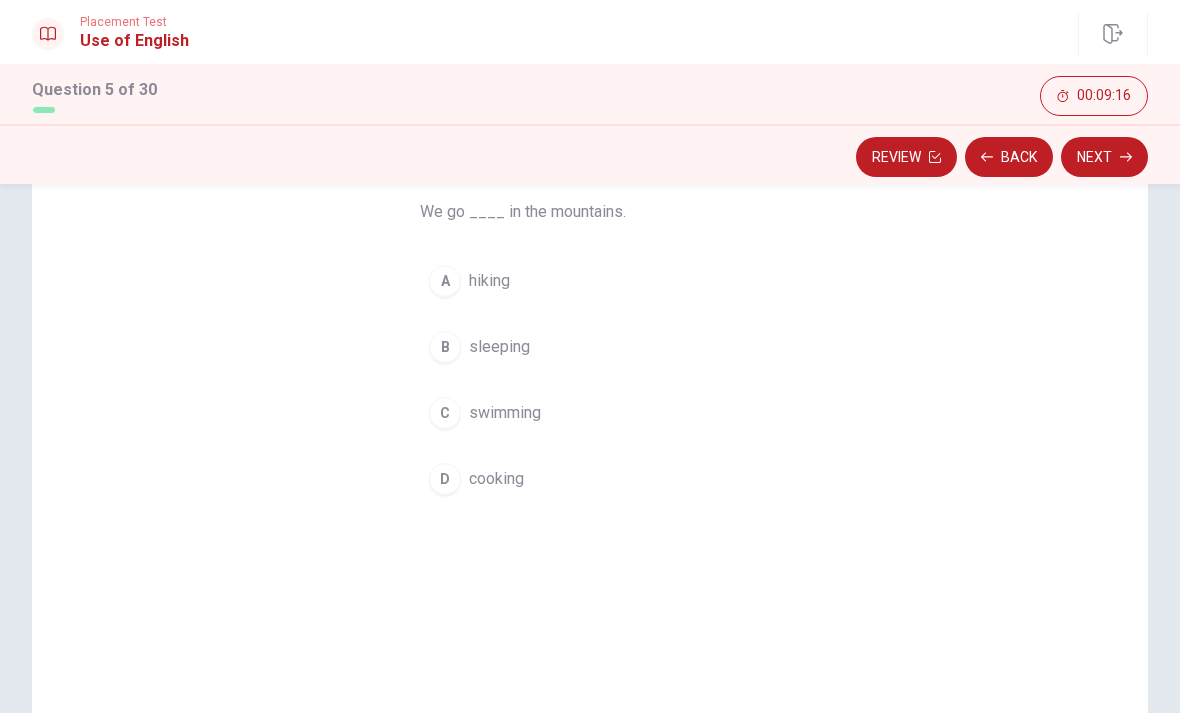 click on "A" at bounding box center (445, 281) 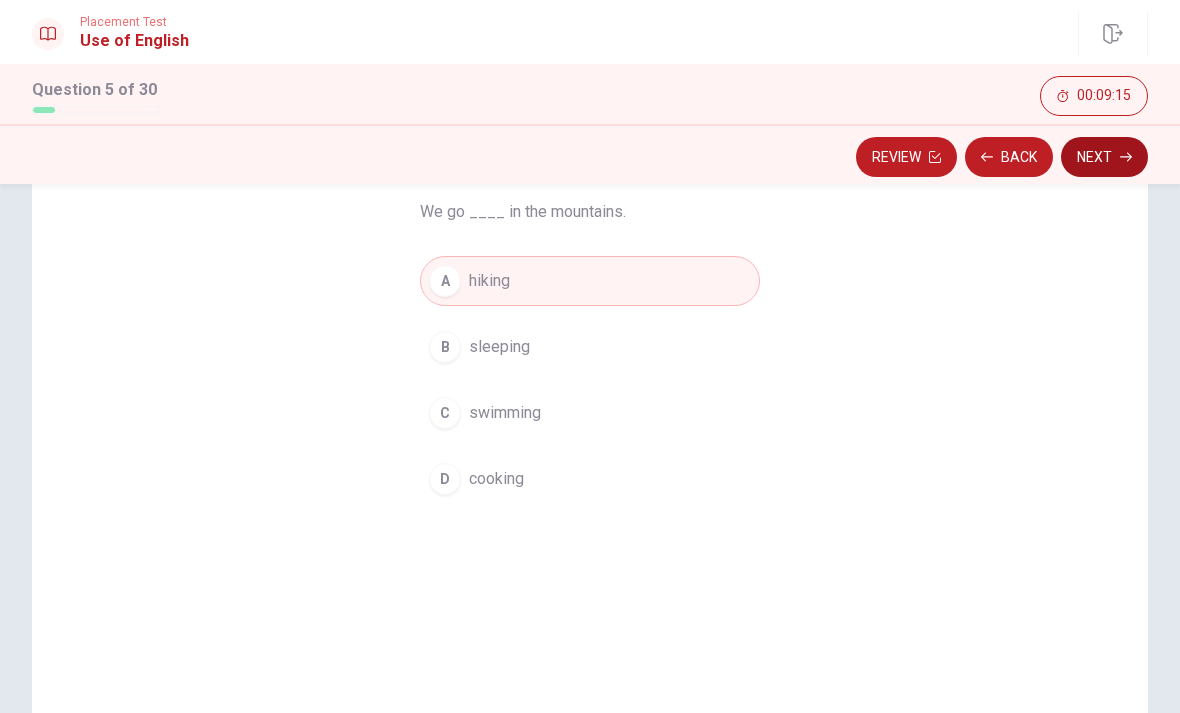 click on "Next" at bounding box center (1104, 157) 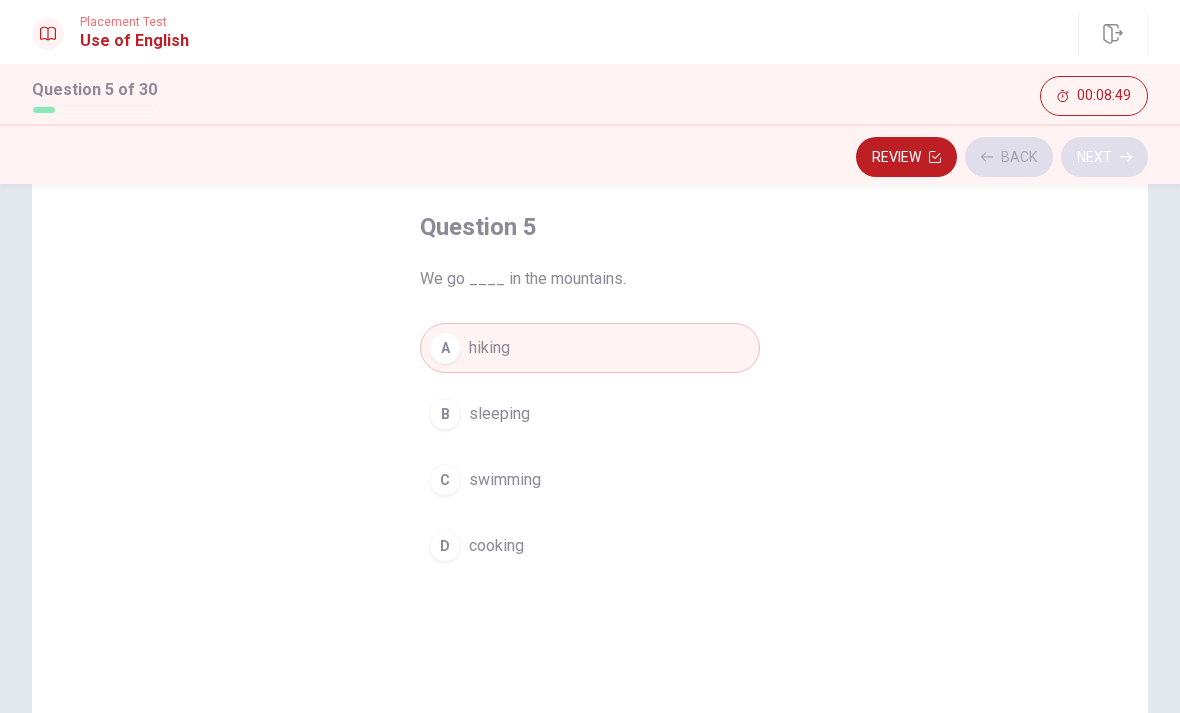 scroll, scrollTop: 98, scrollLeft: 0, axis: vertical 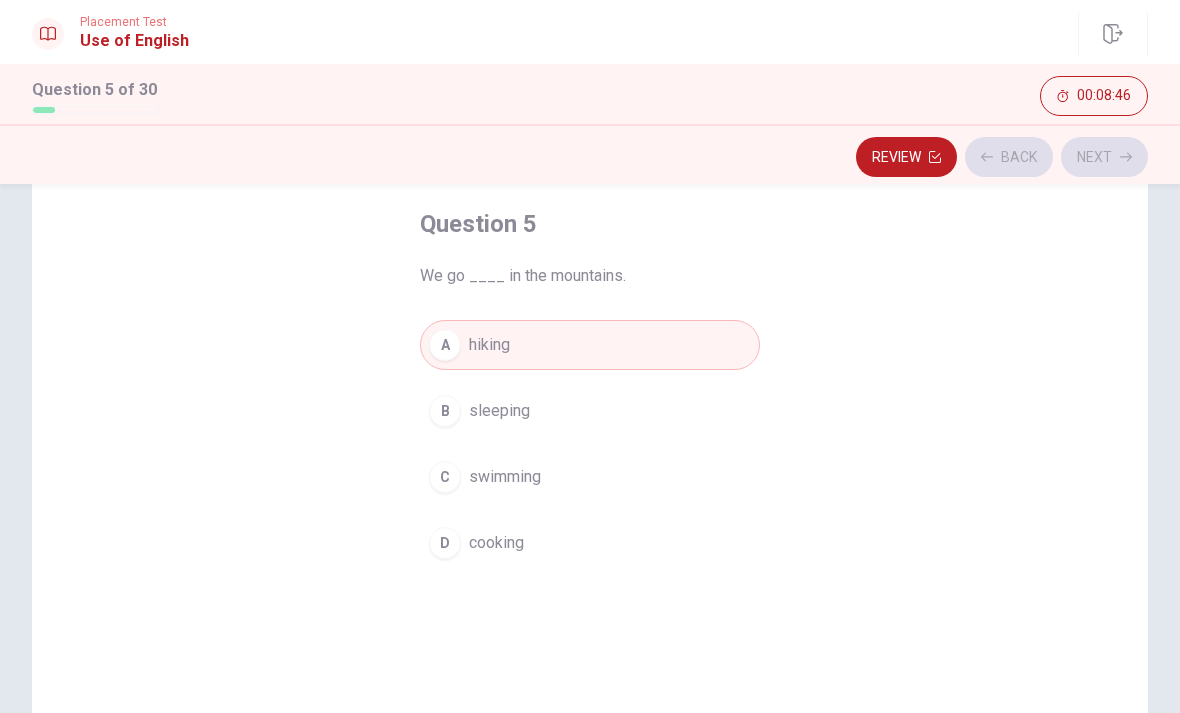 click on "A hiking" at bounding box center (590, 345) 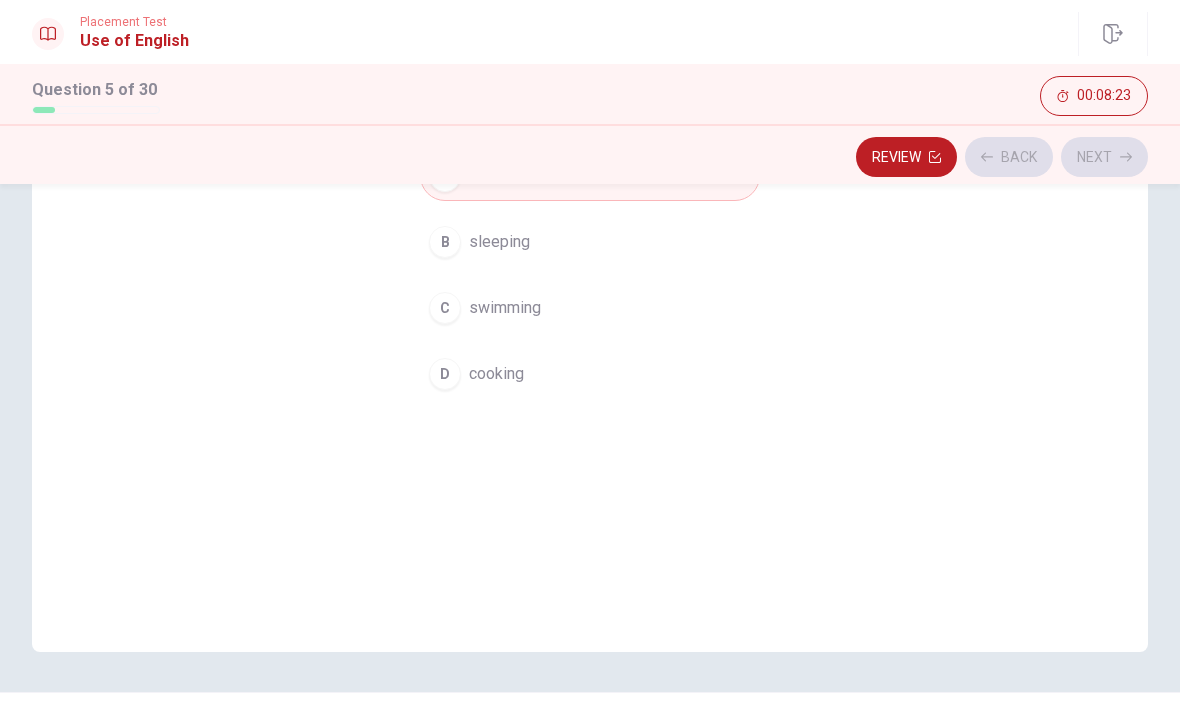 scroll, scrollTop: 310, scrollLeft: 0, axis: vertical 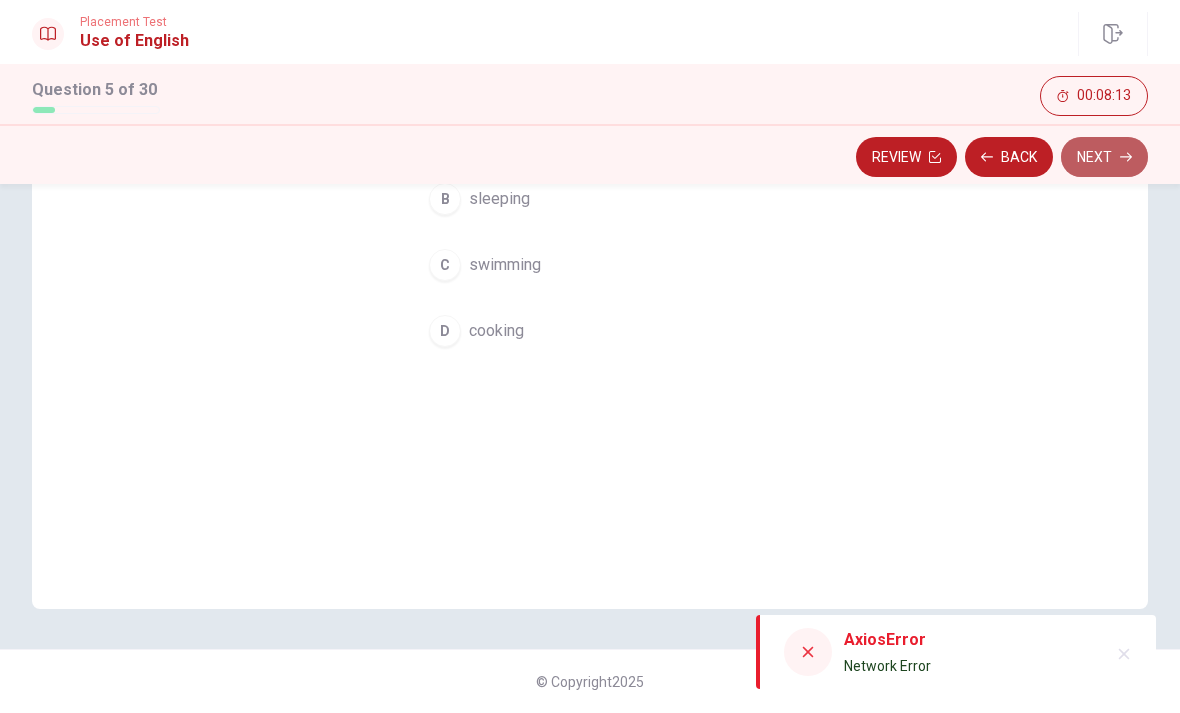click on "Next" at bounding box center [1104, 157] 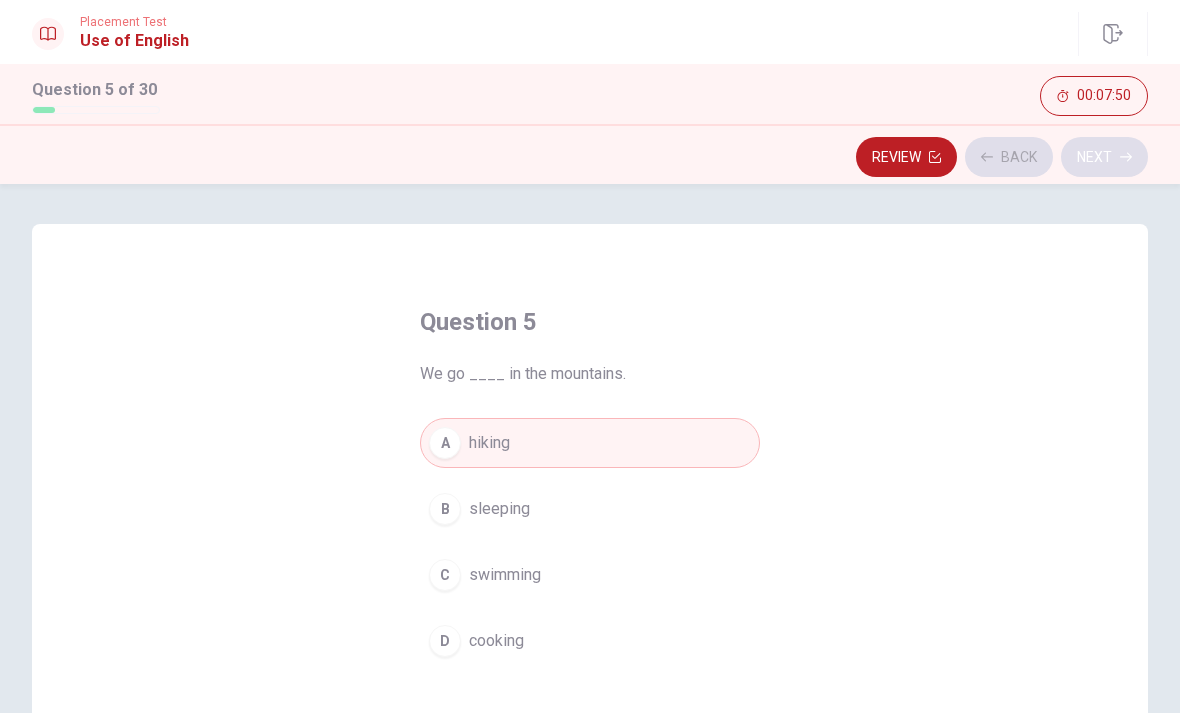 scroll, scrollTop: 30, scrollLeft: 0, axis: vertical 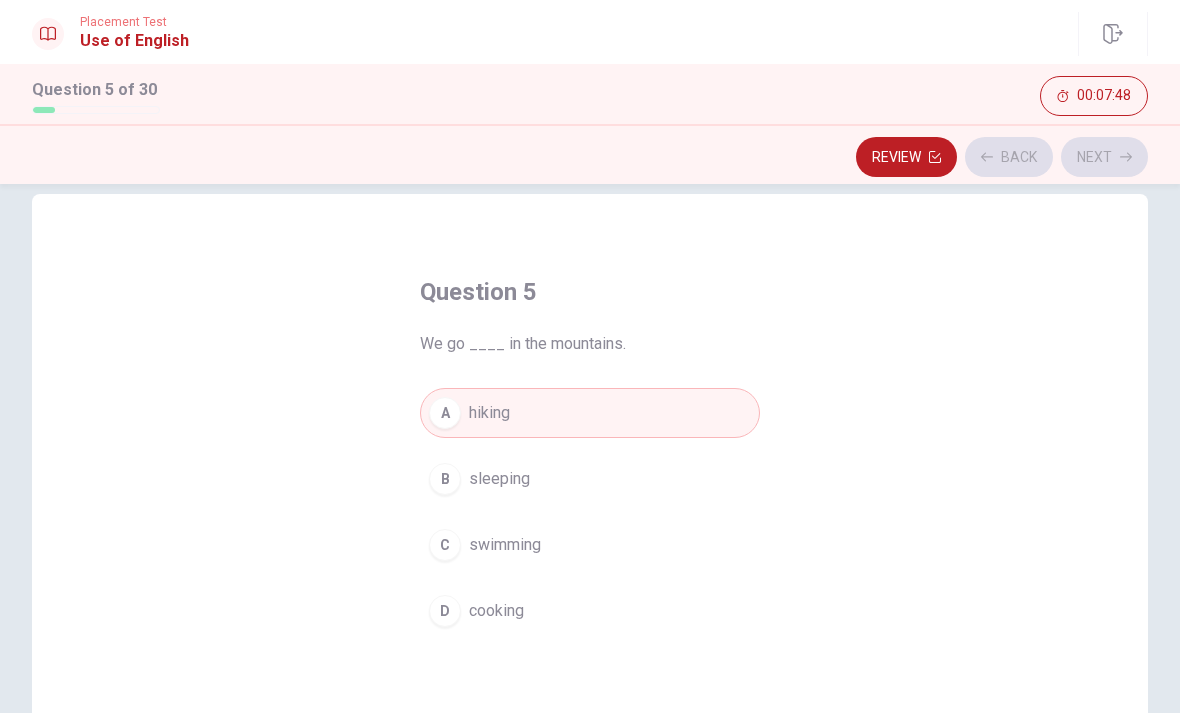 click on "A hiking" at bounding box center [590, 413] 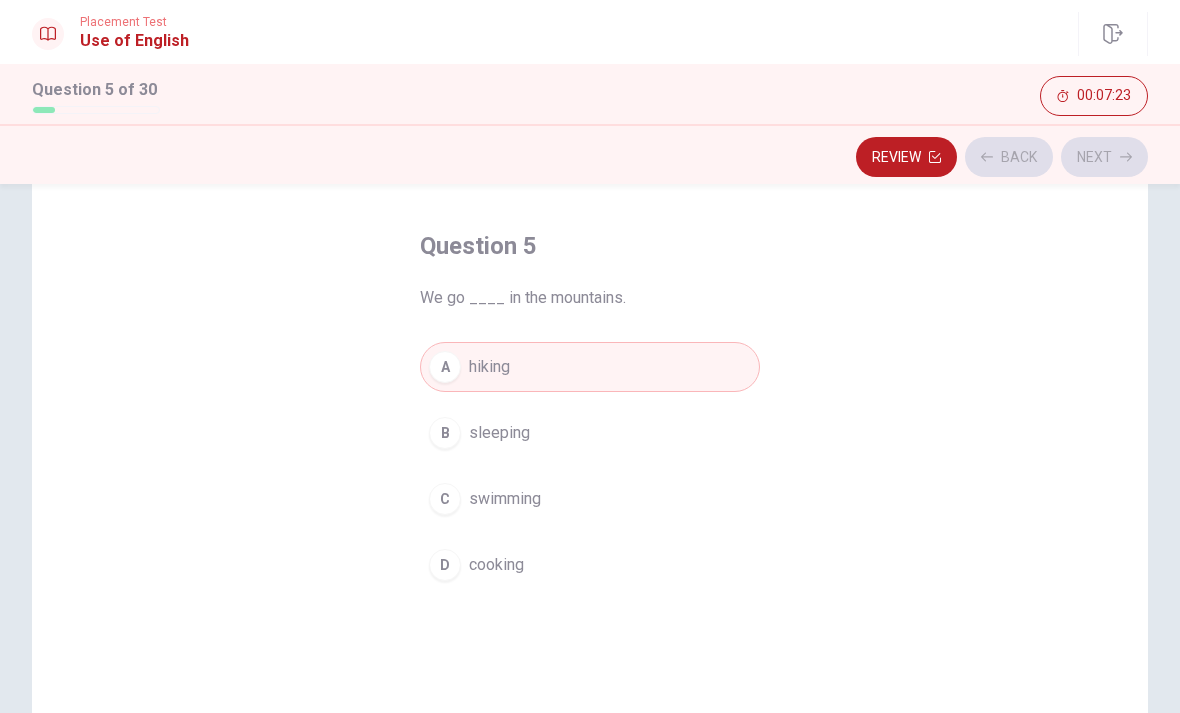 scroll, scrollTop: 75, scrollLeft: 0, axis: vertical 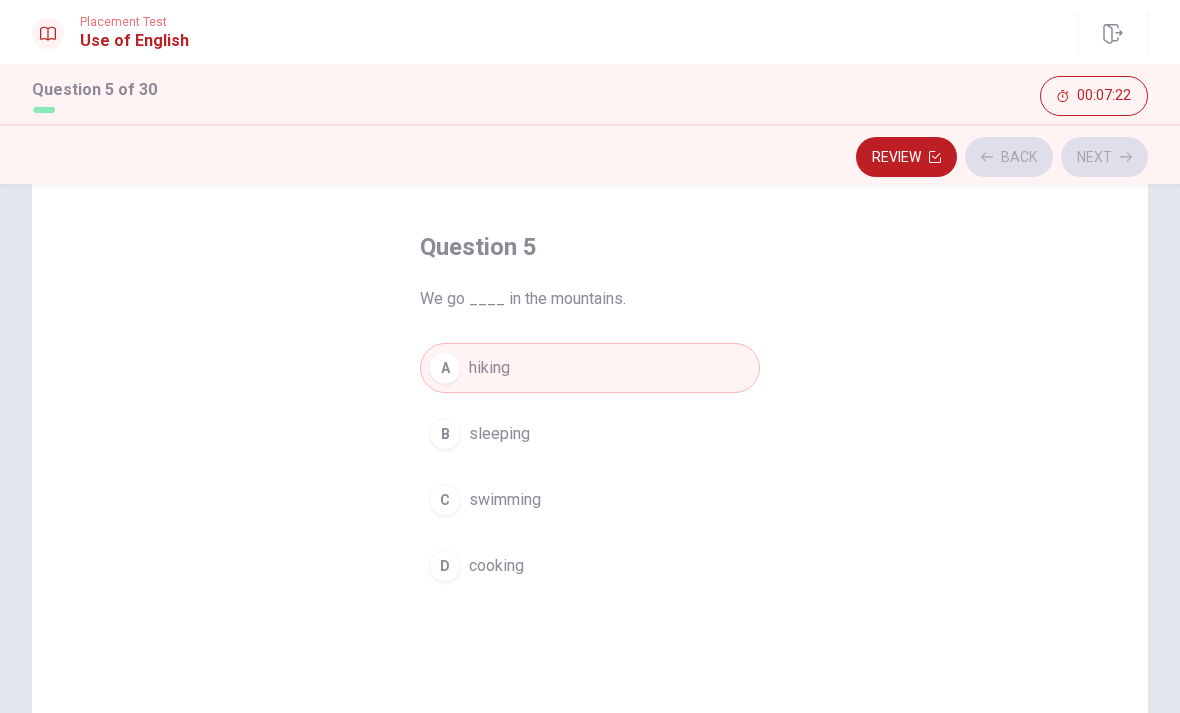 click on "Review Back Next" at bounding box center (590, 157) 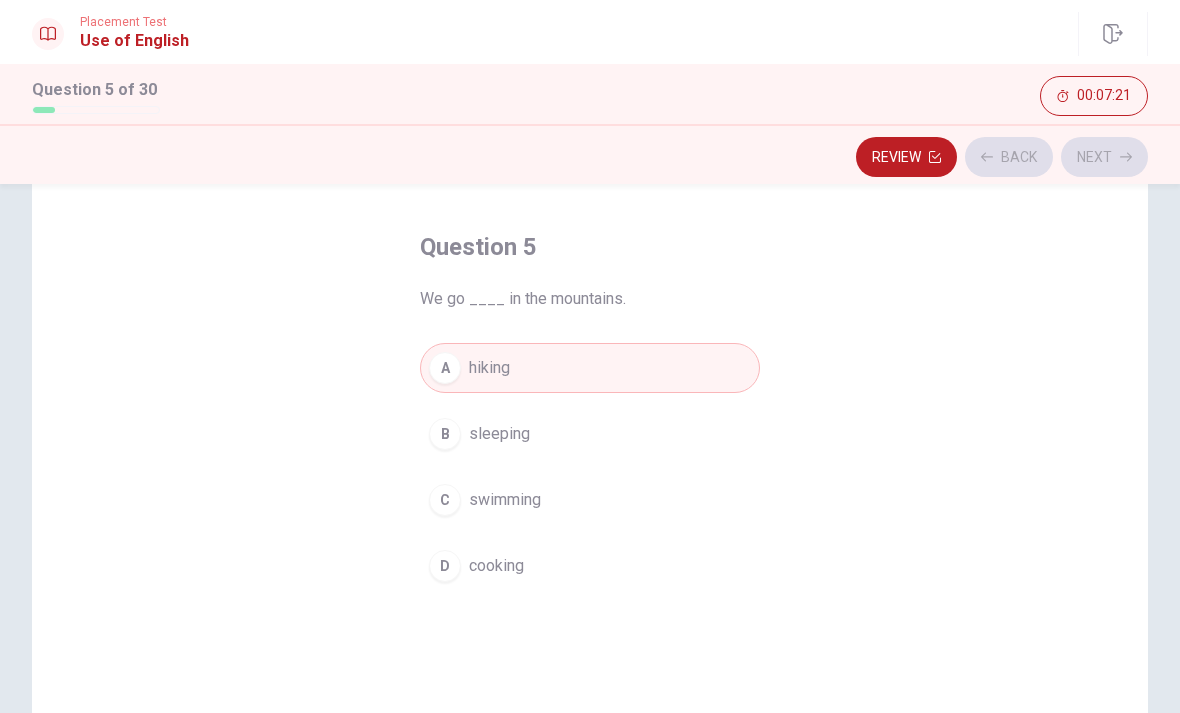 click on "Review Back Next" at bounding box center (590, 157) 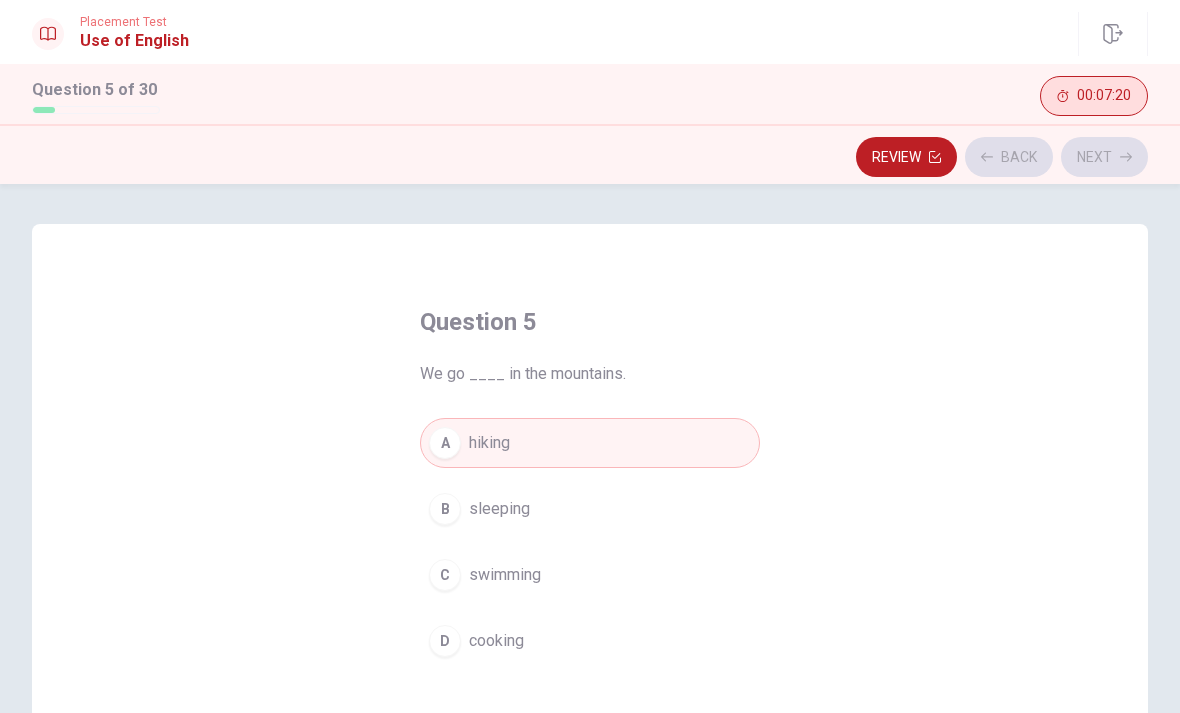 click on "00:07:20" at bounding box center (1094, 96) 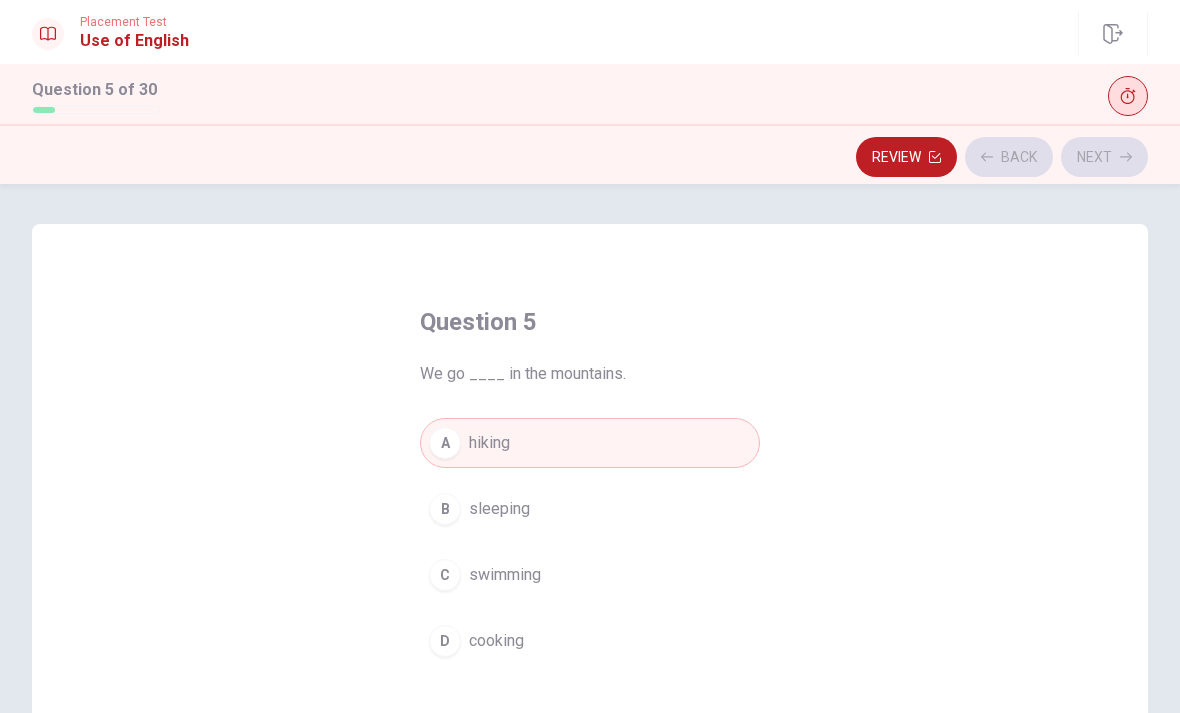 scroll, scrollTop: 0, scrollLeft: 0, axis: both 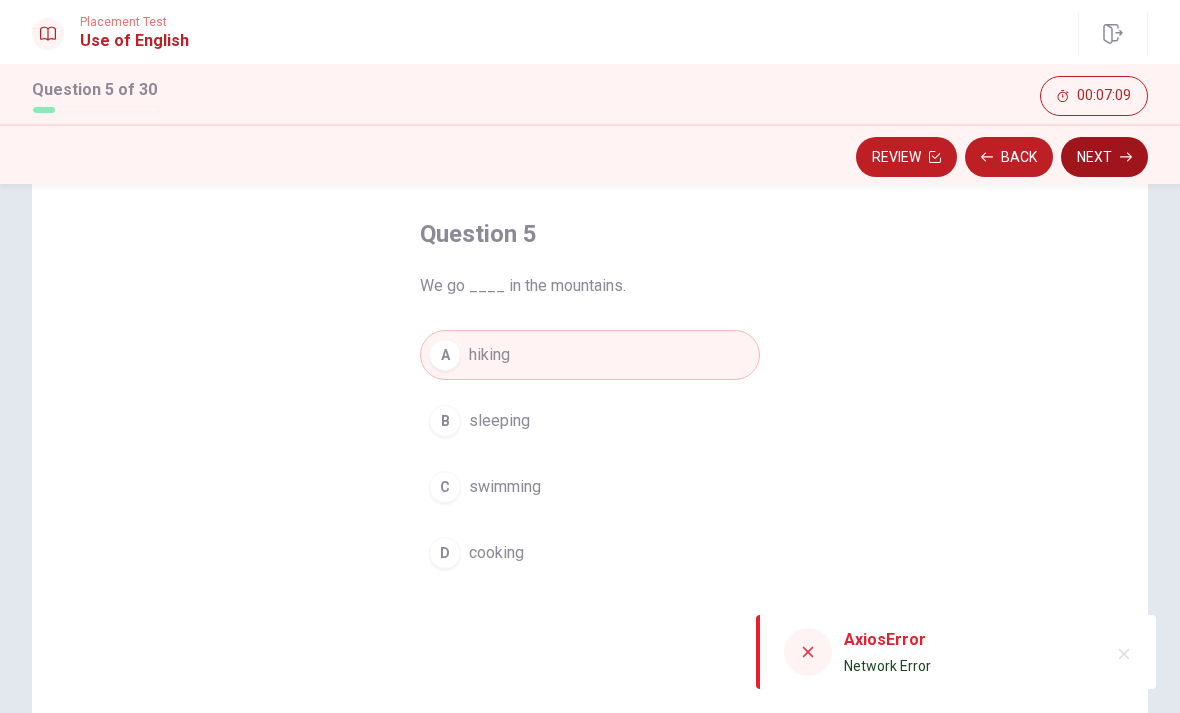 click 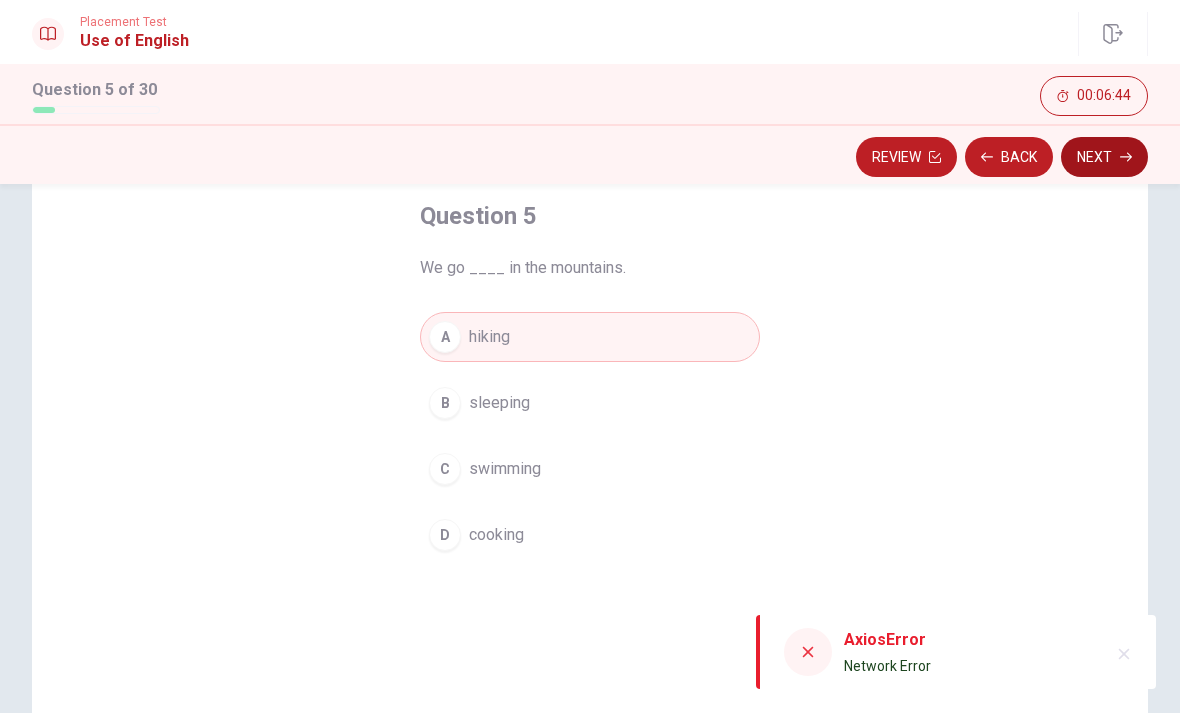 scroll, scrollTop: 88, scrollLeft: 0, axis: vertical 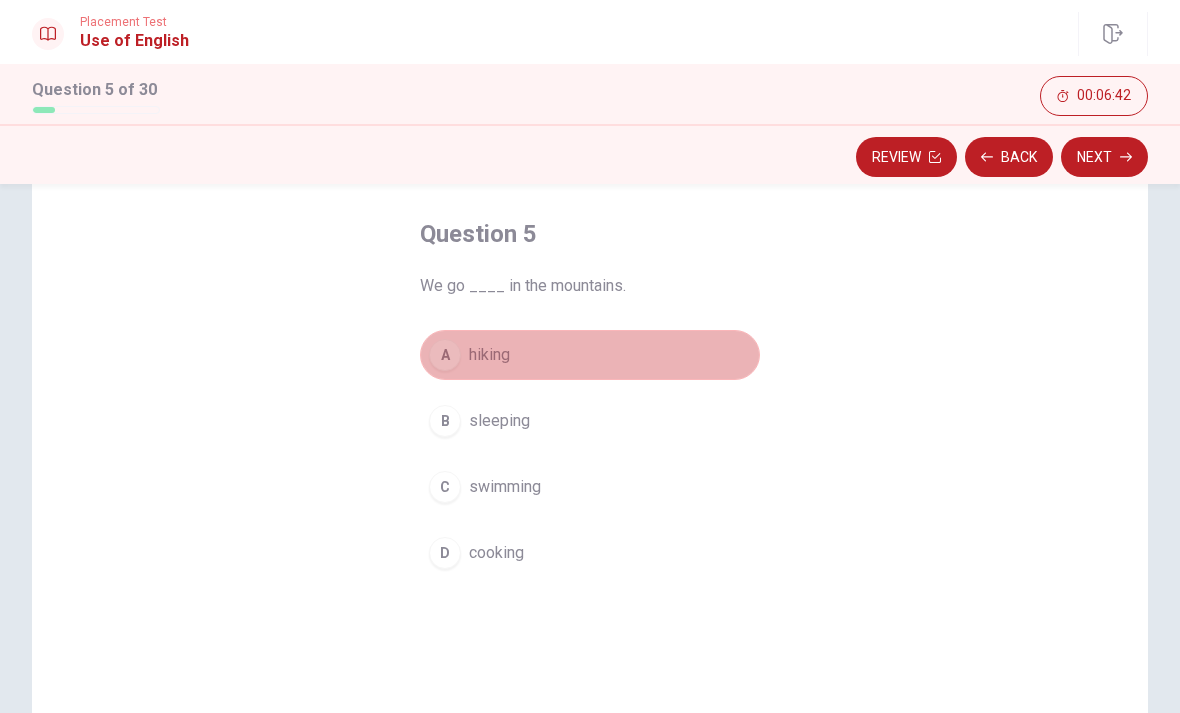 click on "A hiking" at bounding box center (590, 355) 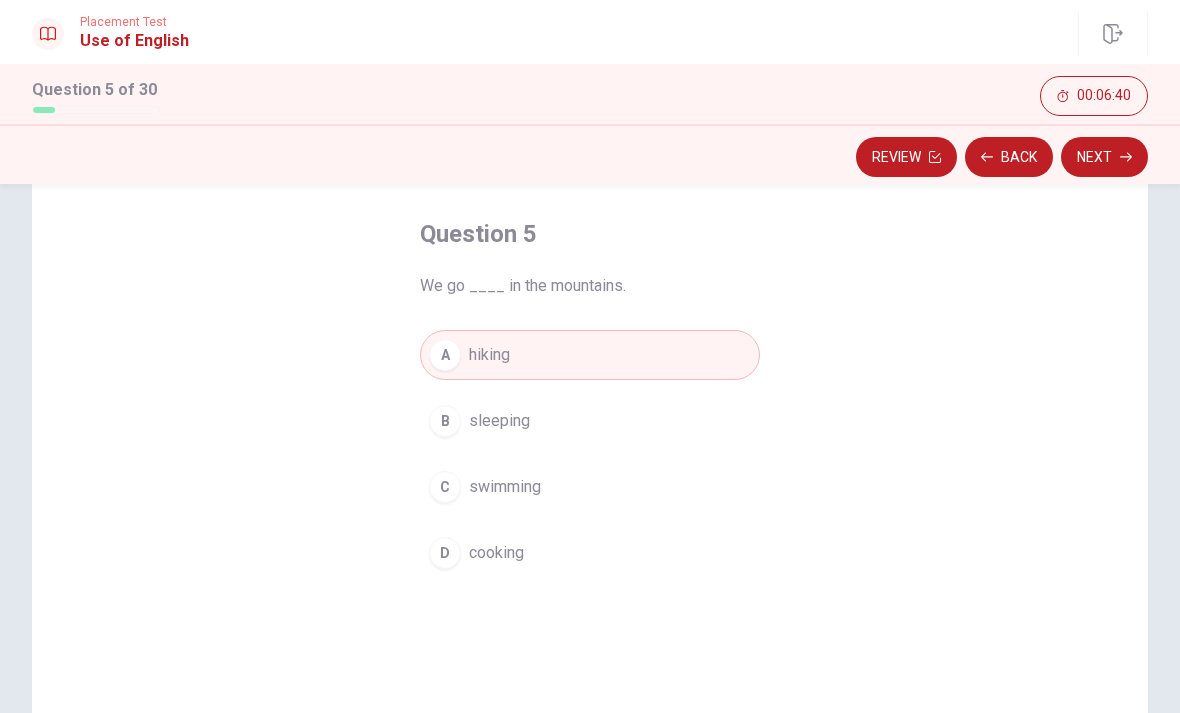 click on "A hiking" at bounding box center [590, 355] 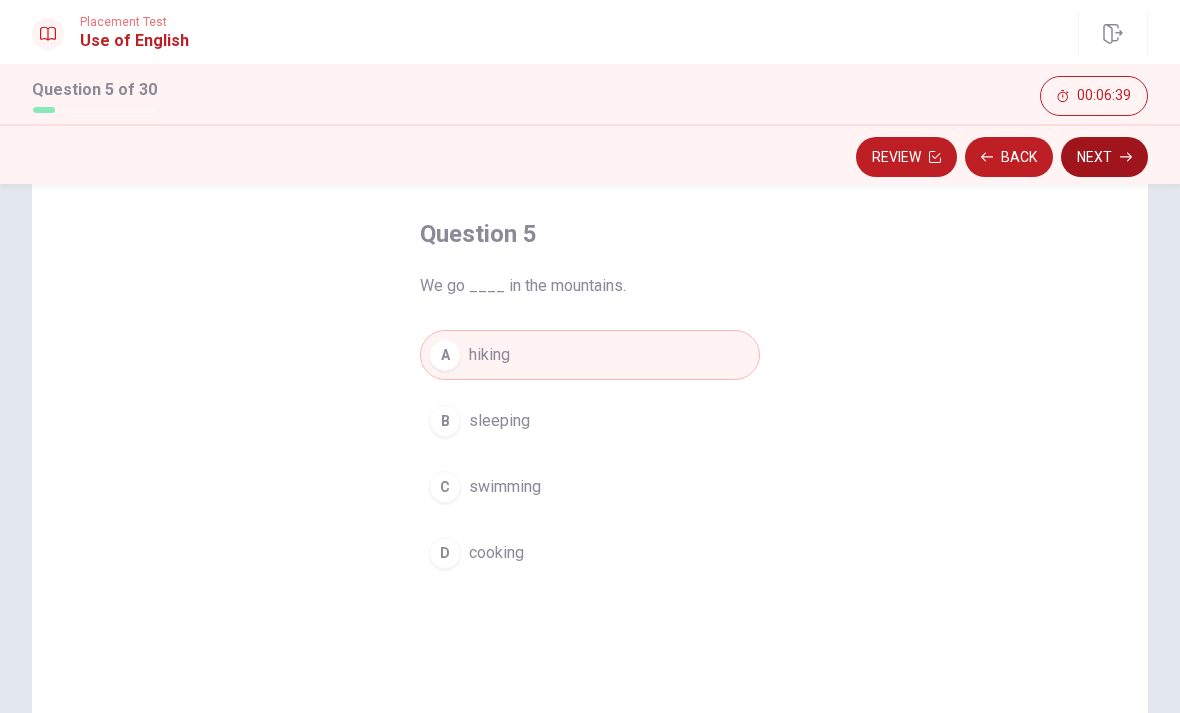 click on "Next" at bounding box center [1104, 157] 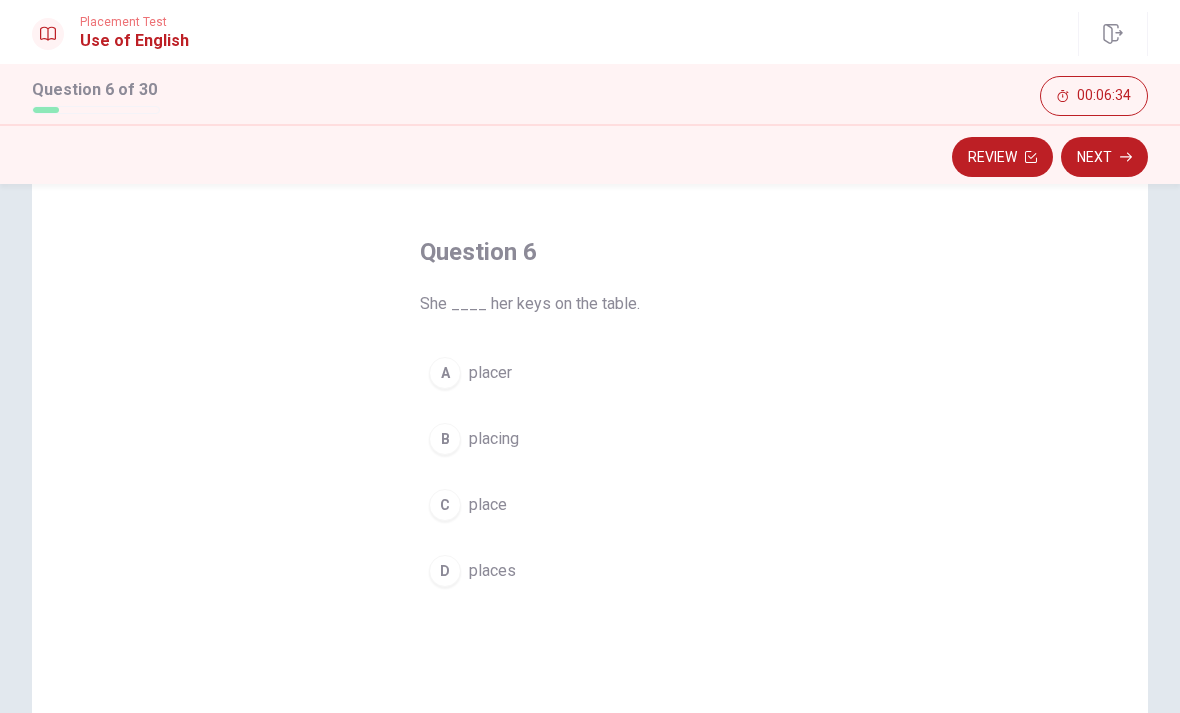 scroll, scrollTop: 72, scrollLeft: 0, axis: vertical 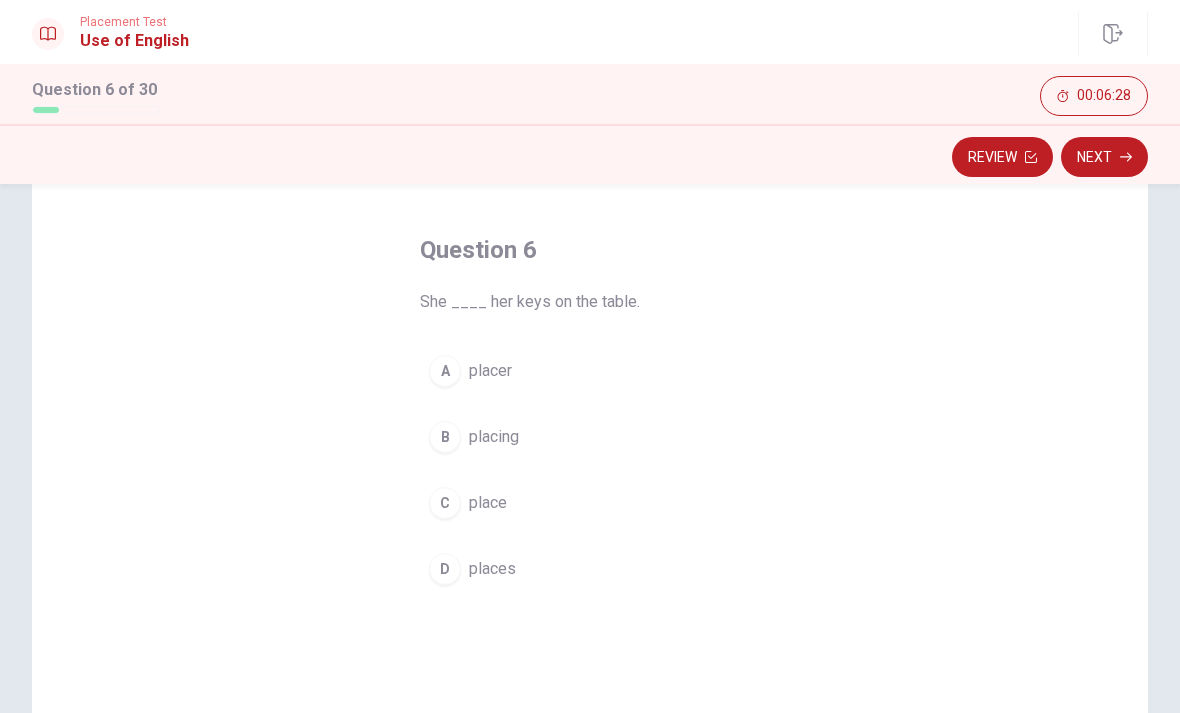 click on "D places" at bounding box center [590, 569] 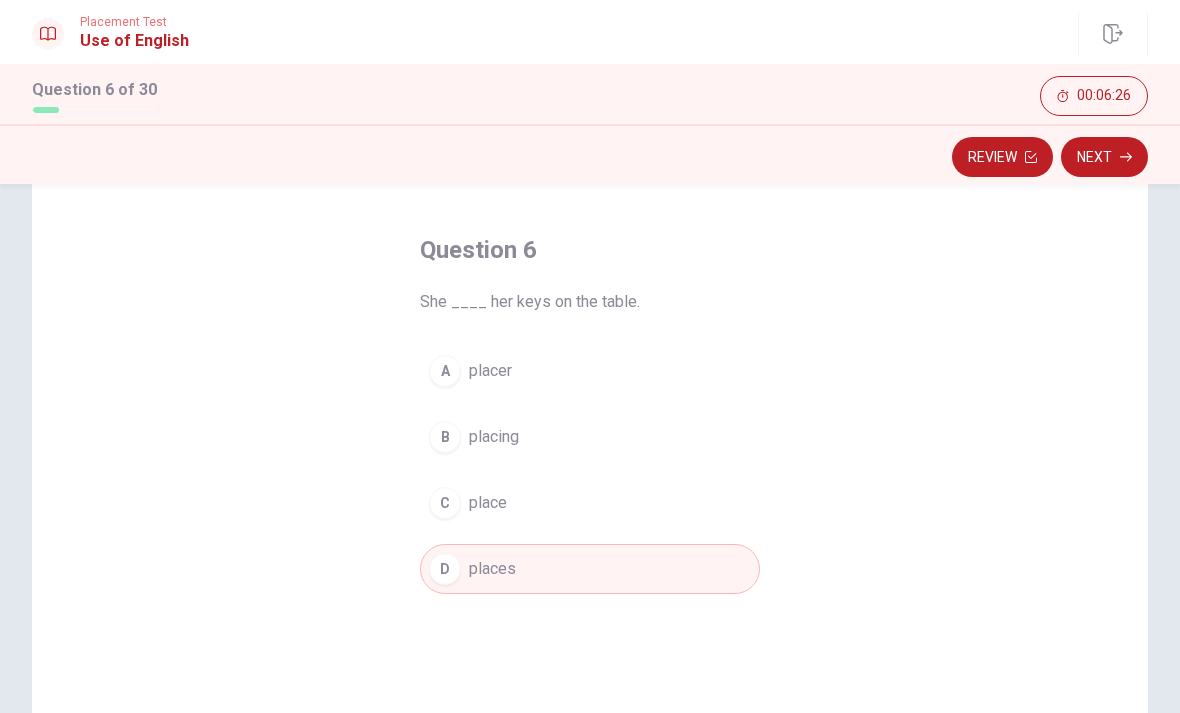 click on "placing" at bounding box center [494, 437] 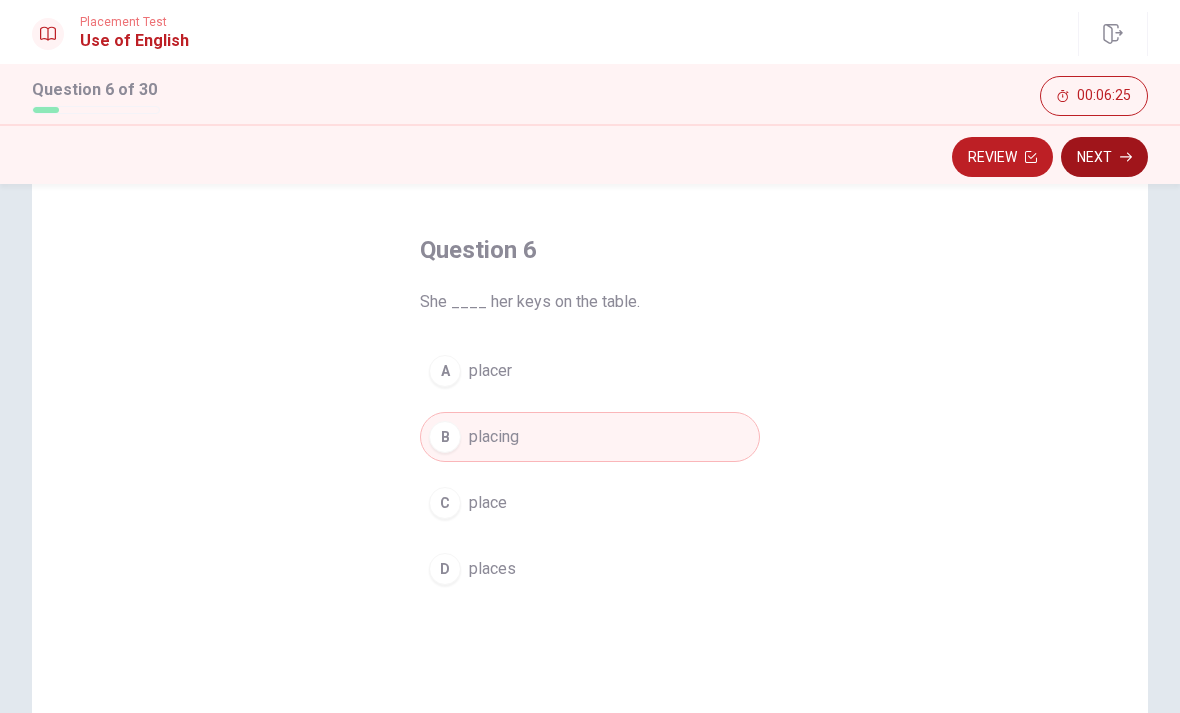 click on "Next" at bounding box center (1104, 157) 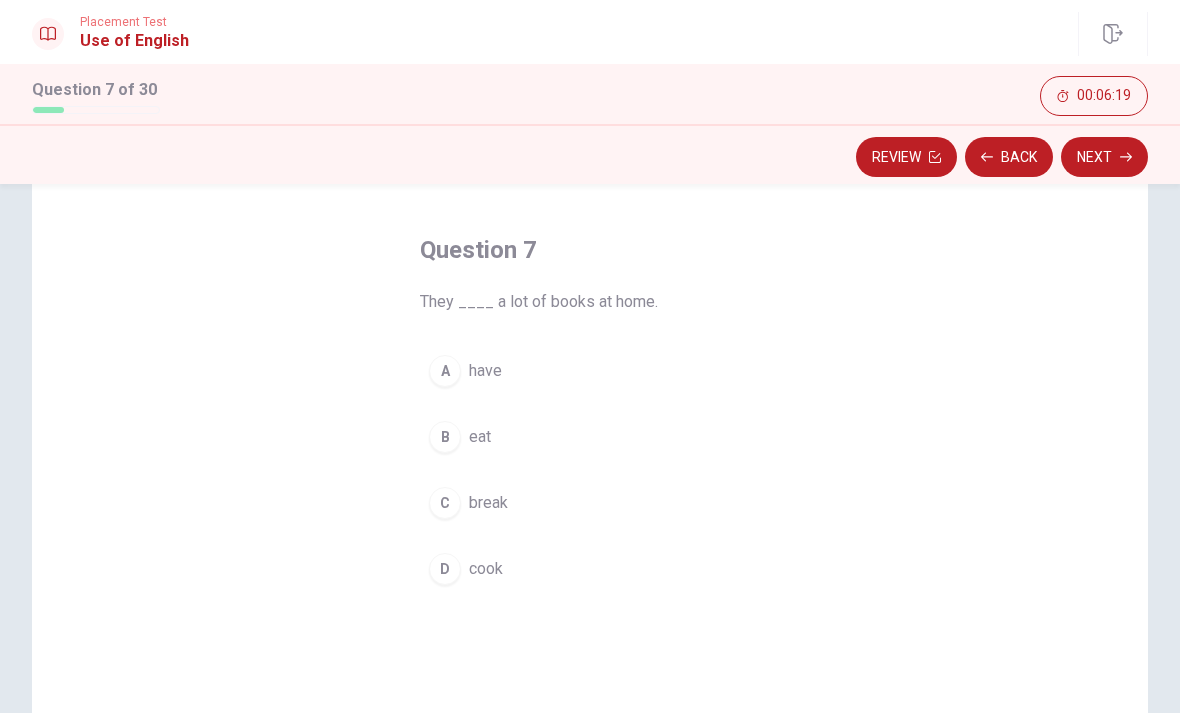 click on "A have" at bounding box center [590, 371] 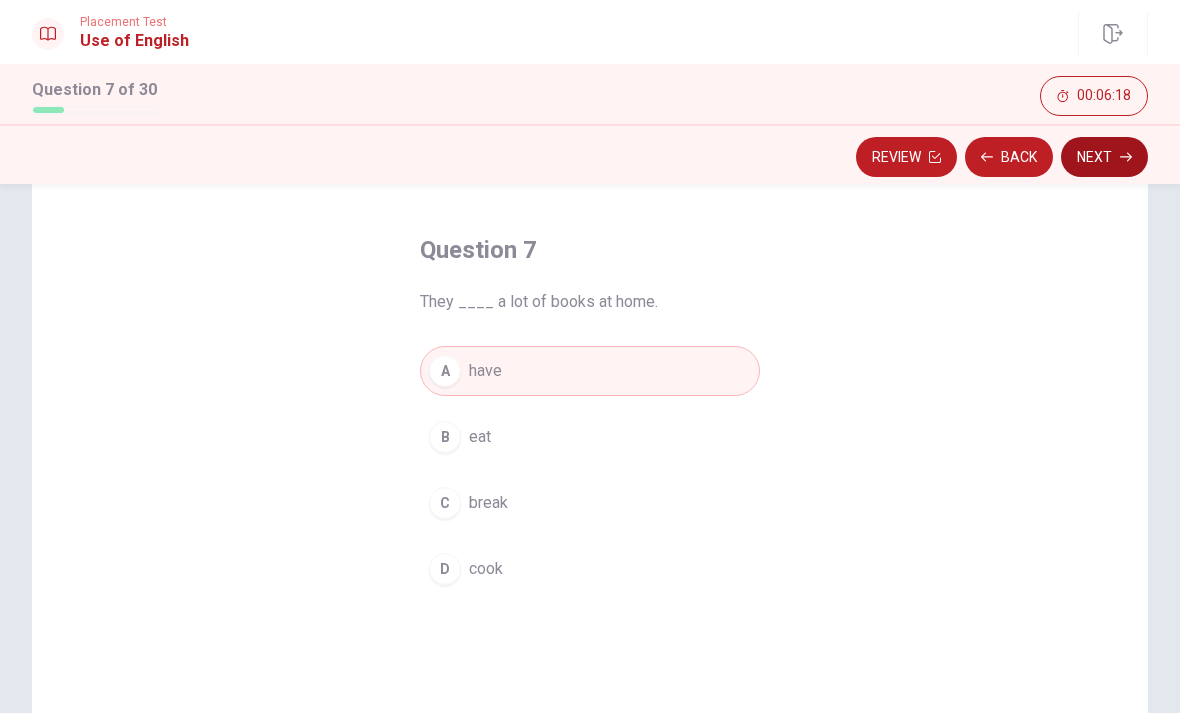 click 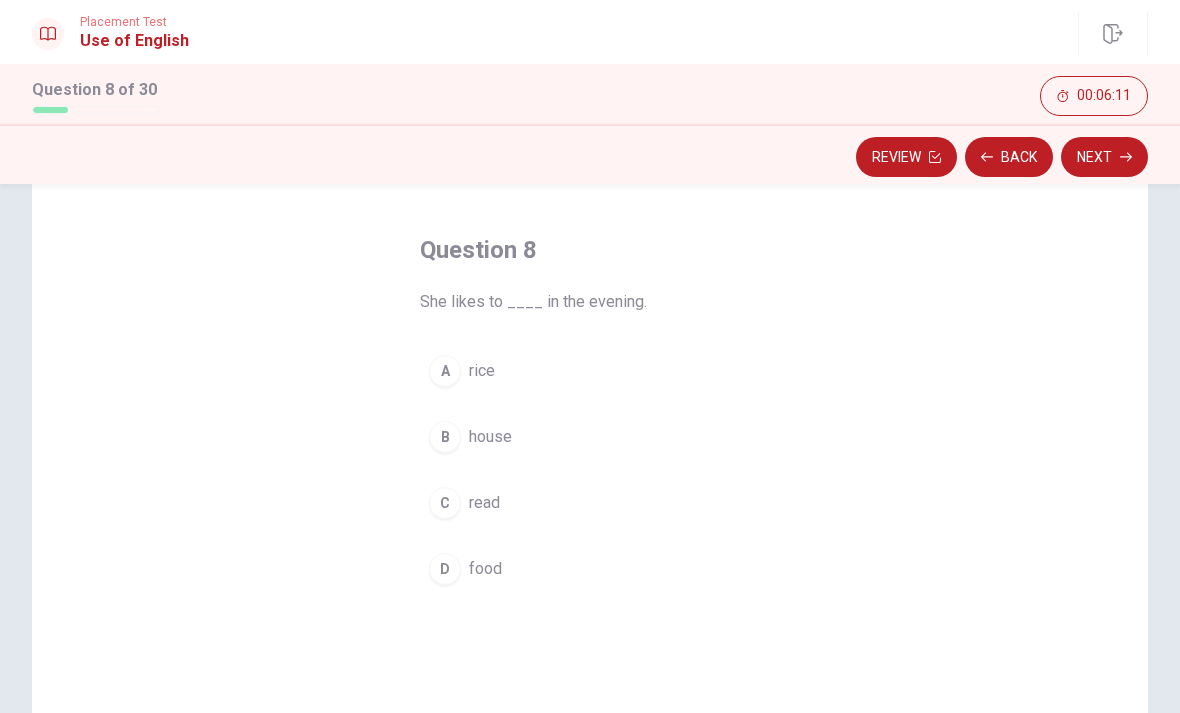 click on "C read" at bounding box center (590, 503) 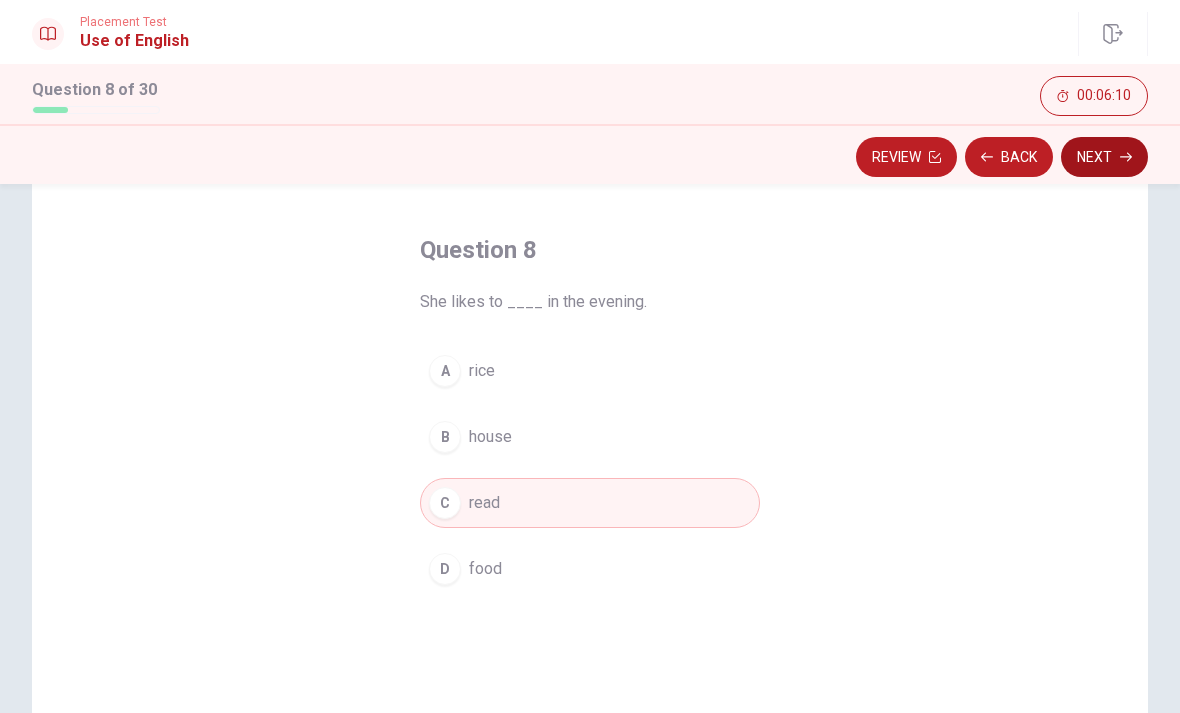 click on "Next" at bounding box center [1104, 157] 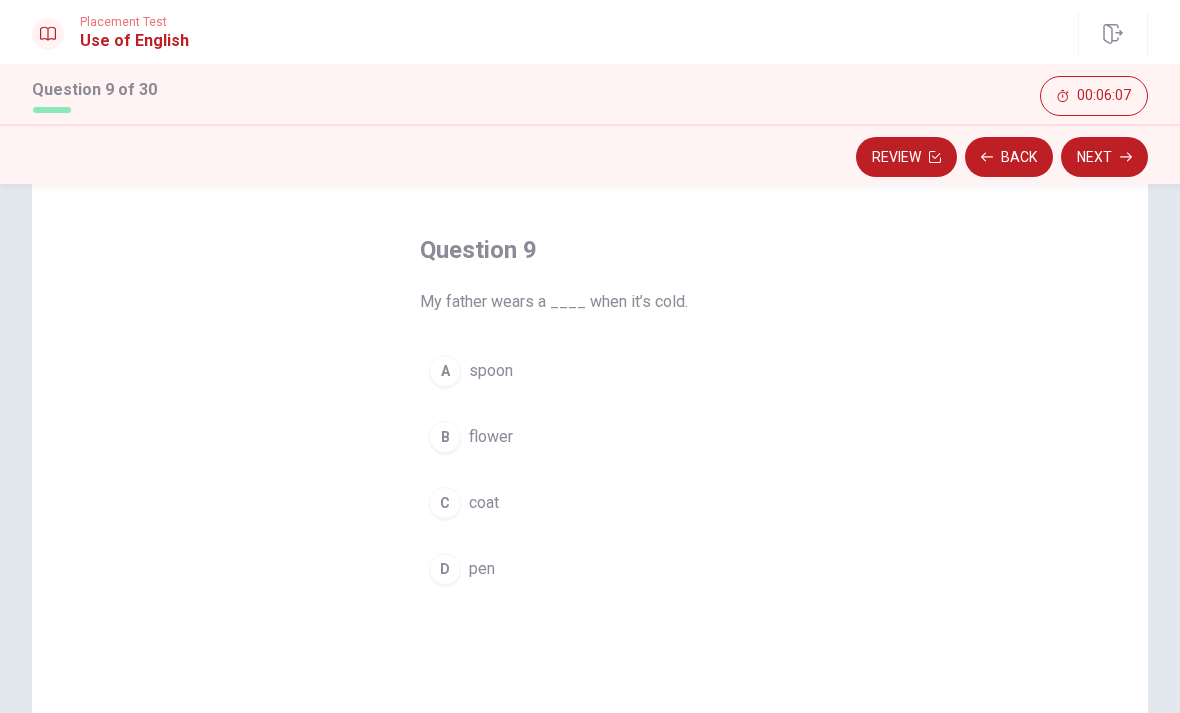click on "C coat" at bounding box center (590, 503) 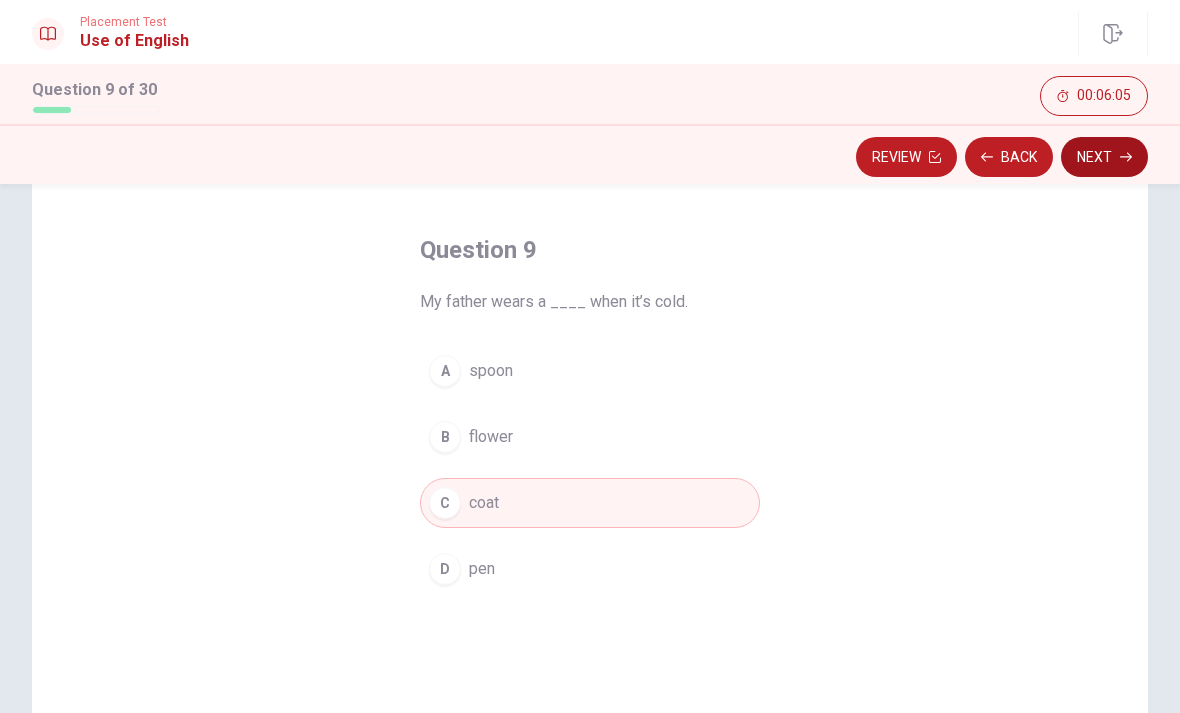 click on "Next" at bounding box center [1104, 157] 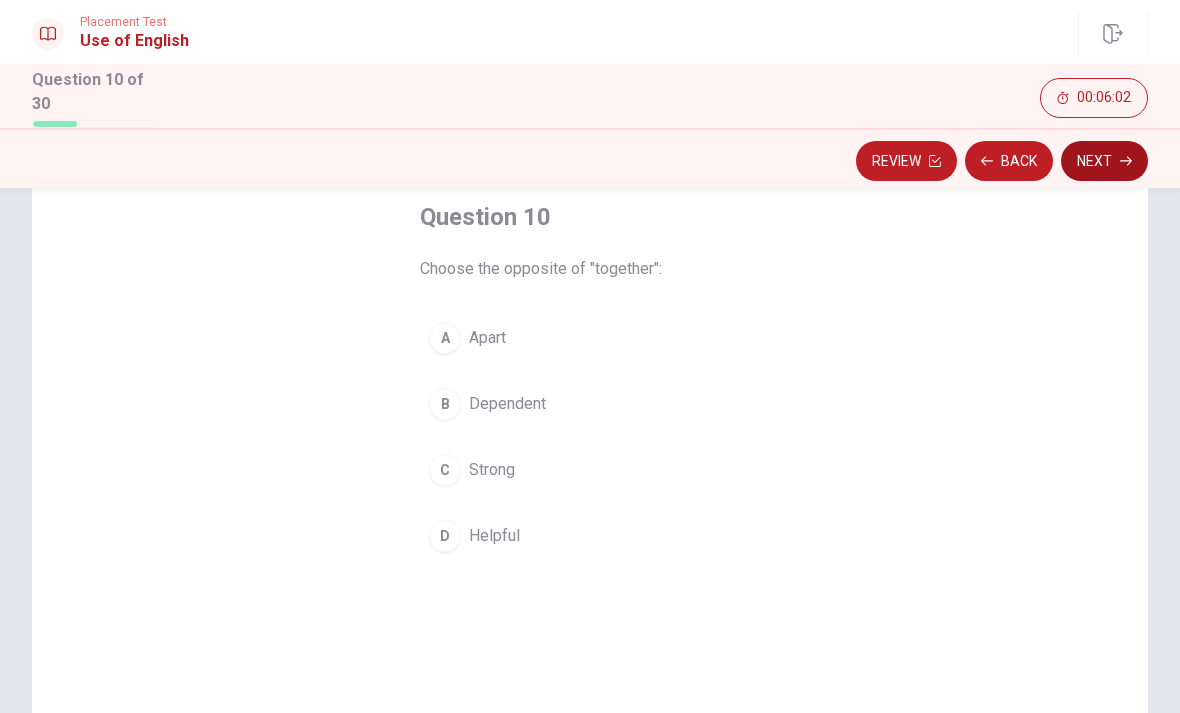 scroll, scrollTop: 110, scrollLeft: 0, axis: vertical 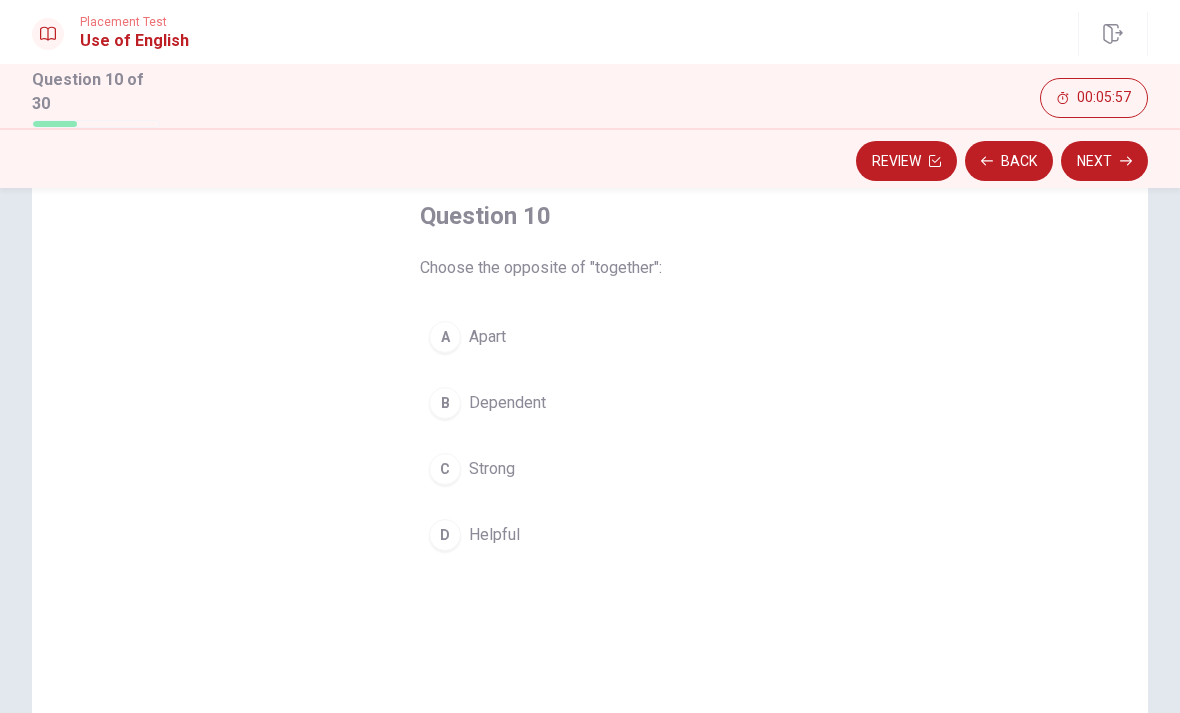 click on "A Apart" at bounding box center (590, 337) 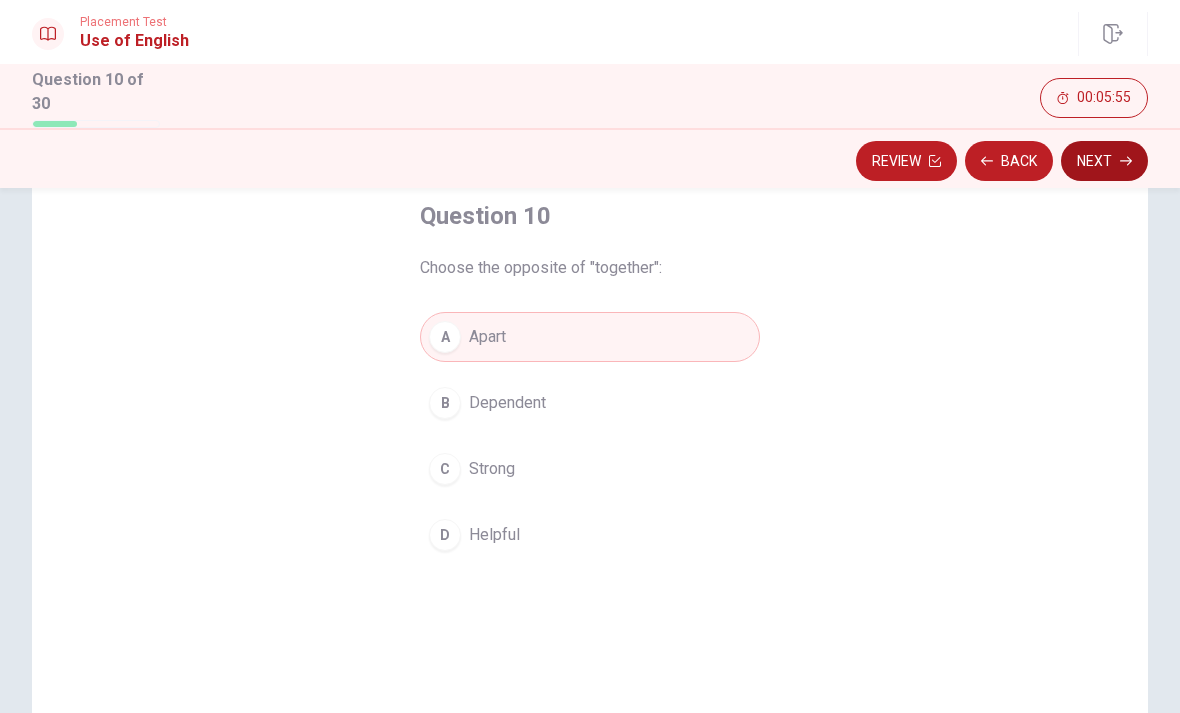 click on "Next" at bounding box center [1104, 161] 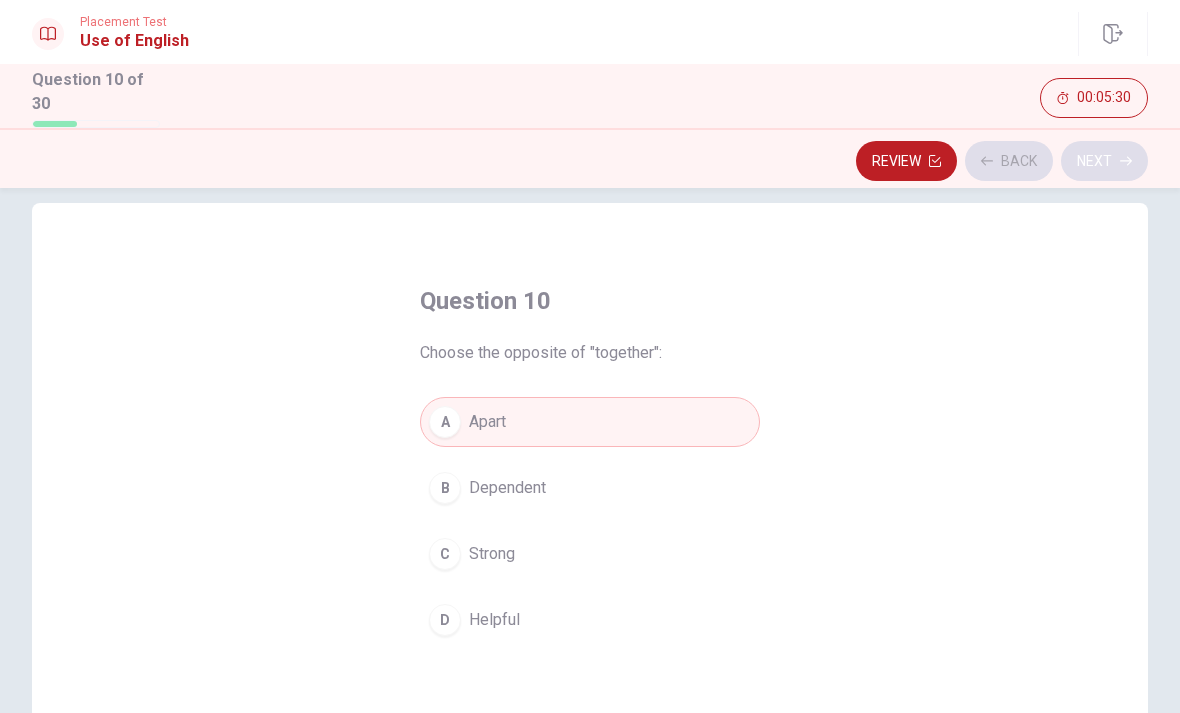 scroll, scrollTop: 24, scrollLeft: 0, axis: vertical 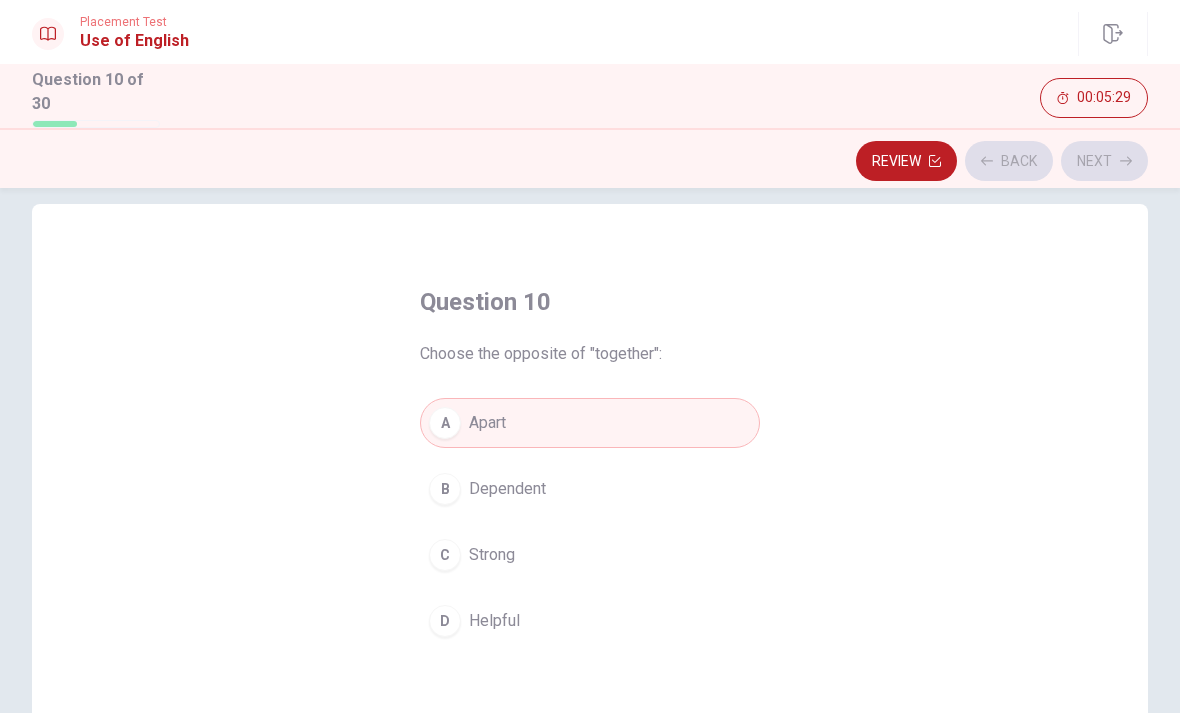 click on "A Apart" at bounding box center [590, 423] 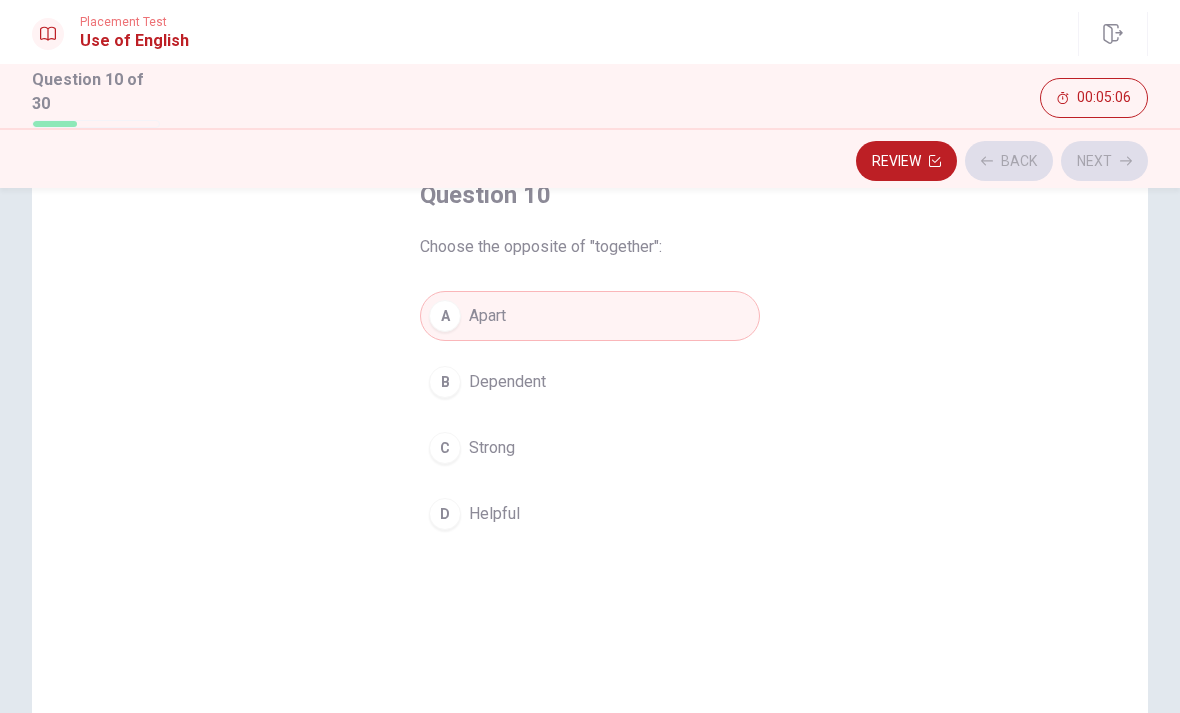 scroll, scrollTop: 132, scrollLeft: 0, axis: vertical 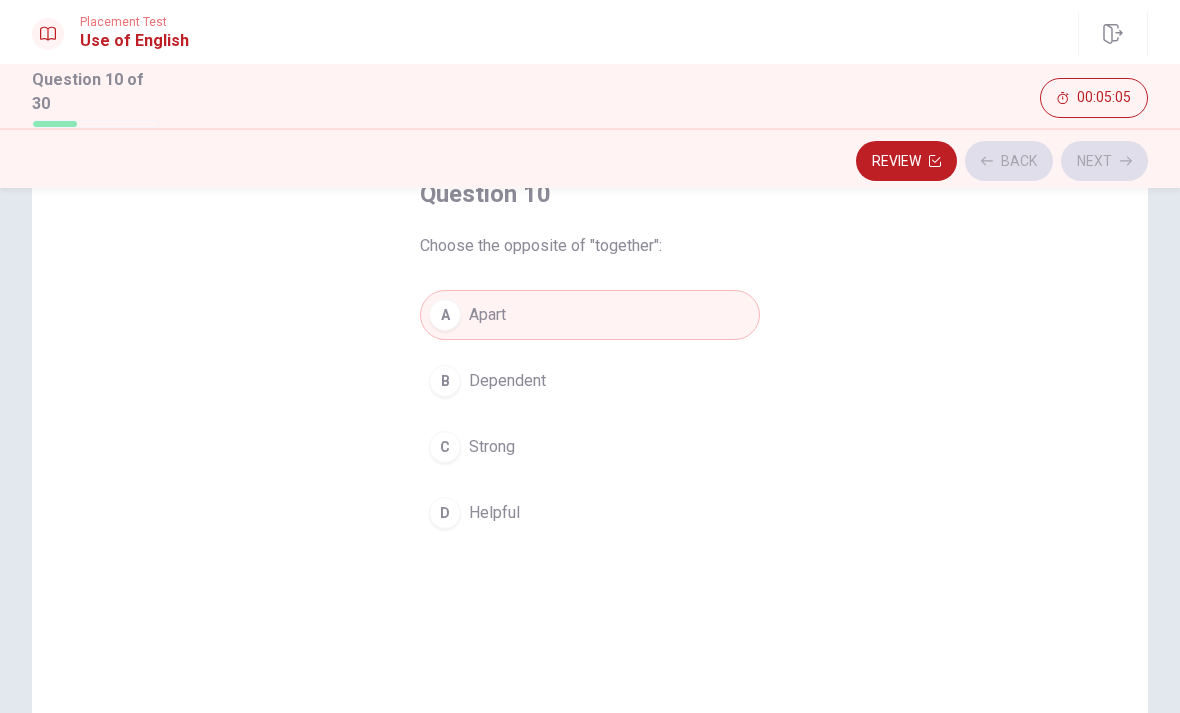 click on "A Apart" at bounding box center (590, 315) 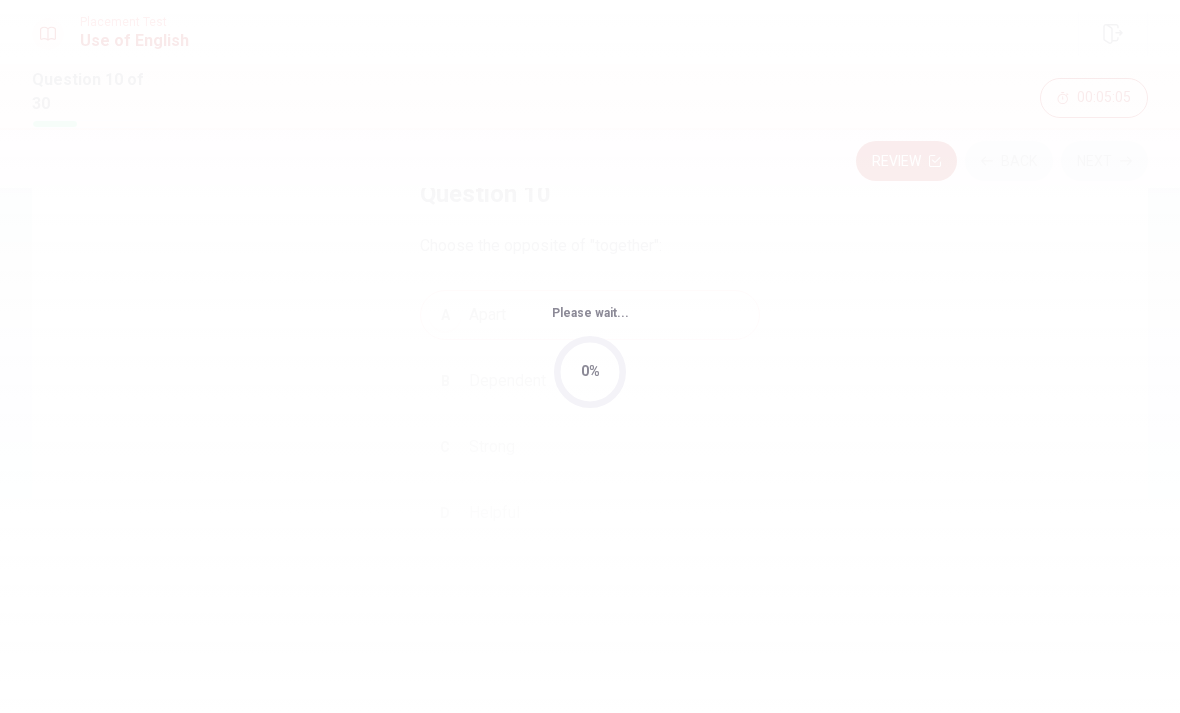 click on "Please wait... 0%" at bounding box center [590, 356] 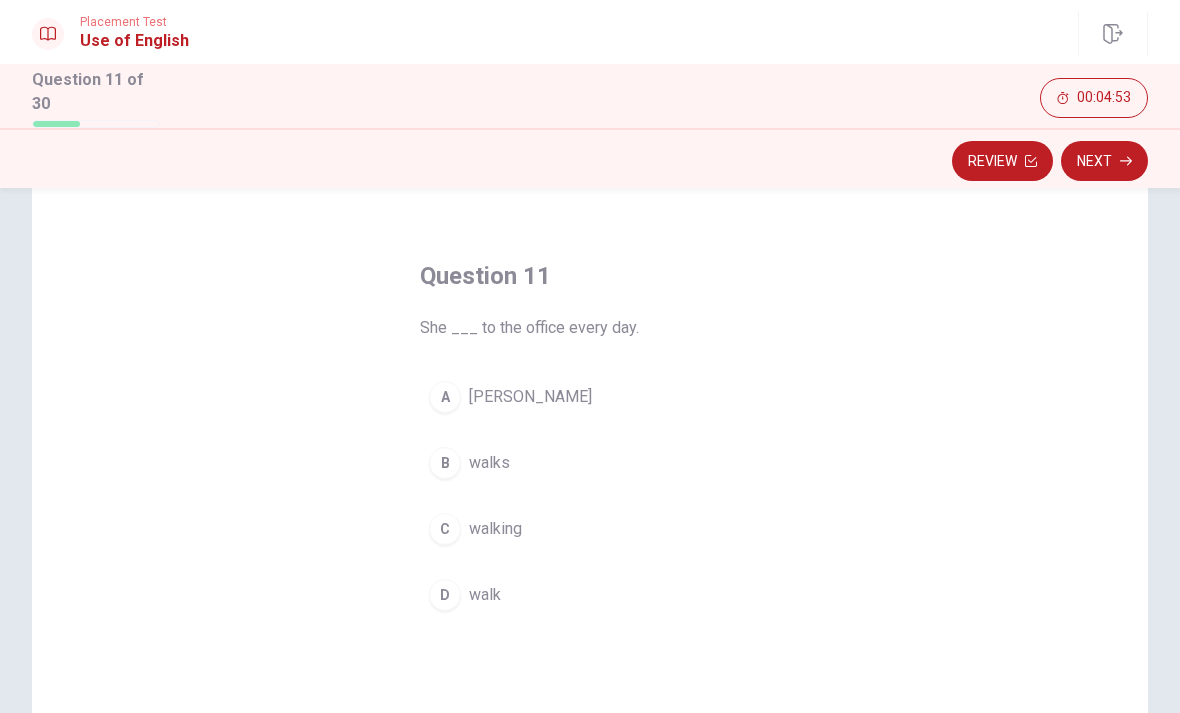 scroll, scrollTop: 53, scrollLeft: 0, axis: vertical 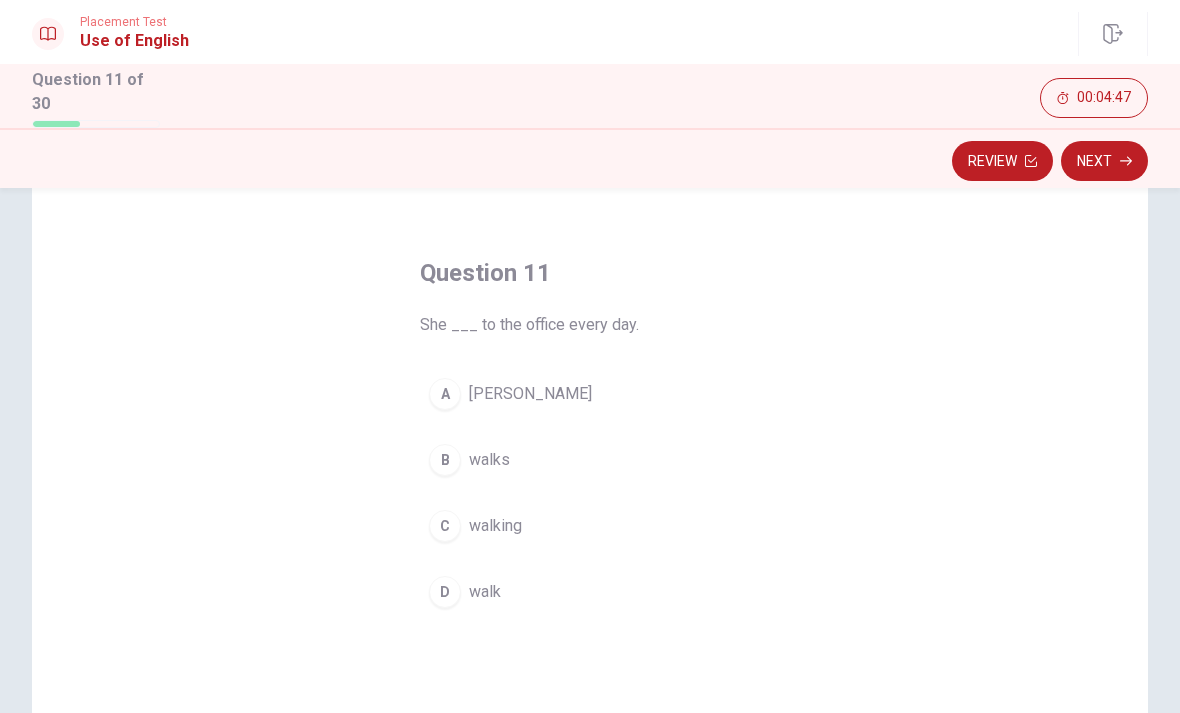 click on "C walking" at bounding box center [590, 526] 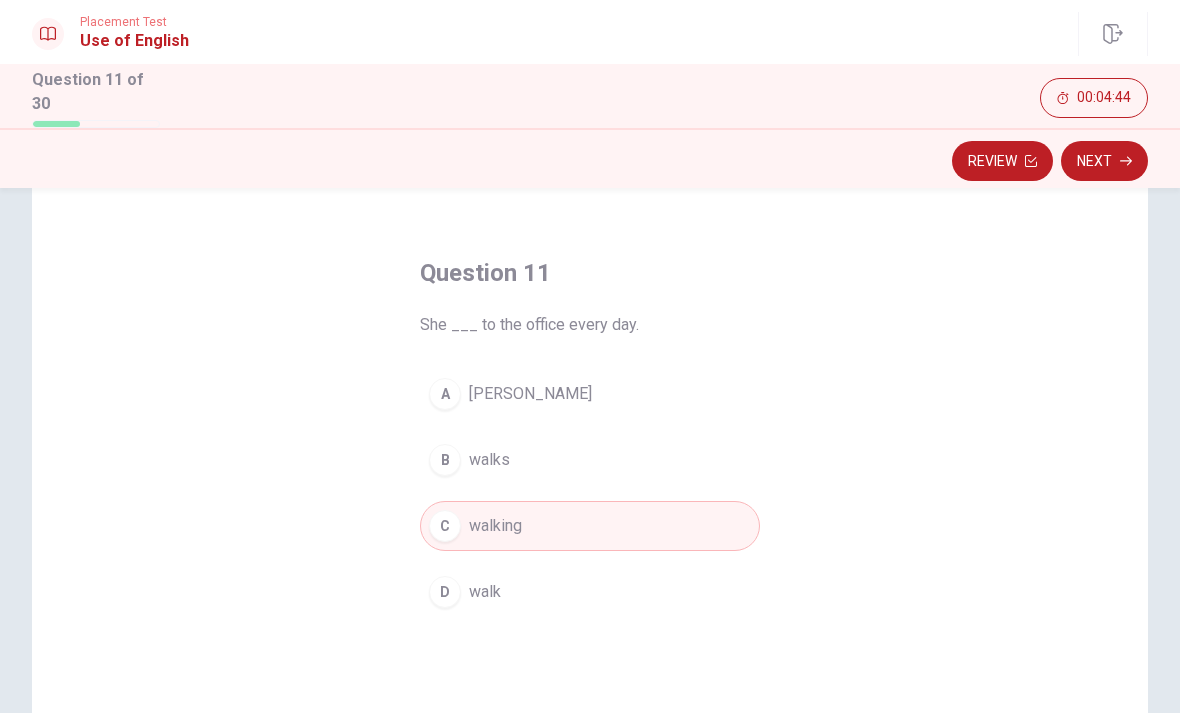 click on "D walk" at bounding box center (590, 592) 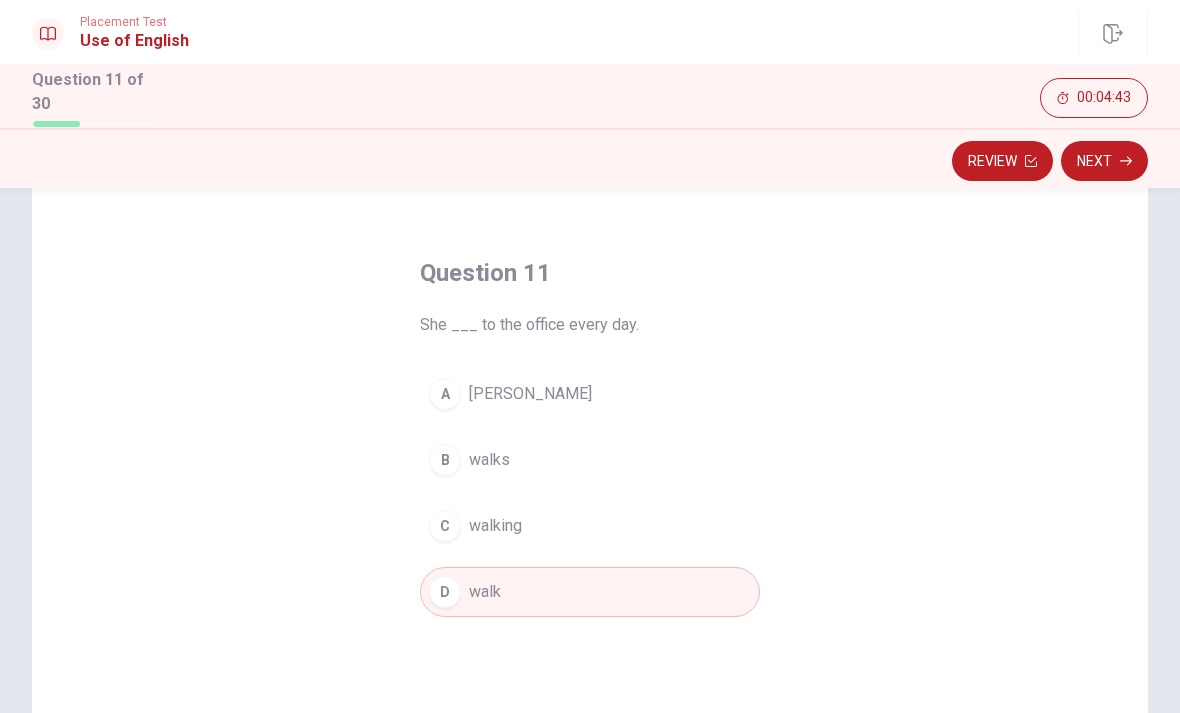 click on "B walks" at bounding box center [590, 460] 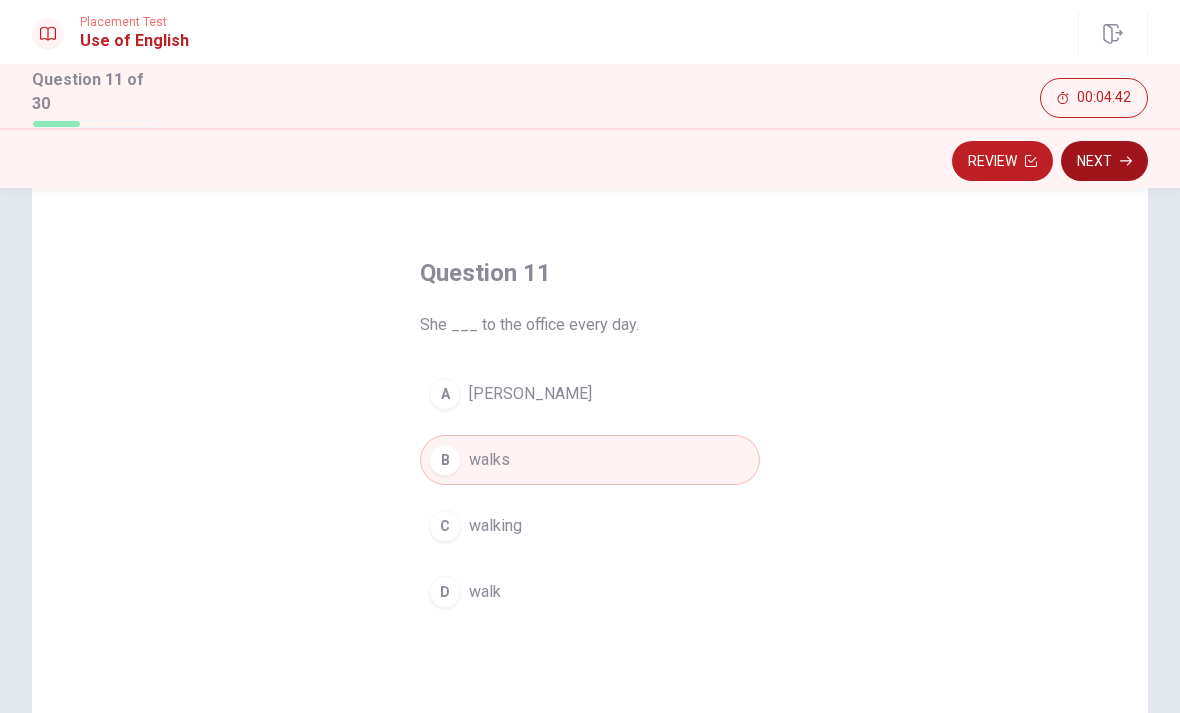 click on "Next" at bounding box center (1104, 161) 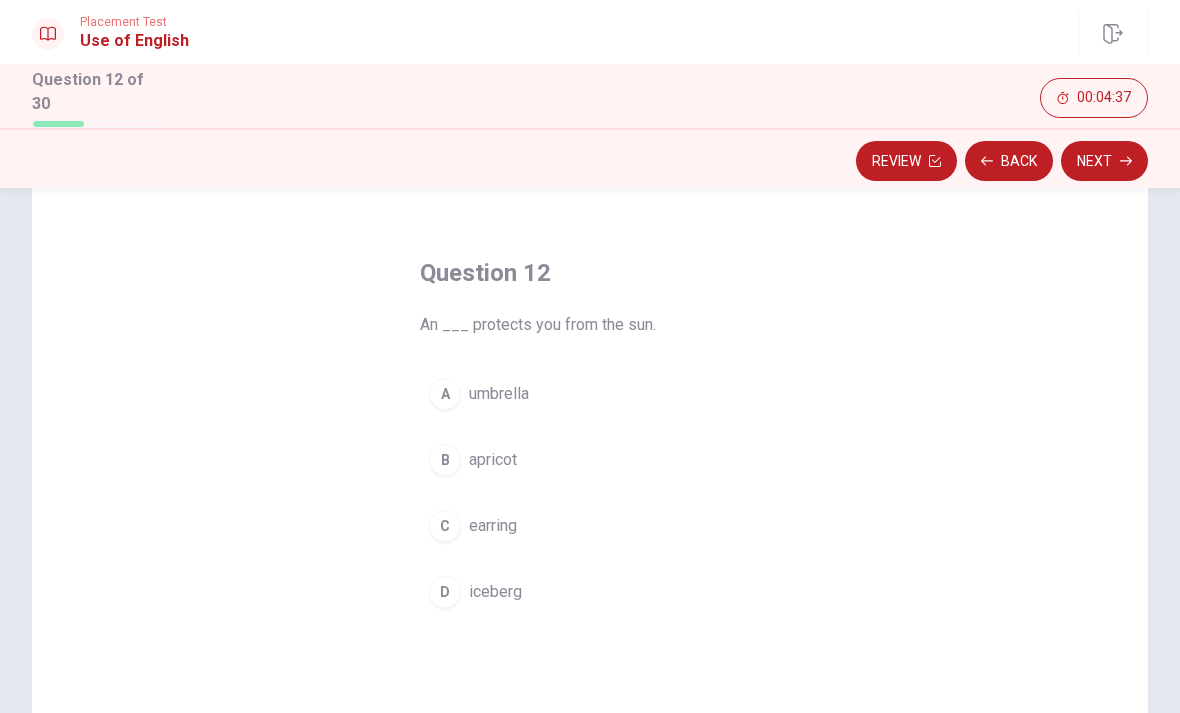 click on "A umbrella" at bounding box center [590, 394] 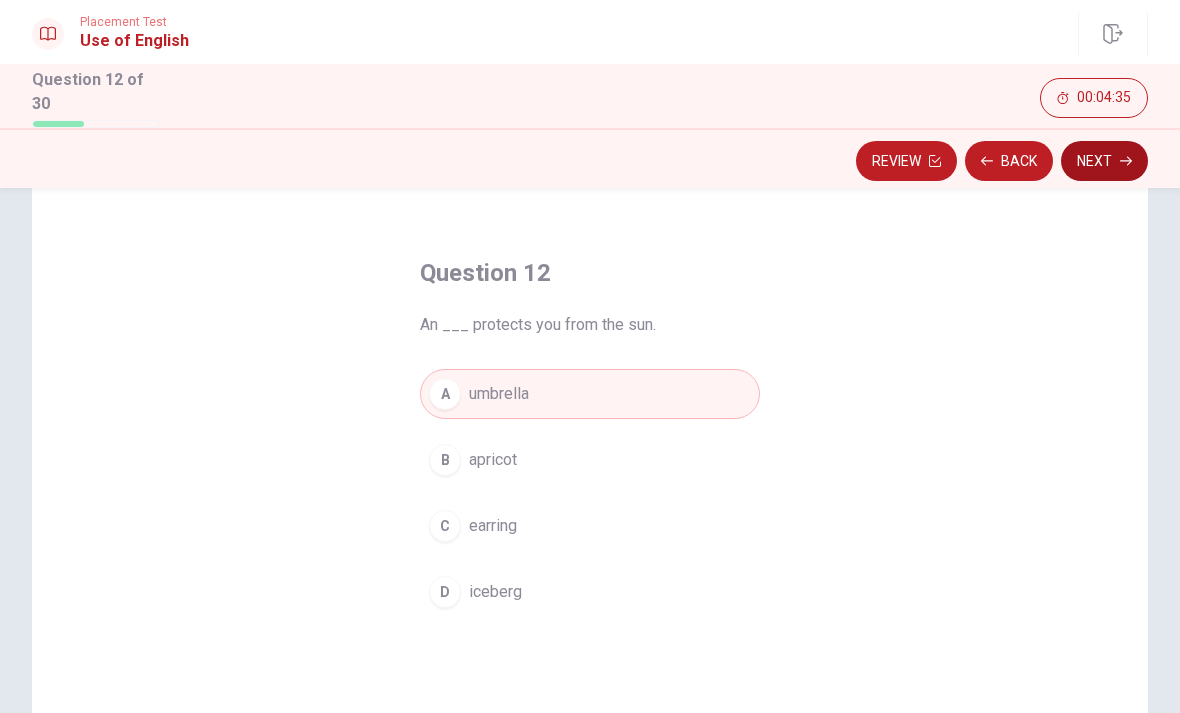click on "Next" at bounding box center (1104, 161) 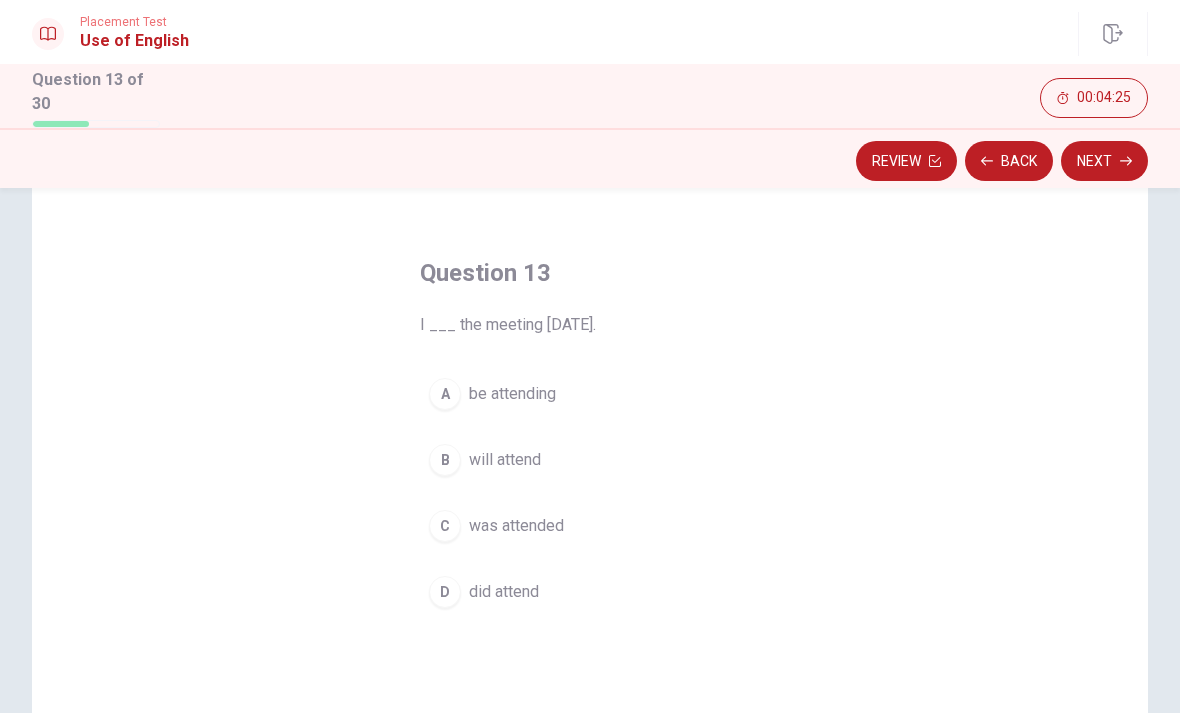click on "B will attend" at bounding box center (590, 460) 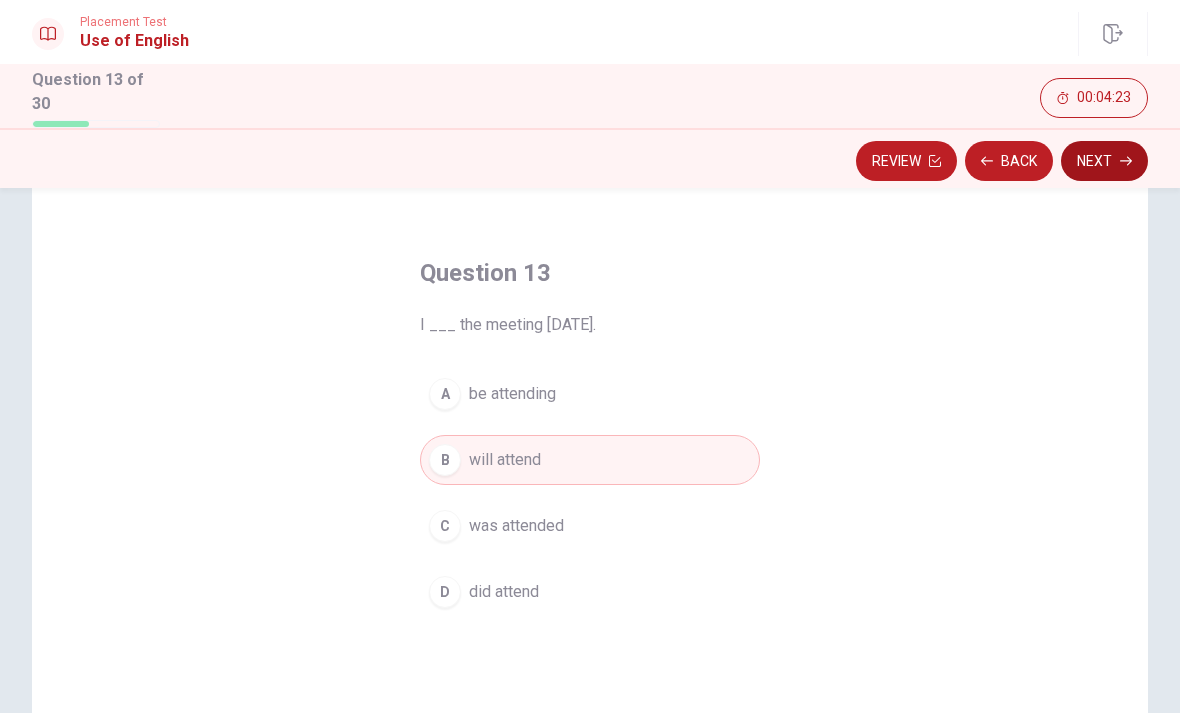 click on "Next" at bounding box center [1104, 161] 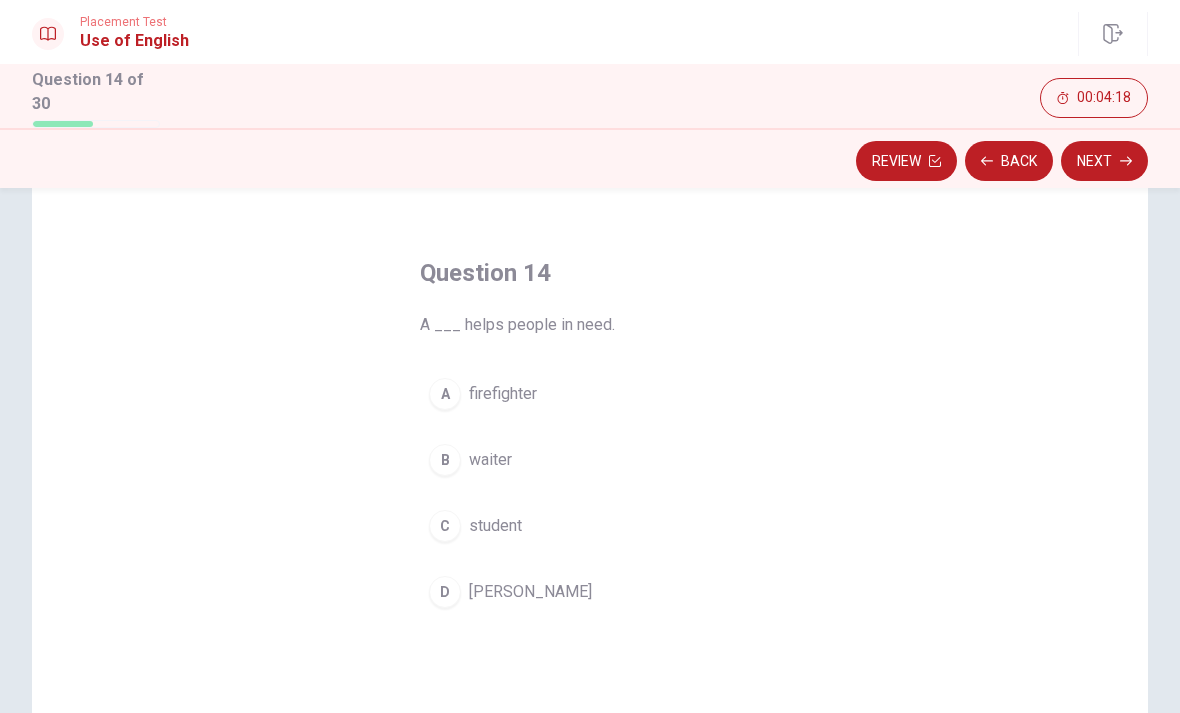 click on "A firefighter" at bounding box center [590, 394] 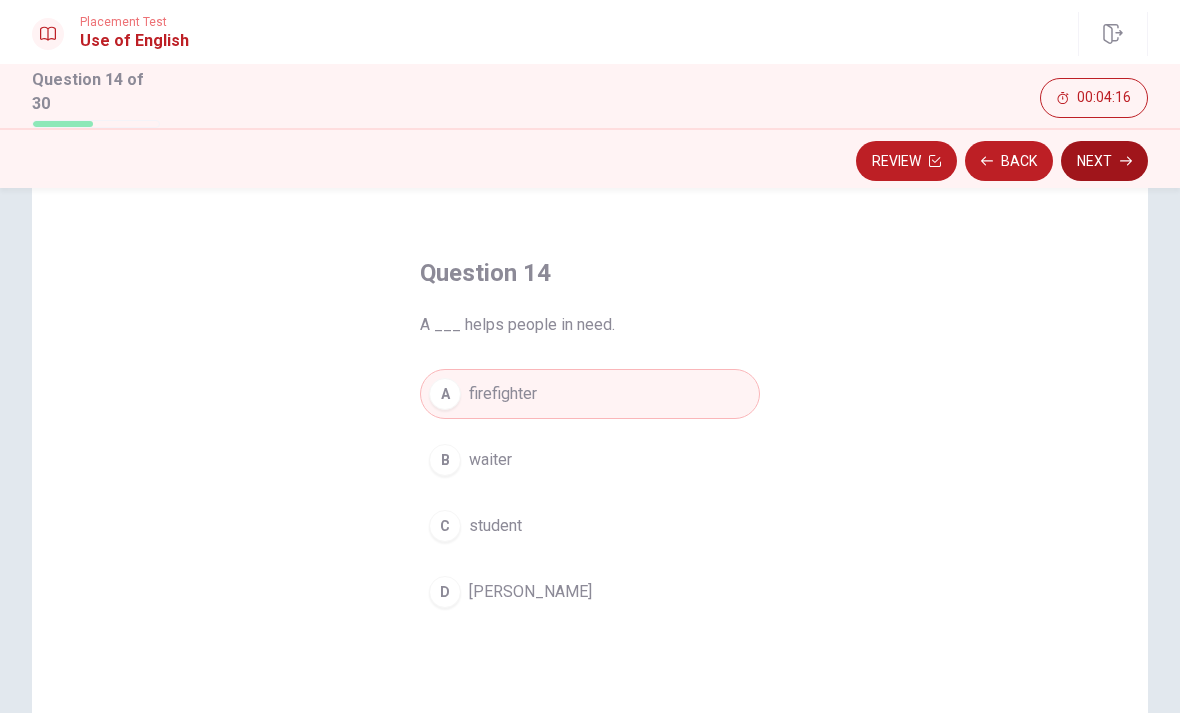 click on "Next" at bounding box center (1104, 161) 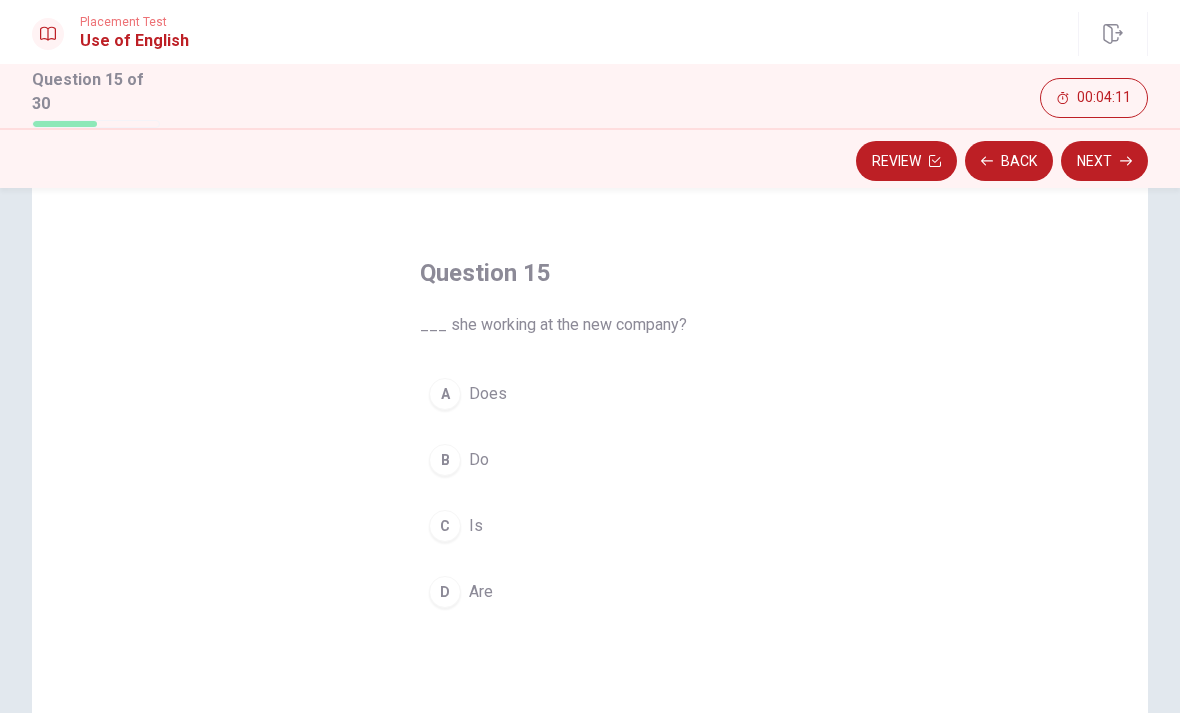 click on "C Is" at bounding box center [590, 526] 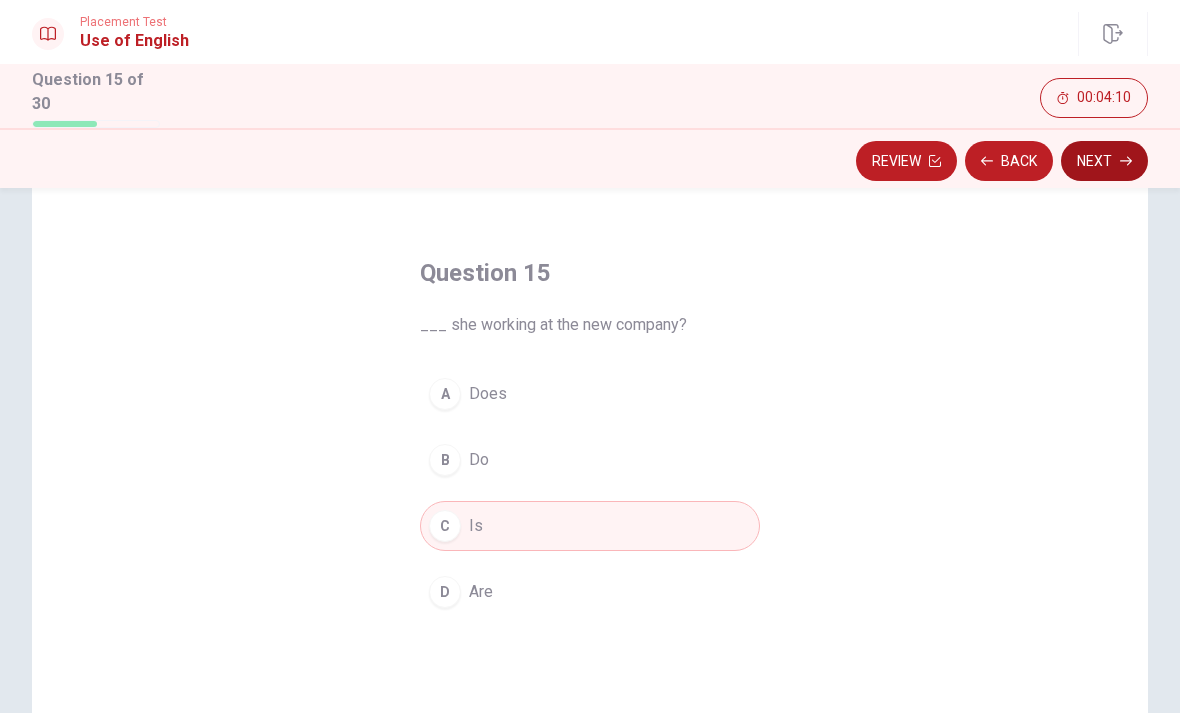 click 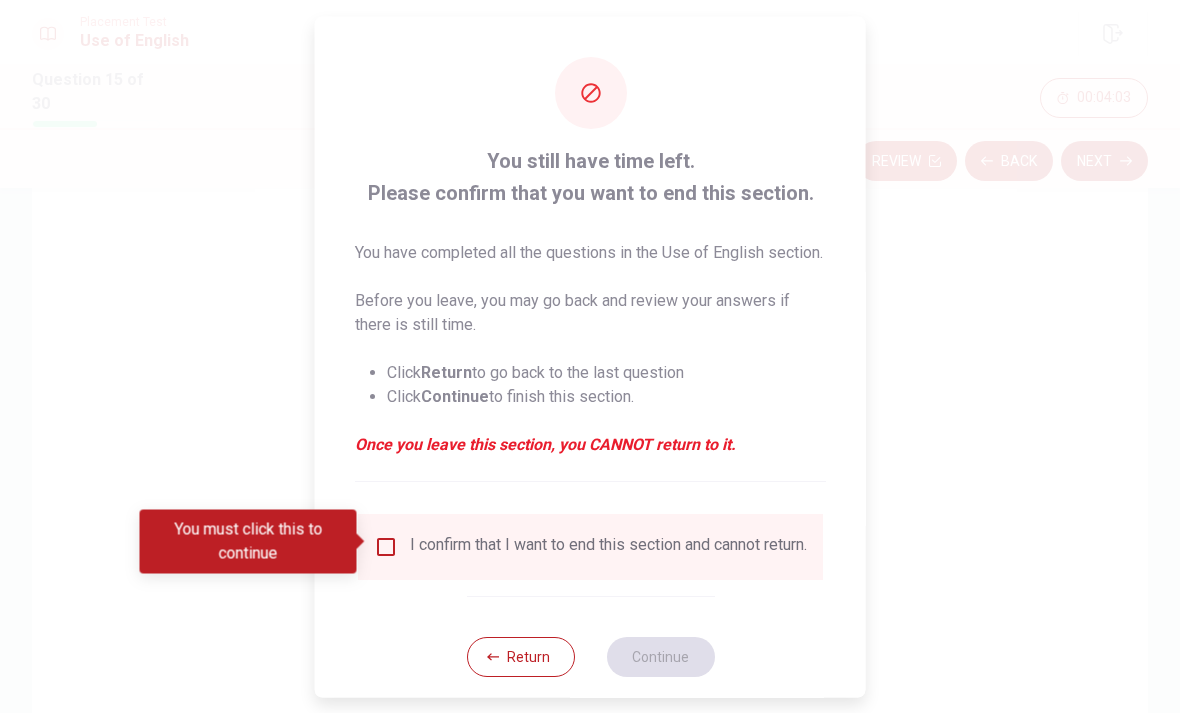click at bounding box center [386, 546] 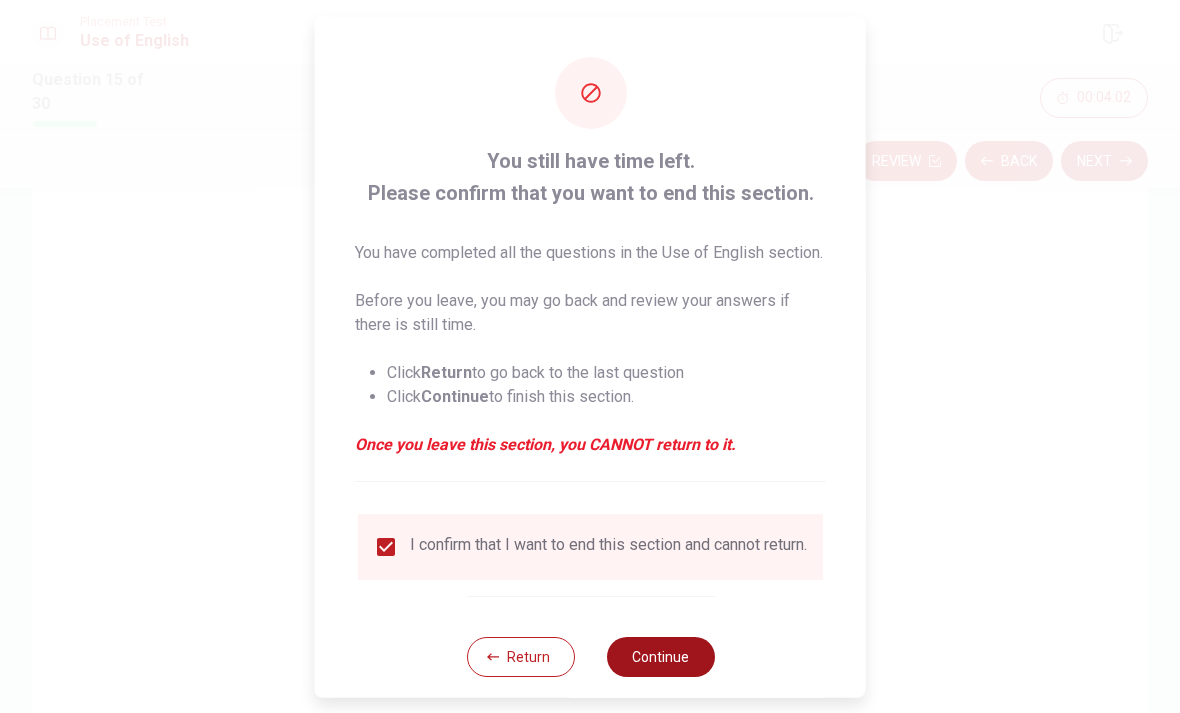 click on "Continue" at bounding box center (660, 656) 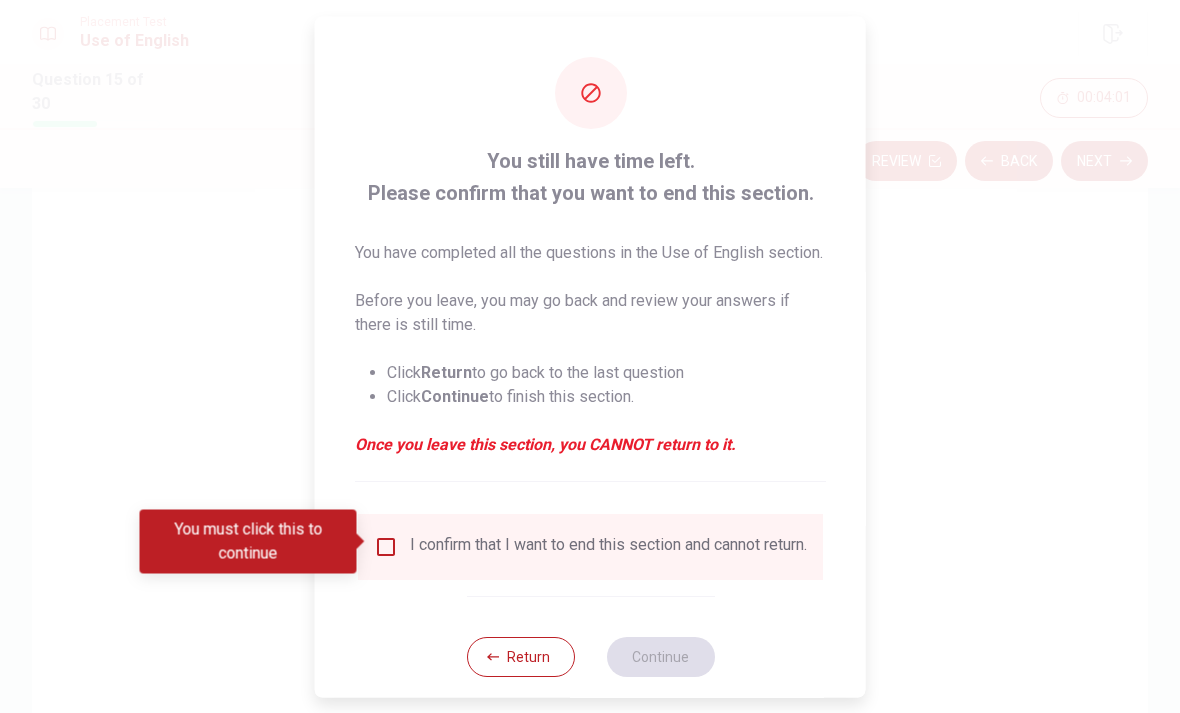 click at bounding box center [386, 546] 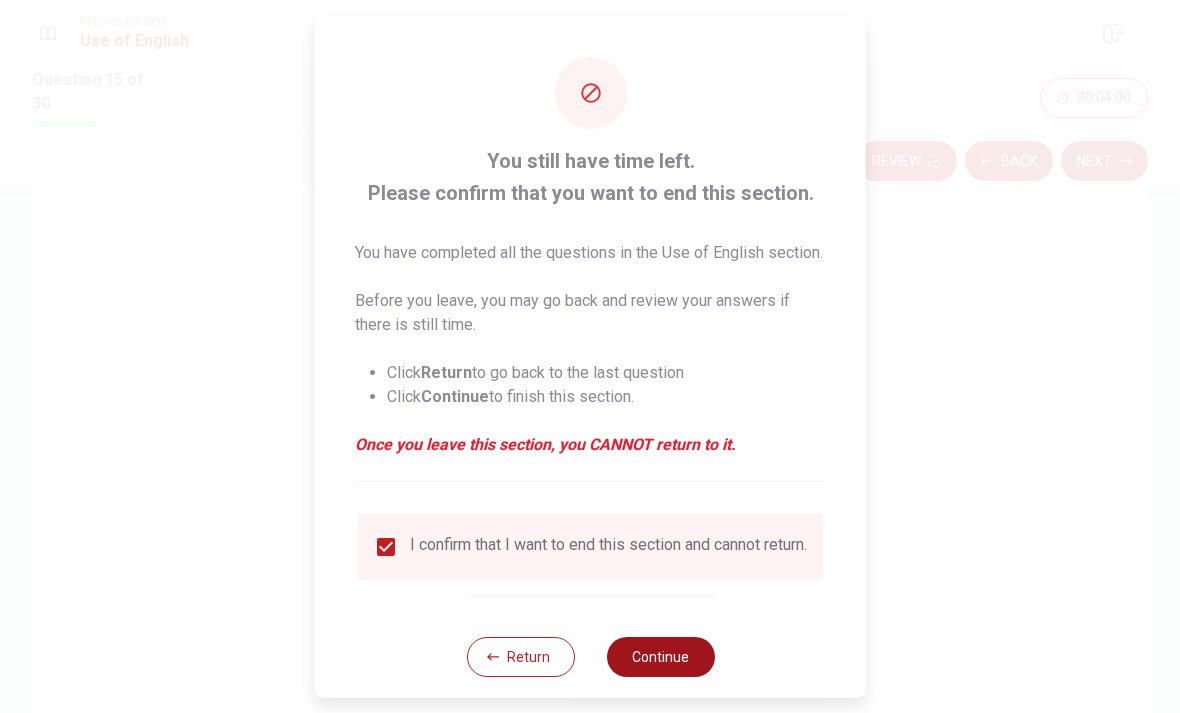click on "Continue" at bounding box center (660, 656) 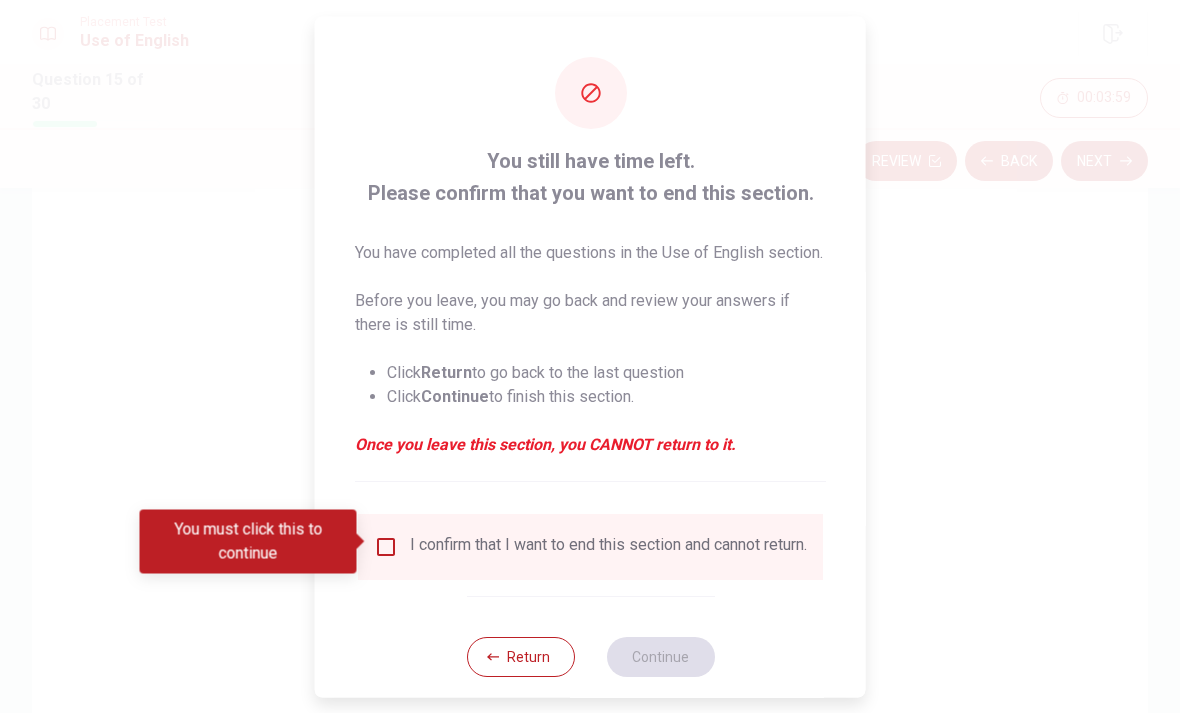 click on "I confirm that I want to end this section and cannot return." at bounding box center [590, 546] 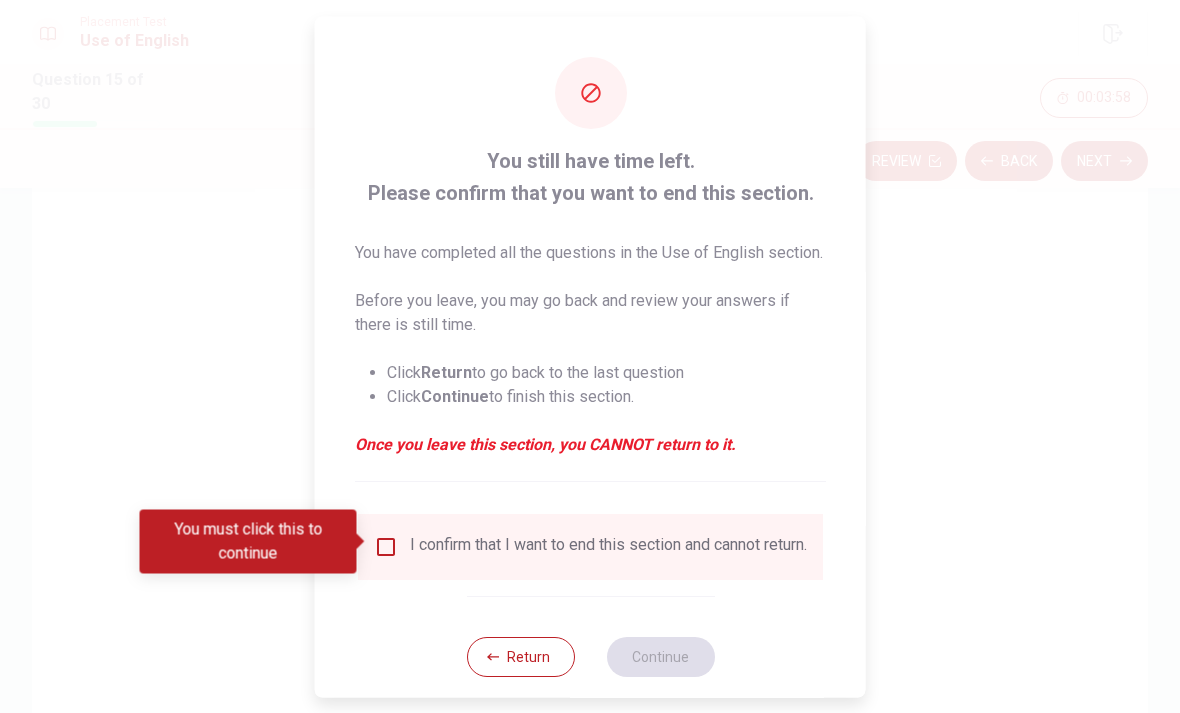 click at bounding box center (386, 546) 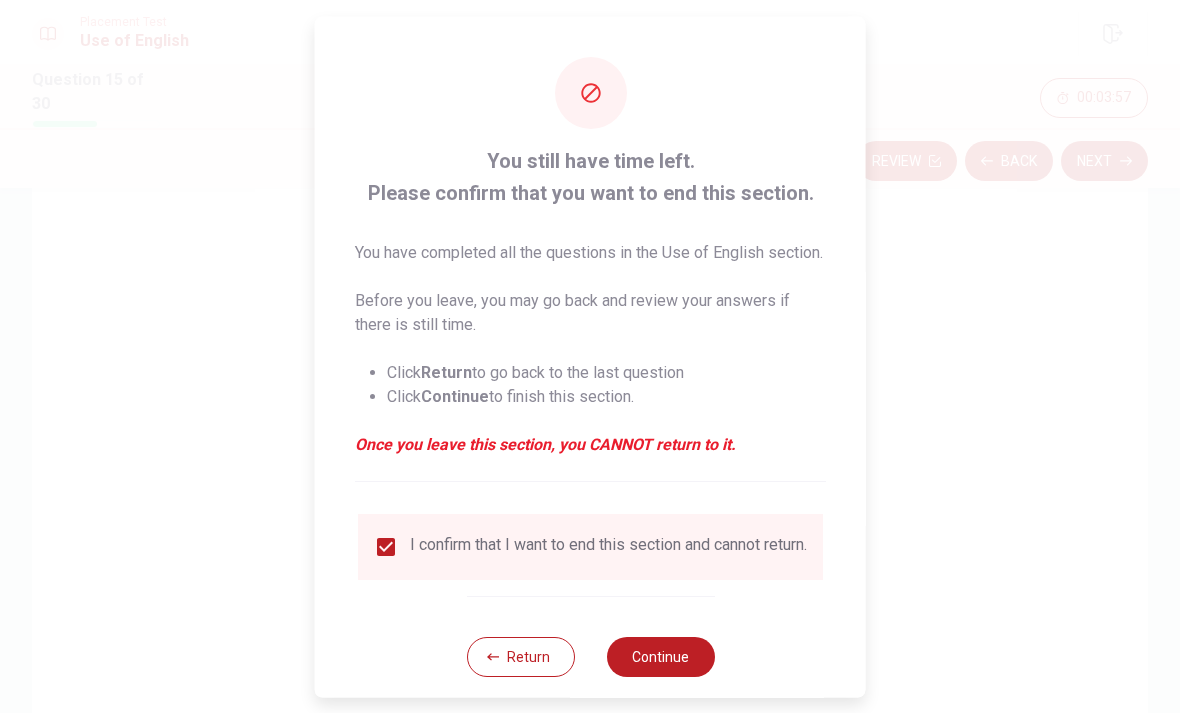 click on "I confirm that I want to end this section and cannot return." at bounding box center (608, 546) 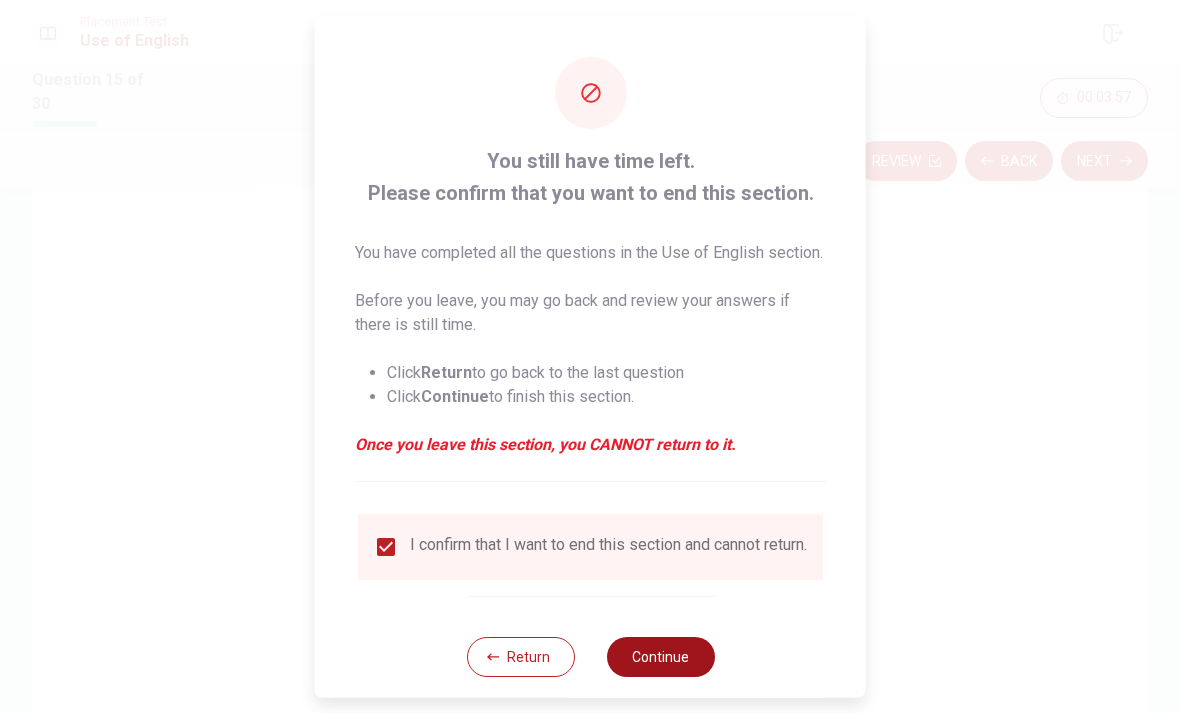 click on "Continue" at bounding box center (660, 656) 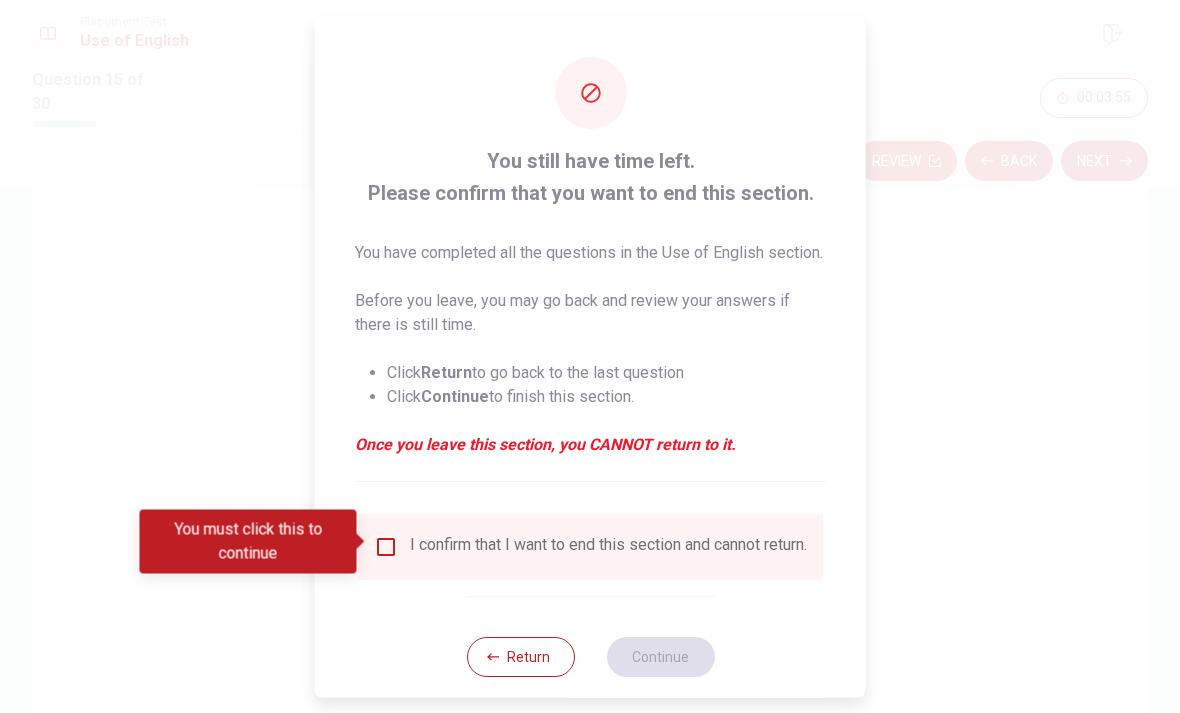 click at bounding box center (386, 546) 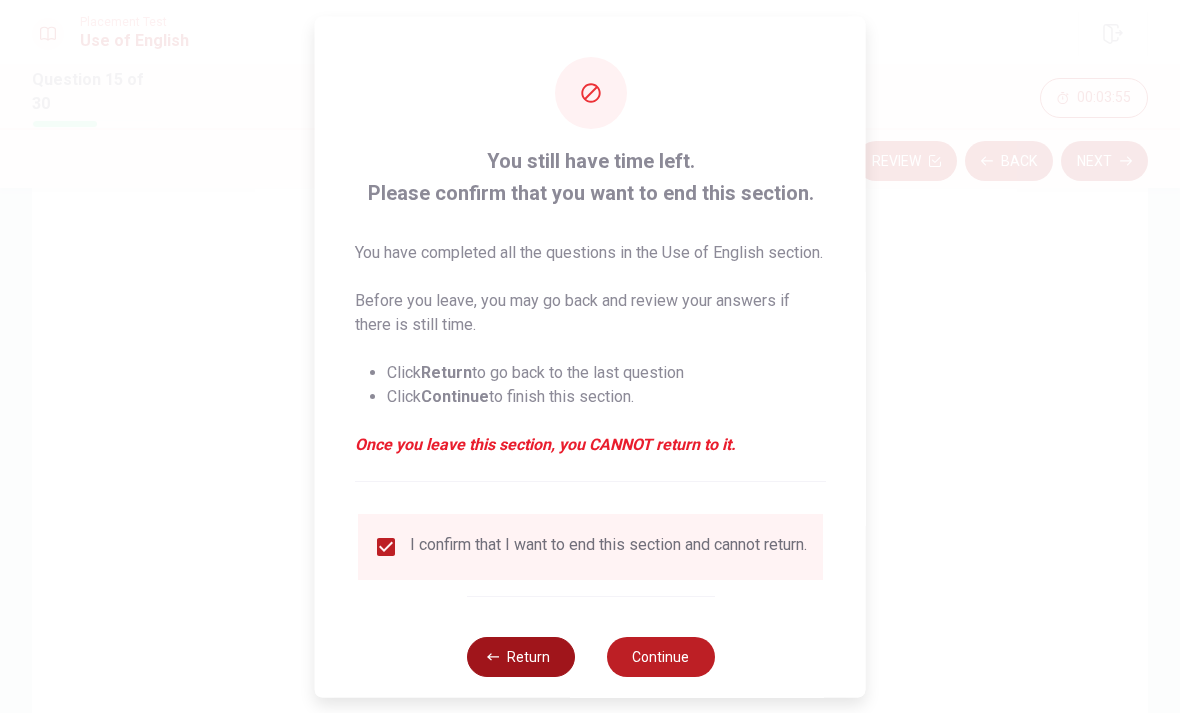 click on "Return" at bounding box center [520, 656] 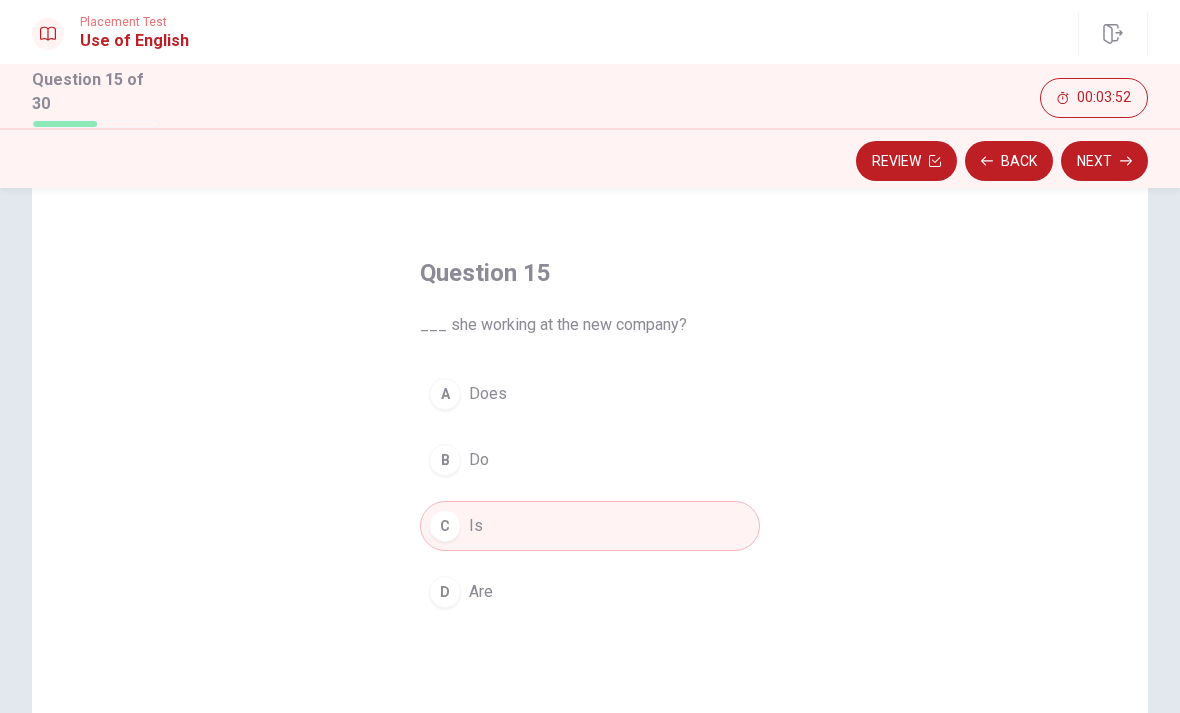 click on "C Is" at bounding box center [590, 526] 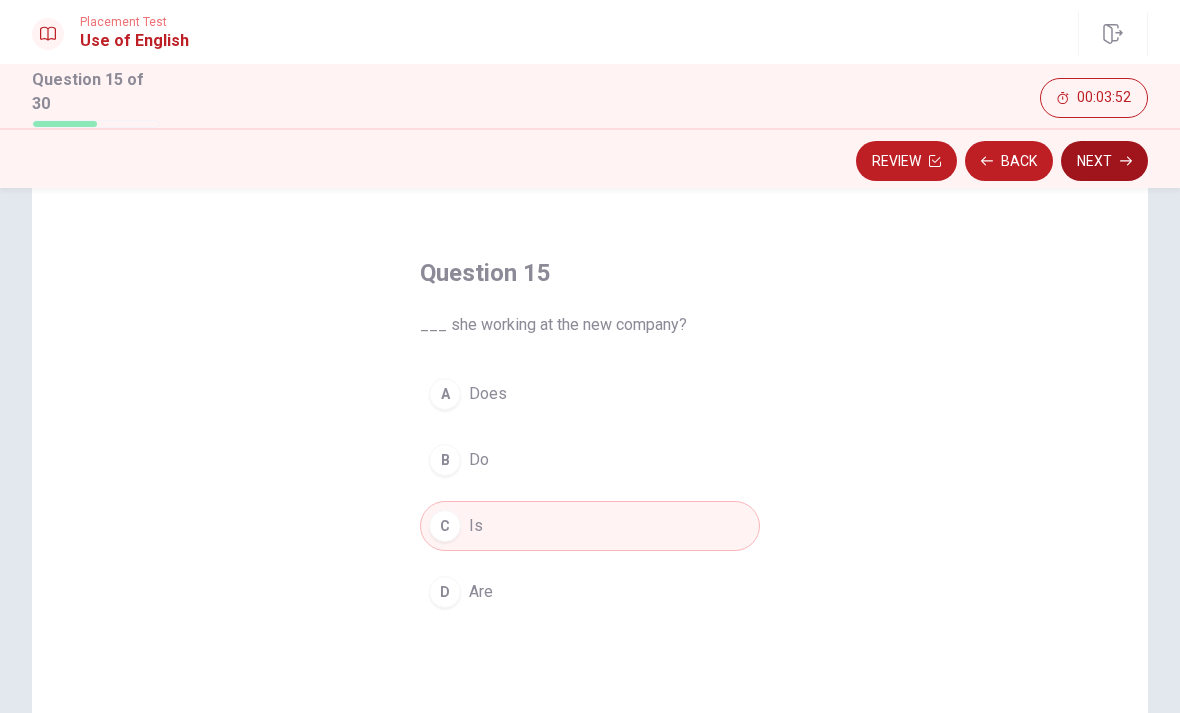 click on "Next" at bounding box center (1104, 161) 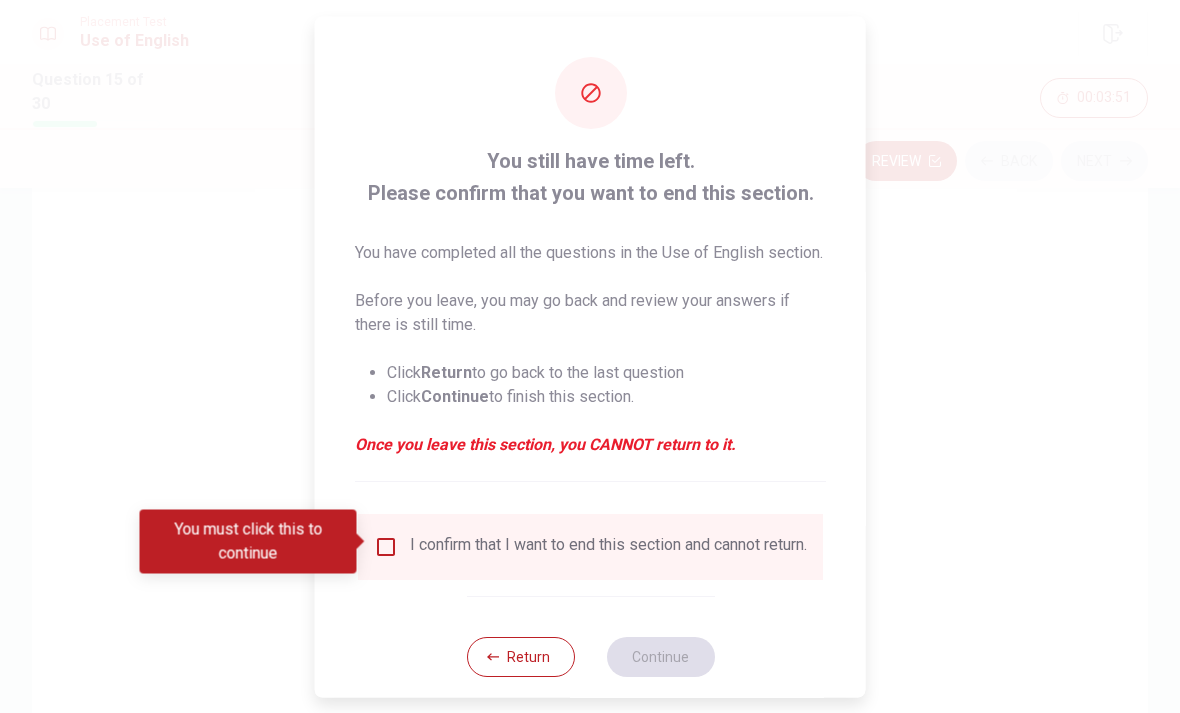 click at bounding box center (386, 546) 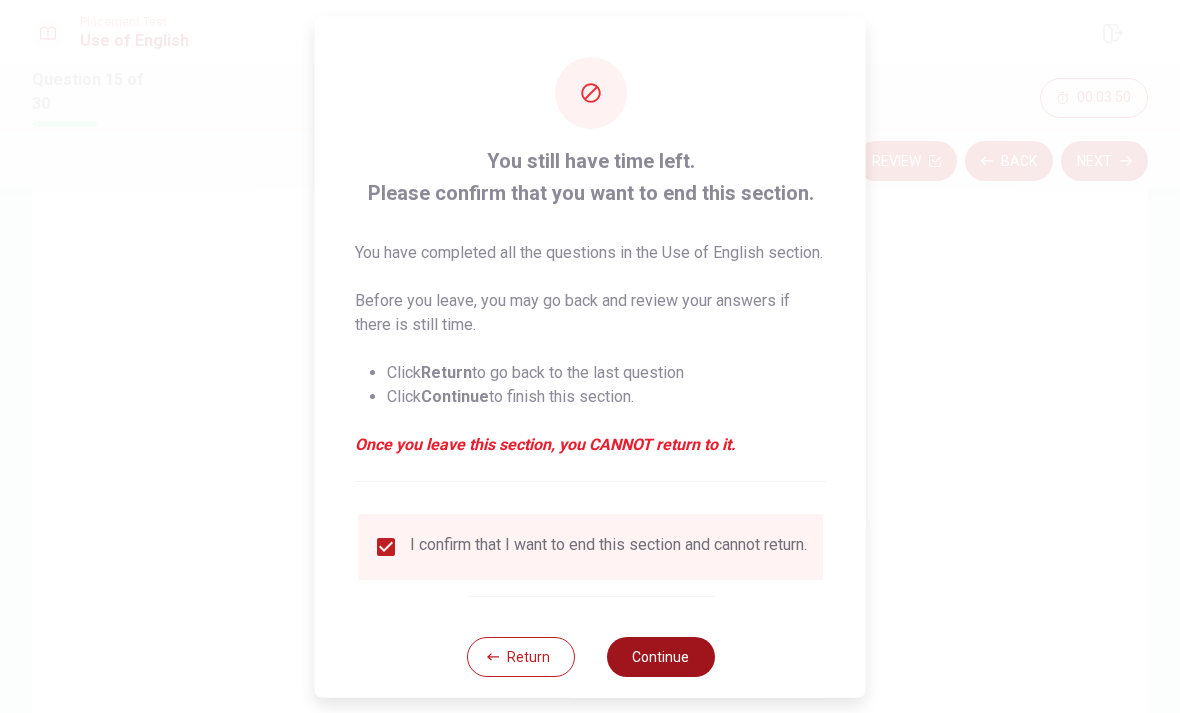 click on "Continue" at bounding box center (660, 656) 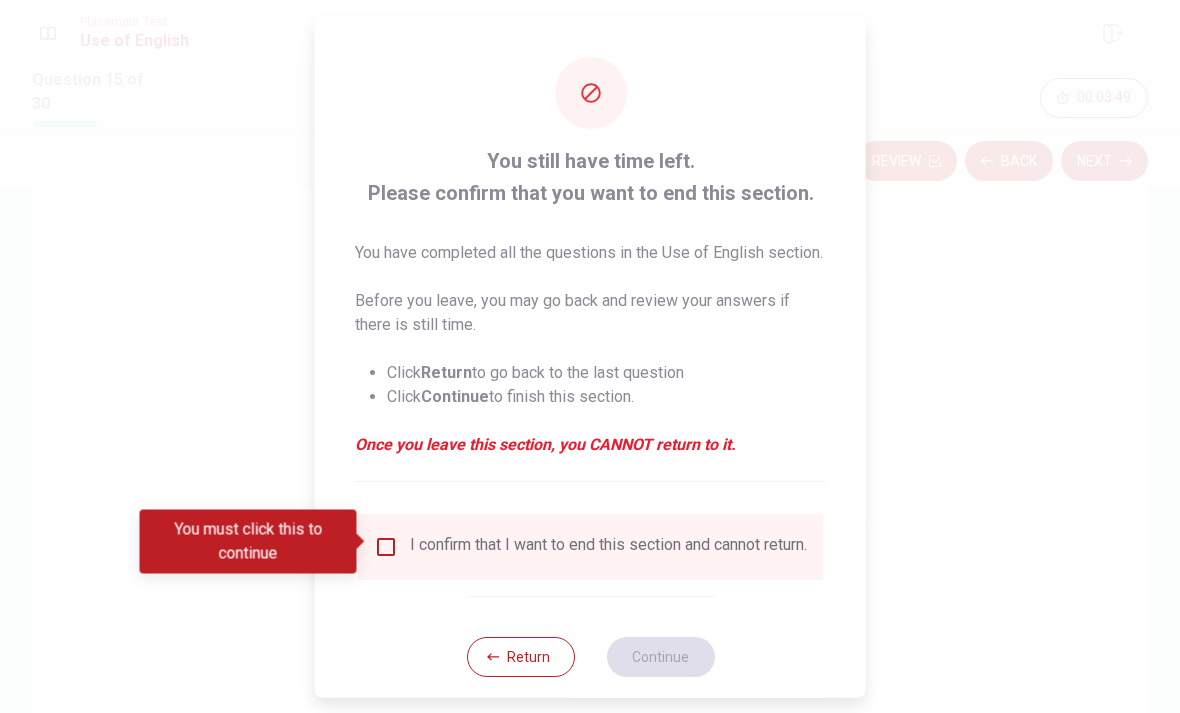 click on "You must click this to continue" at bounding box center (248, 542) 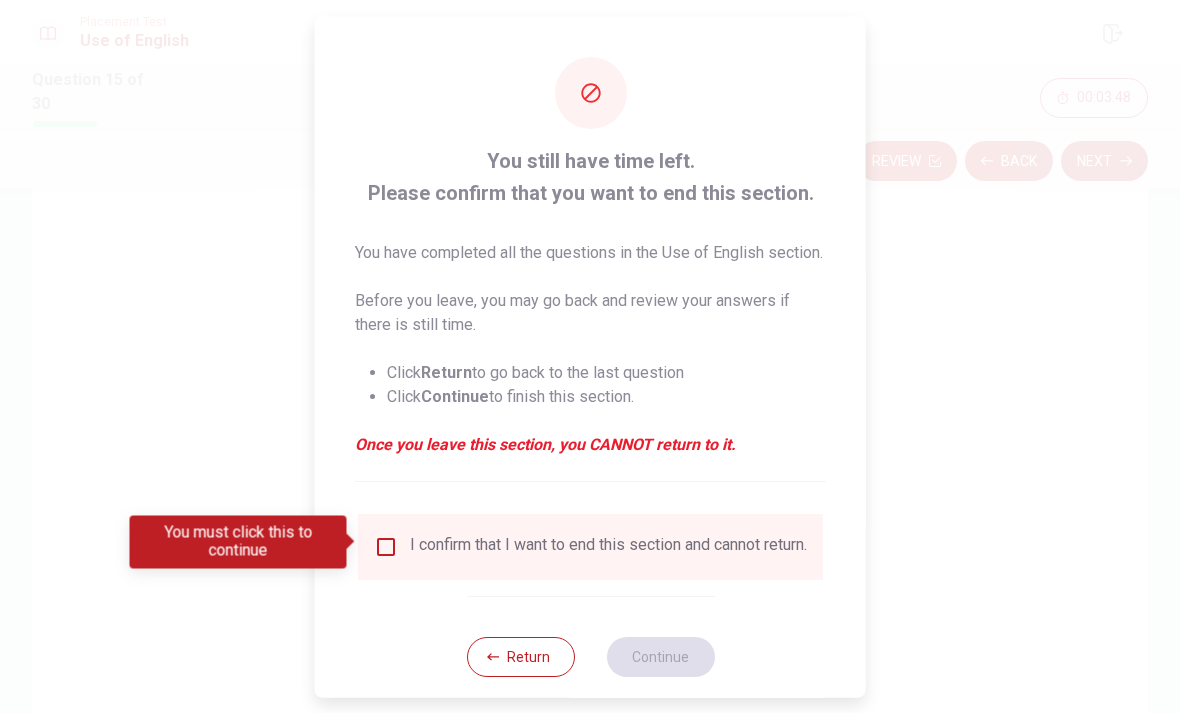 click at bounding box center [386, 546] 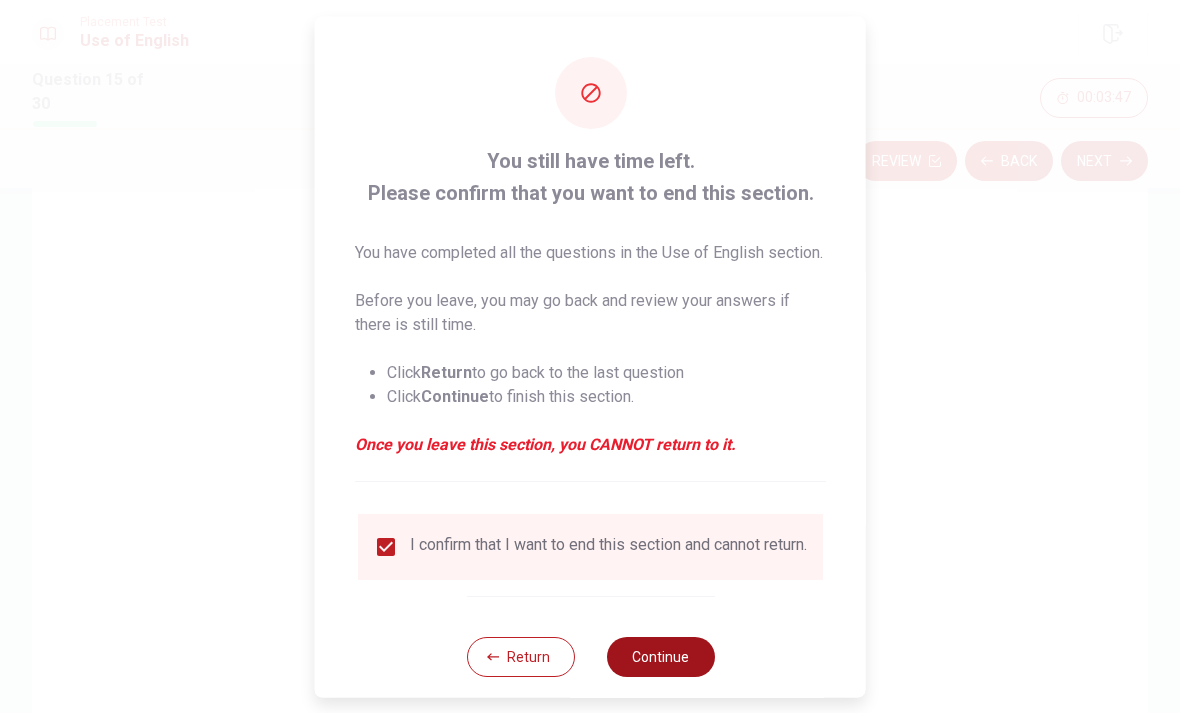 click on "Continue" at bounding box center [660, 656] 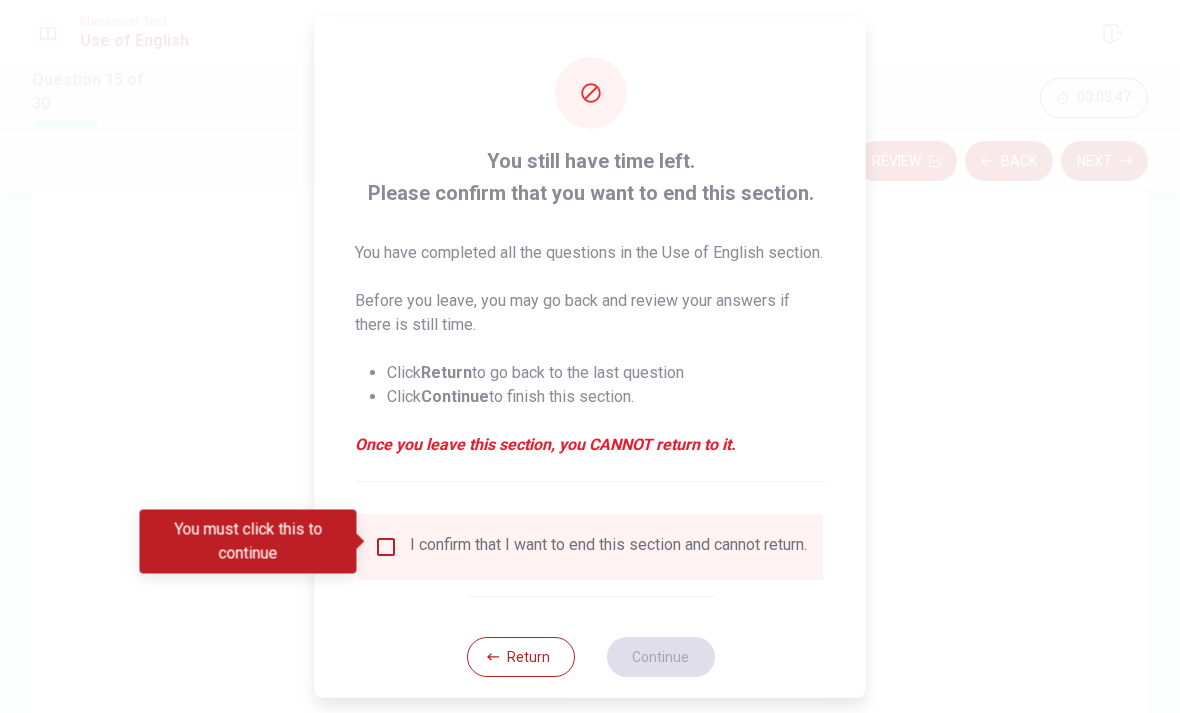 click at bounding box center (386, 546) 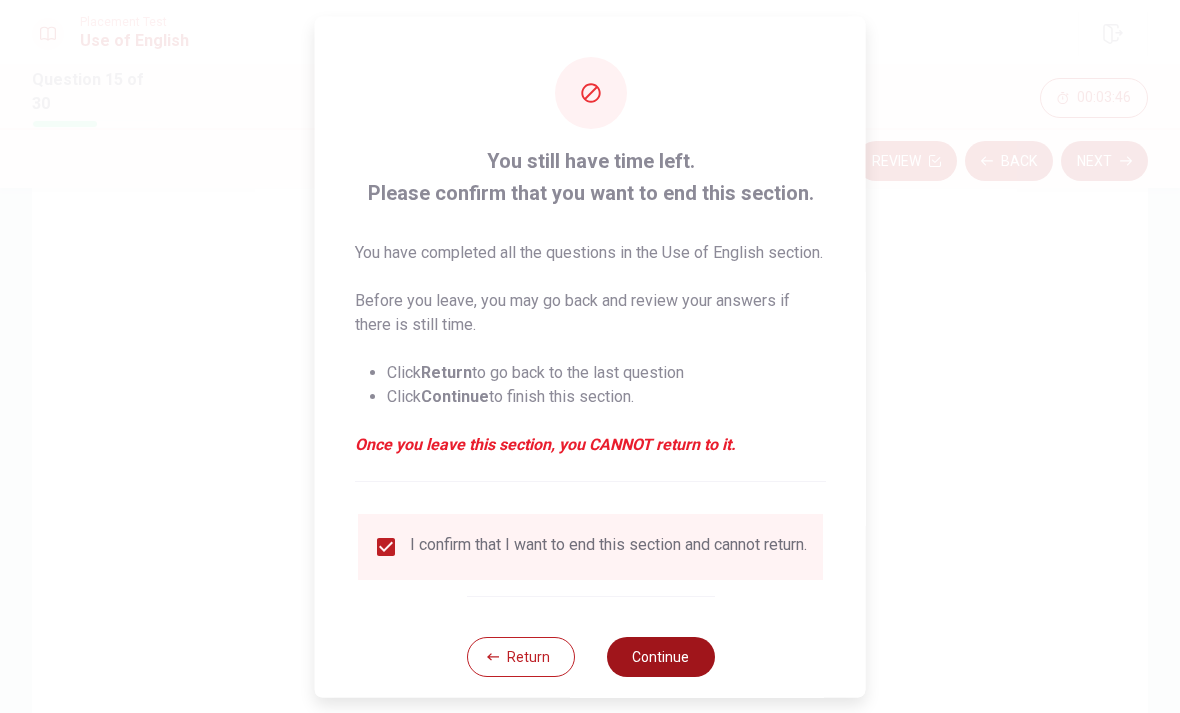 click on "Continue" at bounding box center [660, 656] 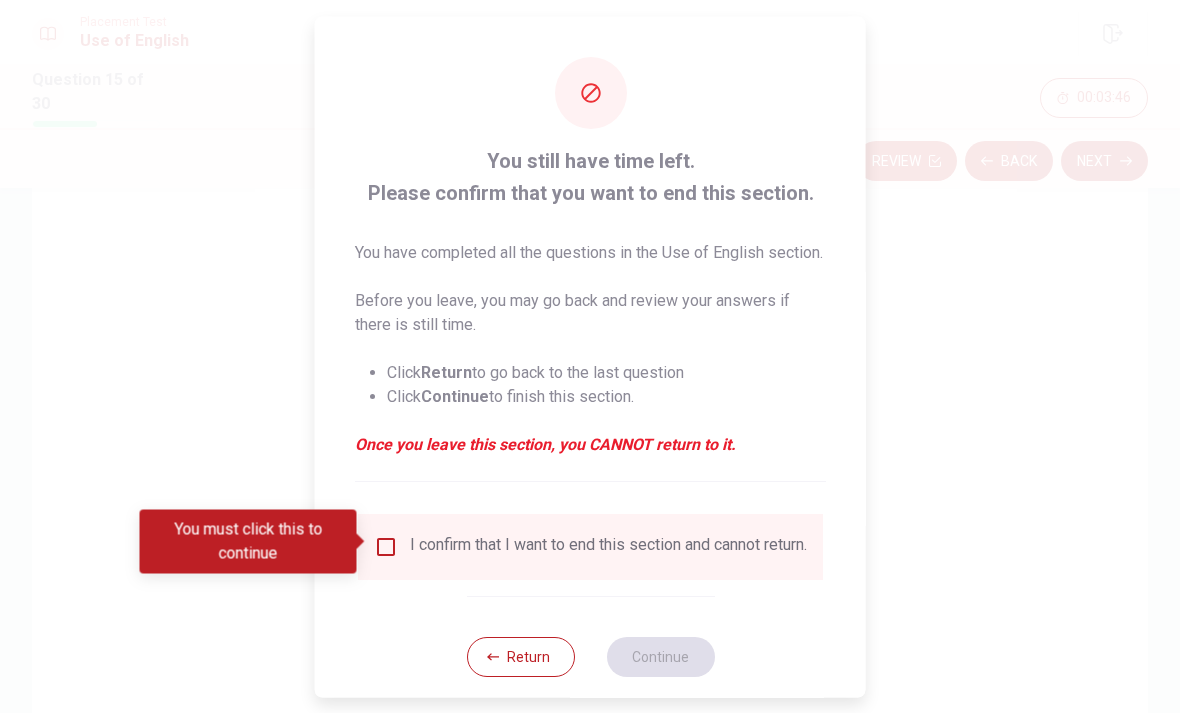 click at bounding box center [386, 546] 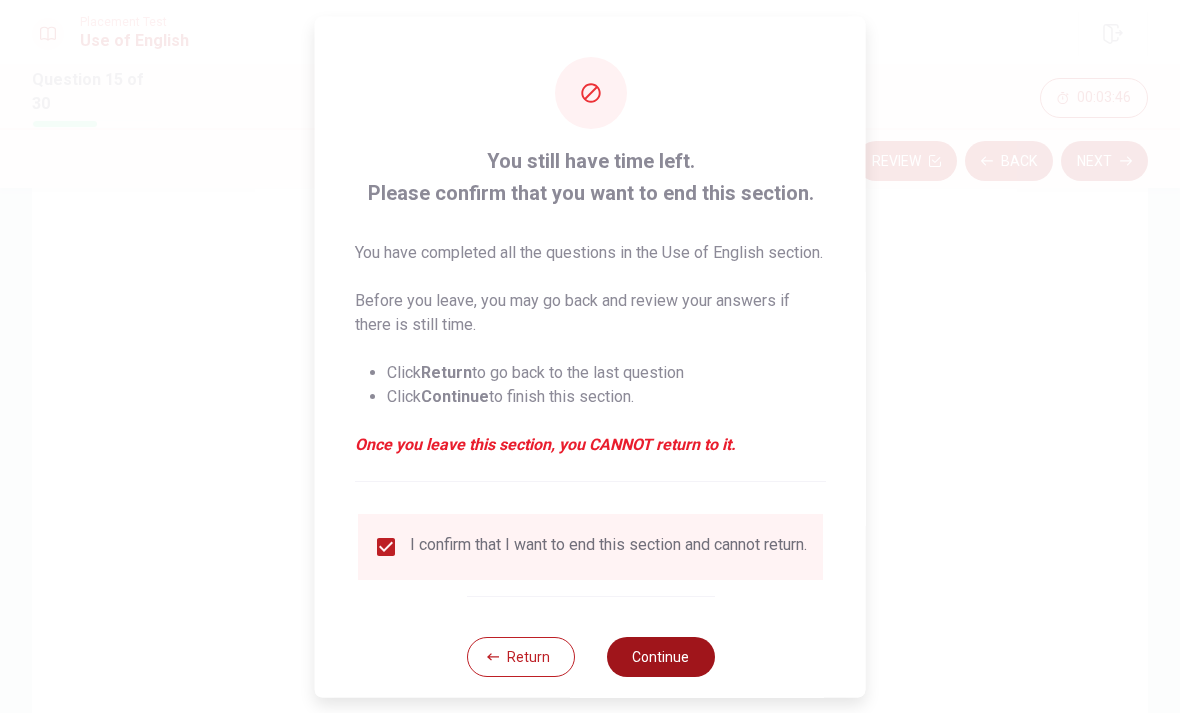 click on "Continue" at bounding box center (660, 656) 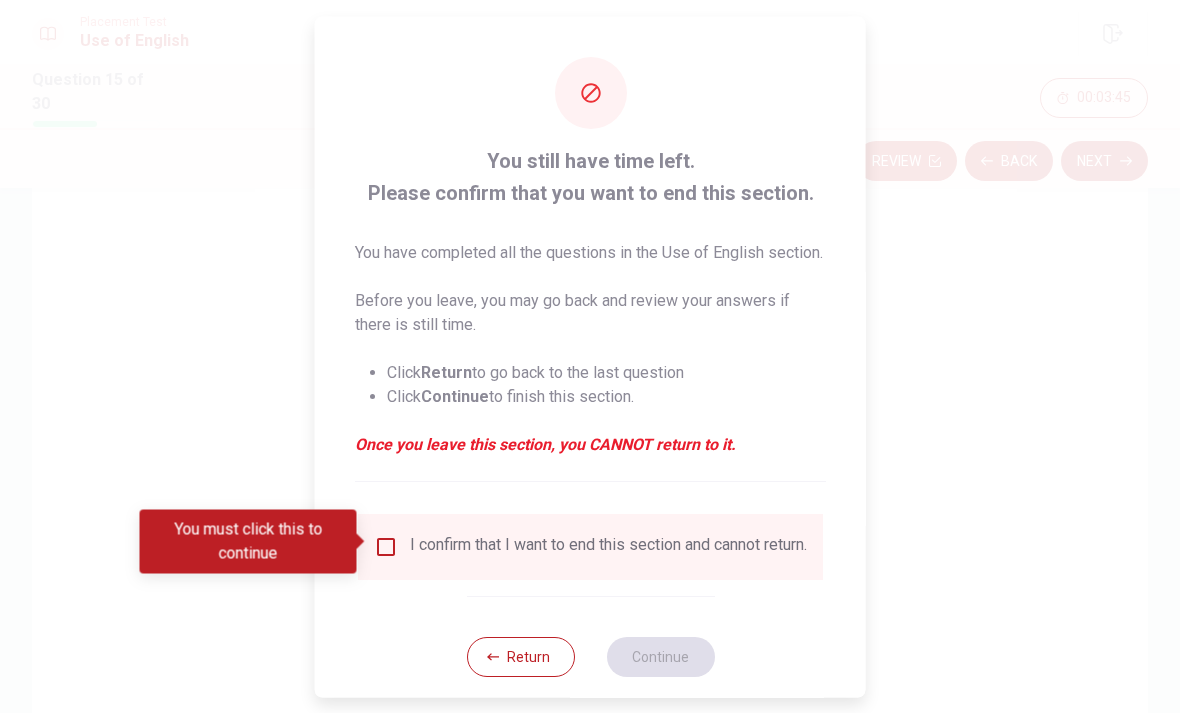 click at bounding box center (386, 546) 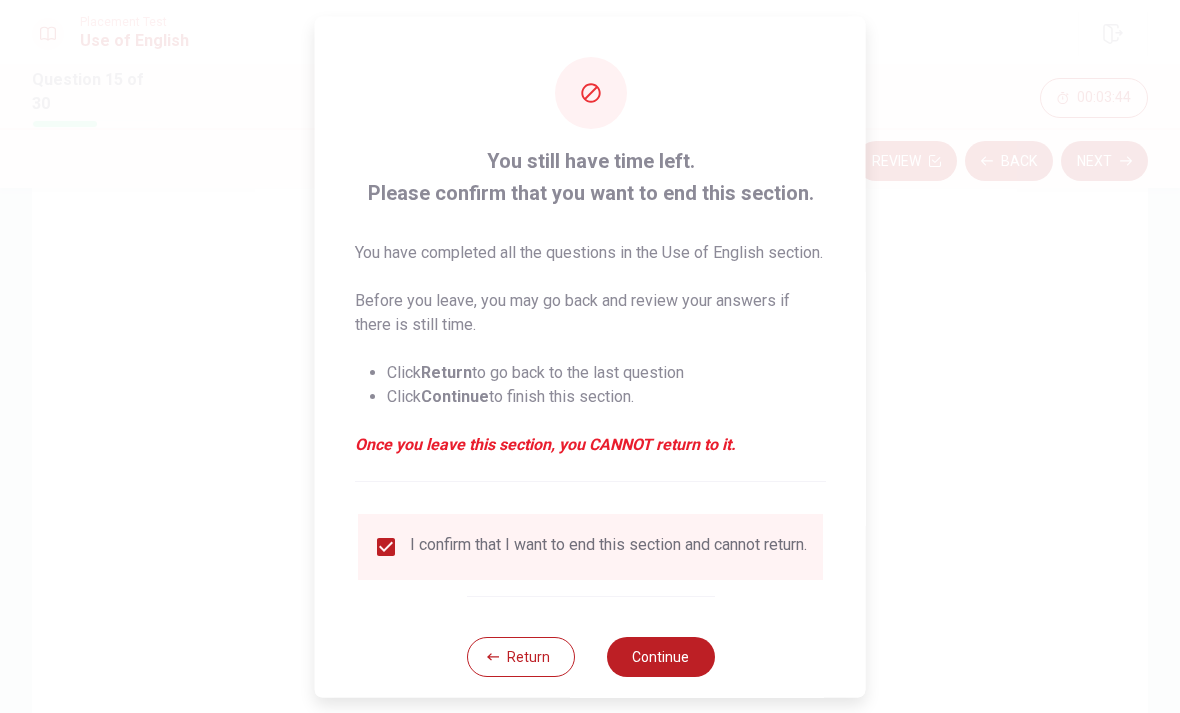click on "Once you leave this section, you CANNOT return to it." at bounding box center [590, 444] 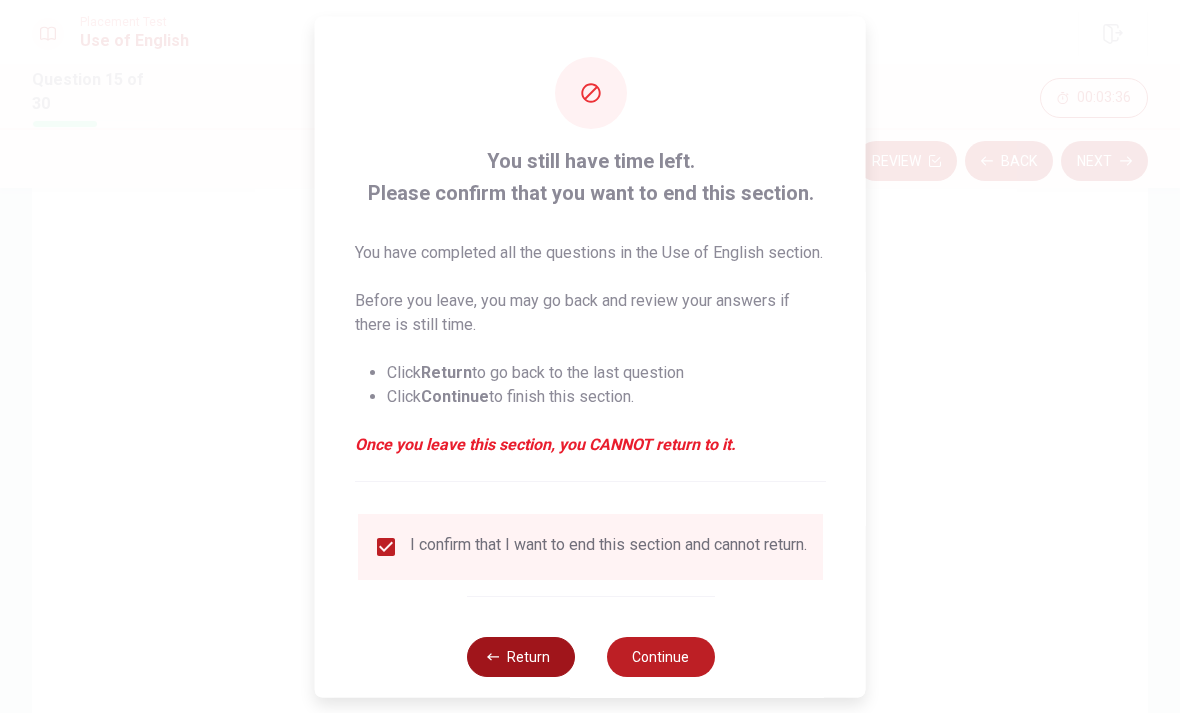 click on "Return" at bounding box center (520, 656) 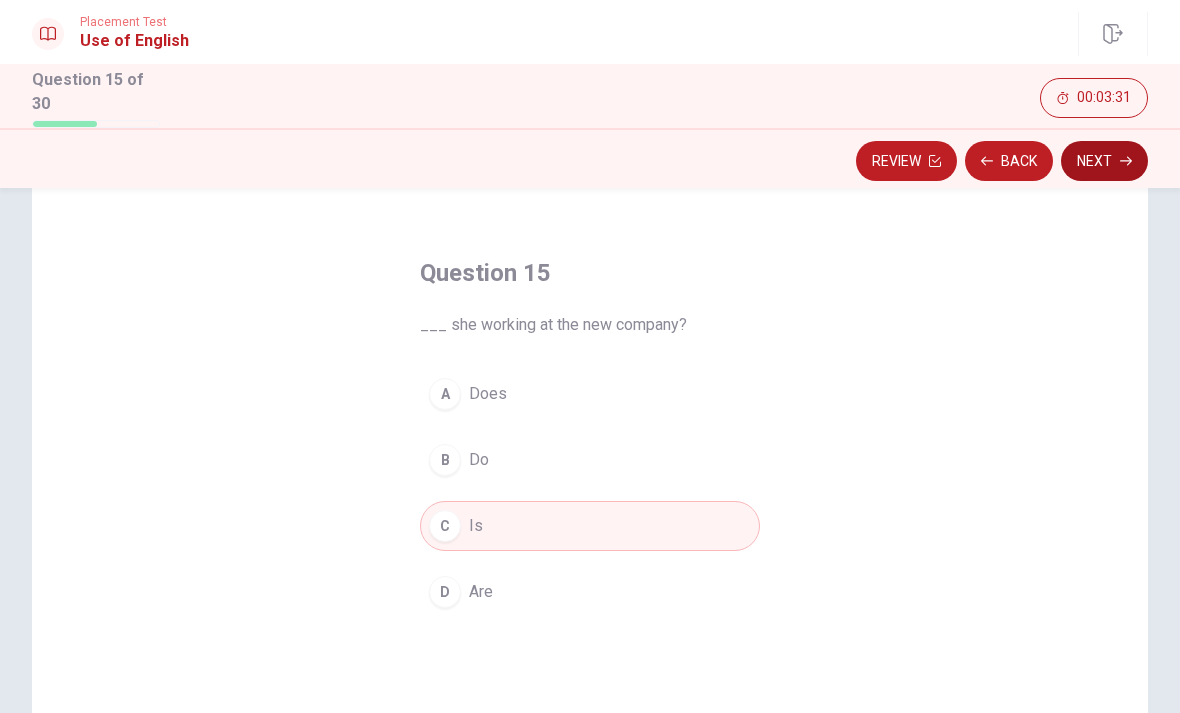 click on "Next" at bounding box center (1104, 161) 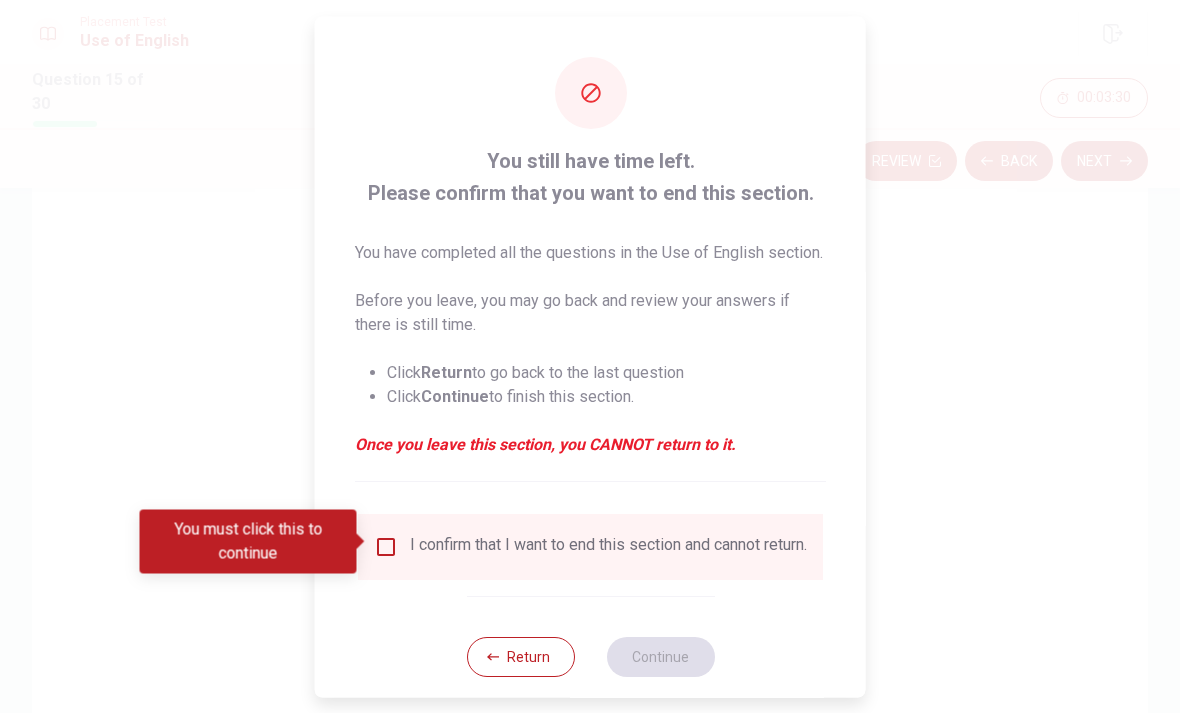click at bounding box center [386, 546] 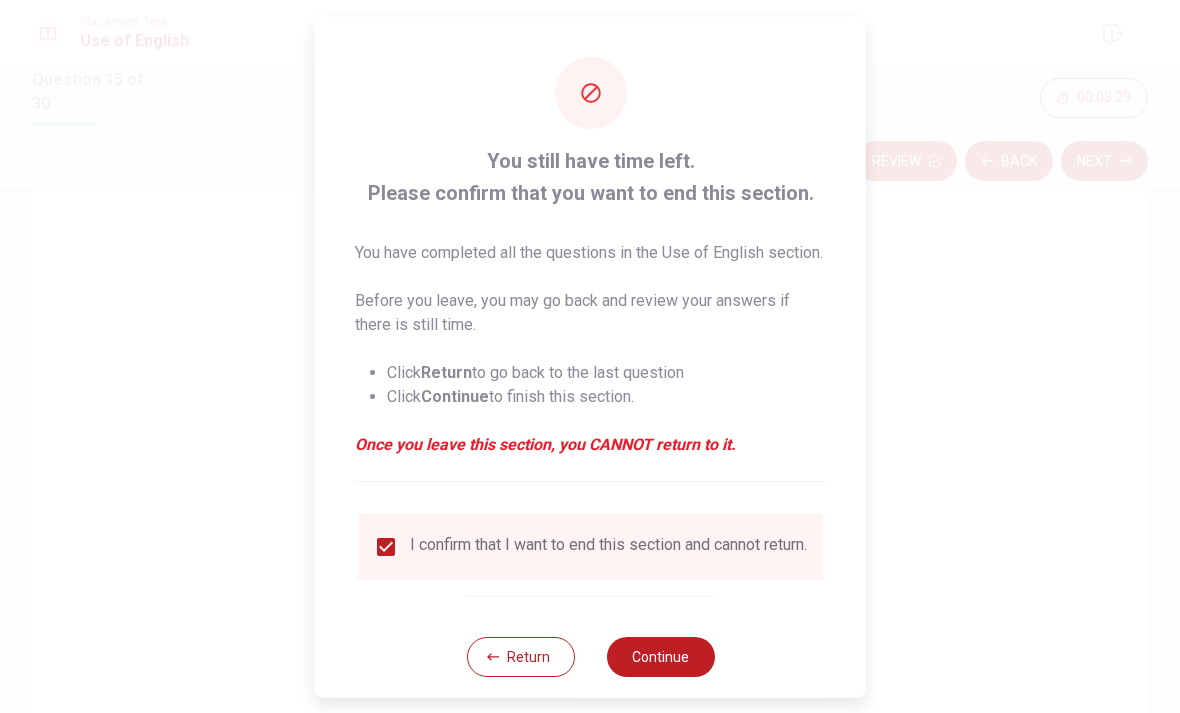 click on "Continue" at bounding box center [660, 656] 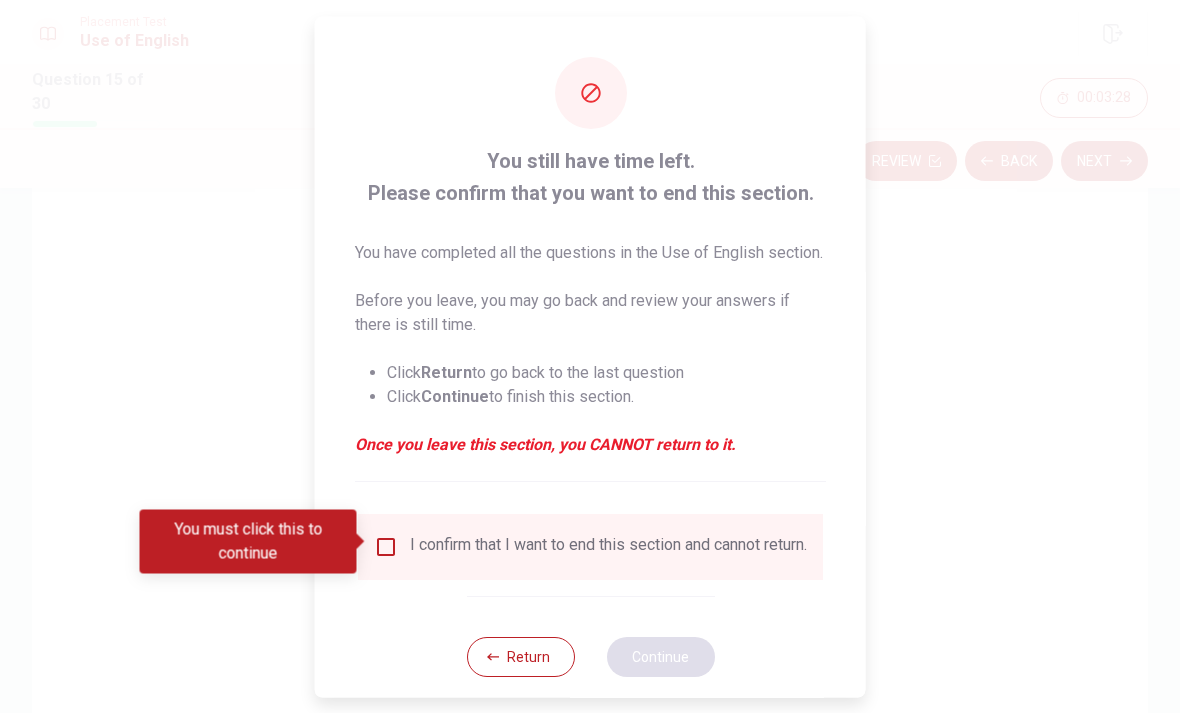 click at bounding box center [386, 546] 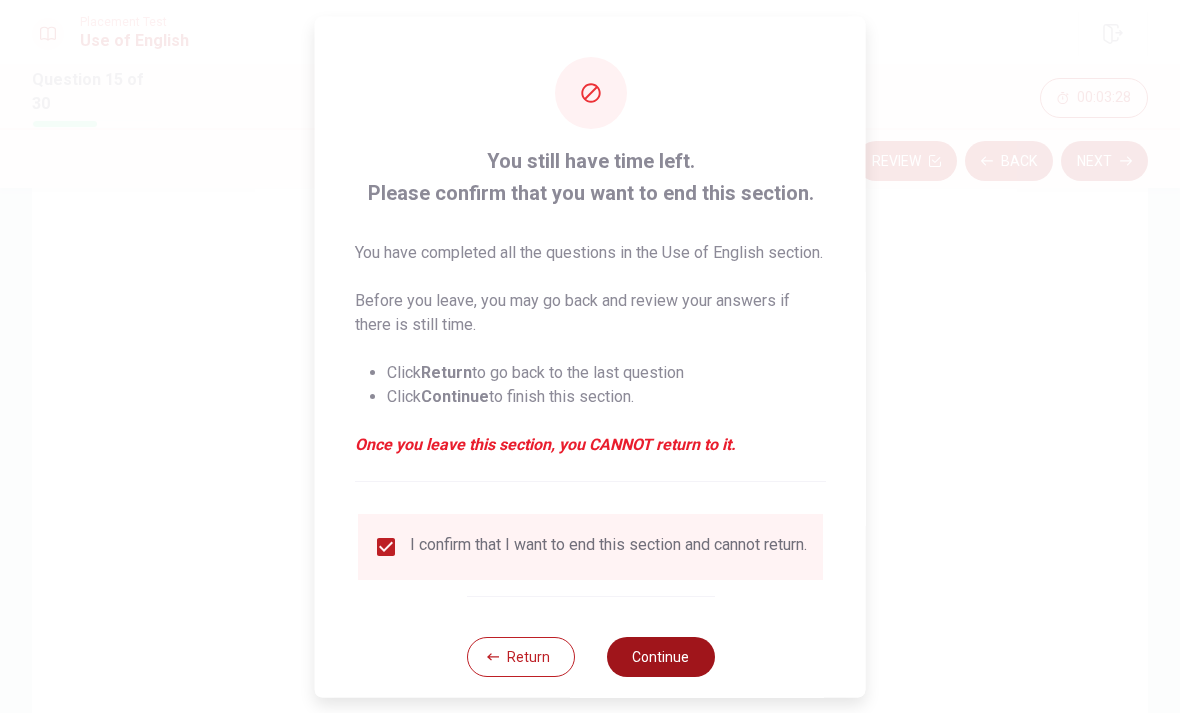 click on "Continue" at bounding box center (660, 656) 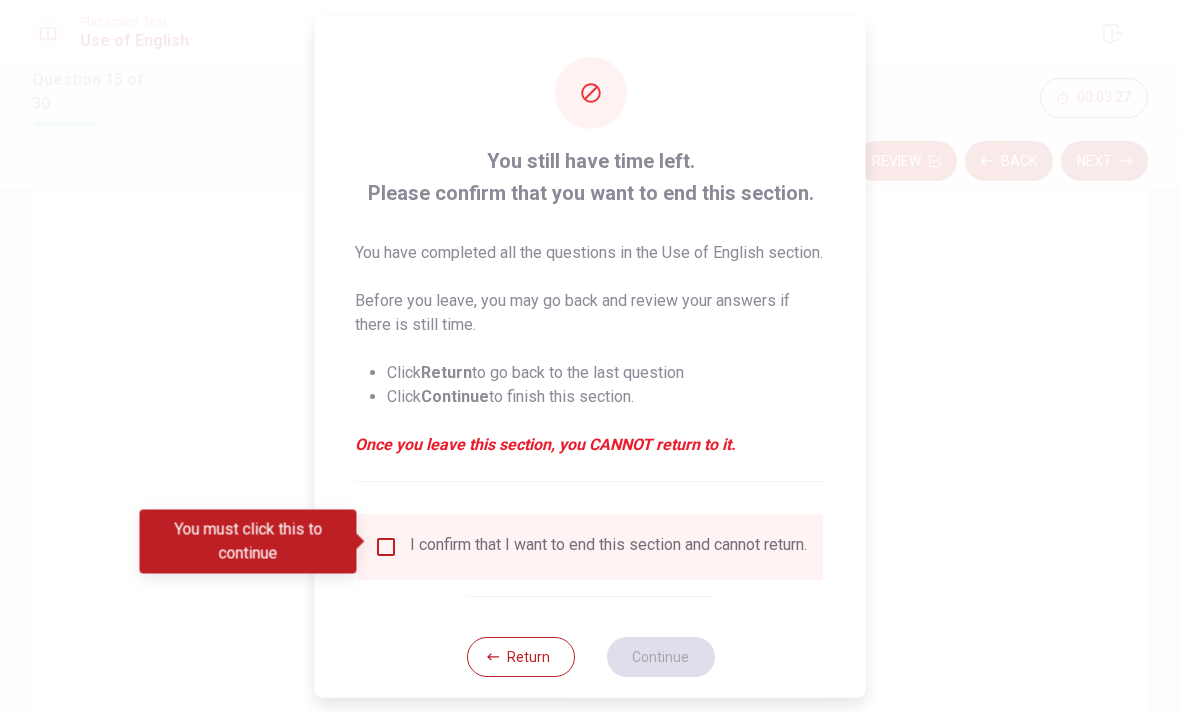 click at bounding box center (386, 546) 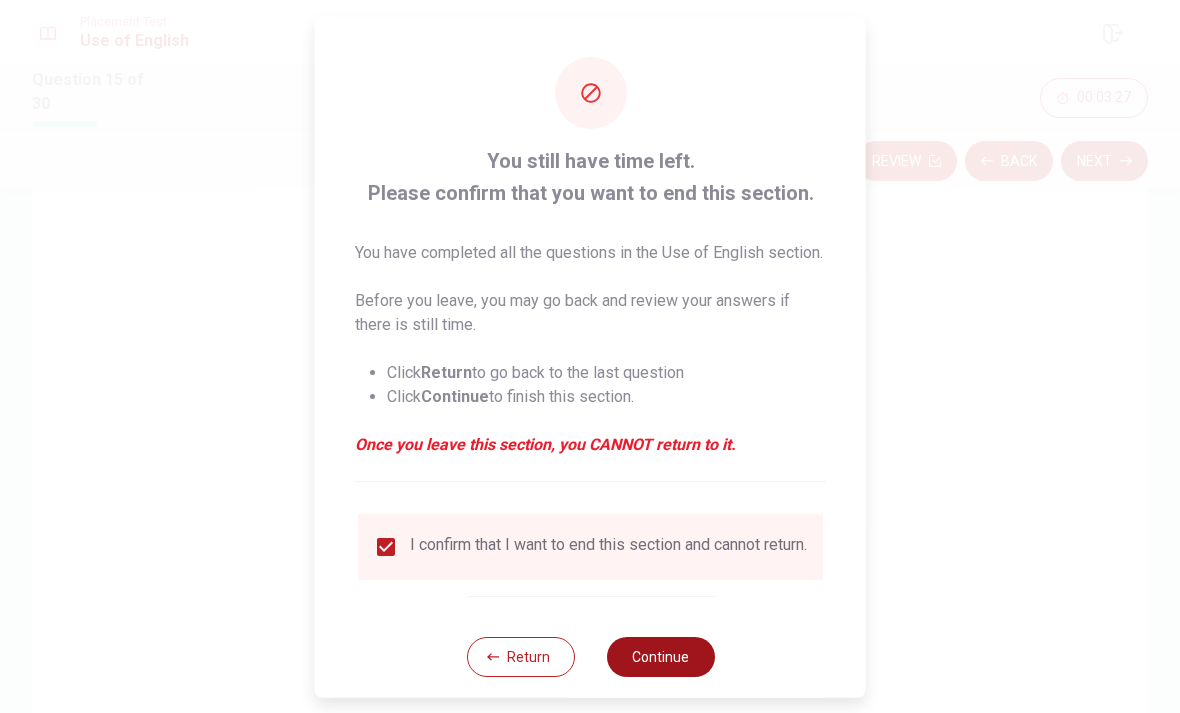 click on "Continue" at bounding box center [660, 656] 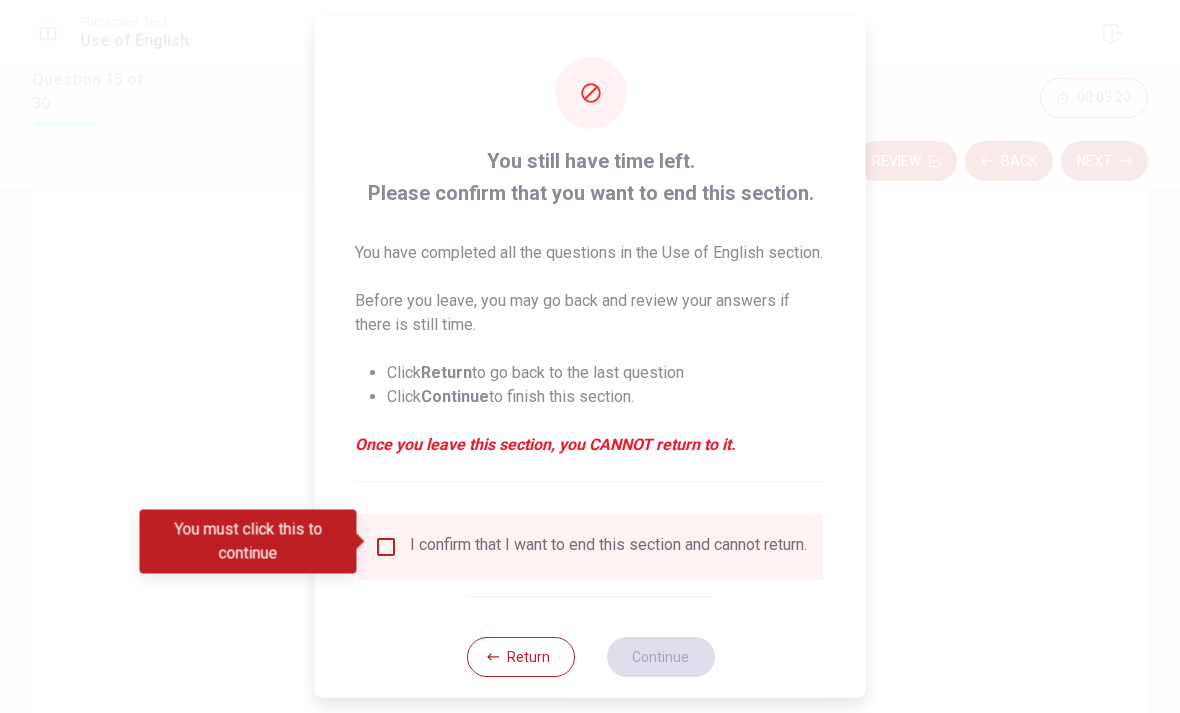 click on "I confirm that I want to end this section and cannot return." at bounding box center (590, 546) 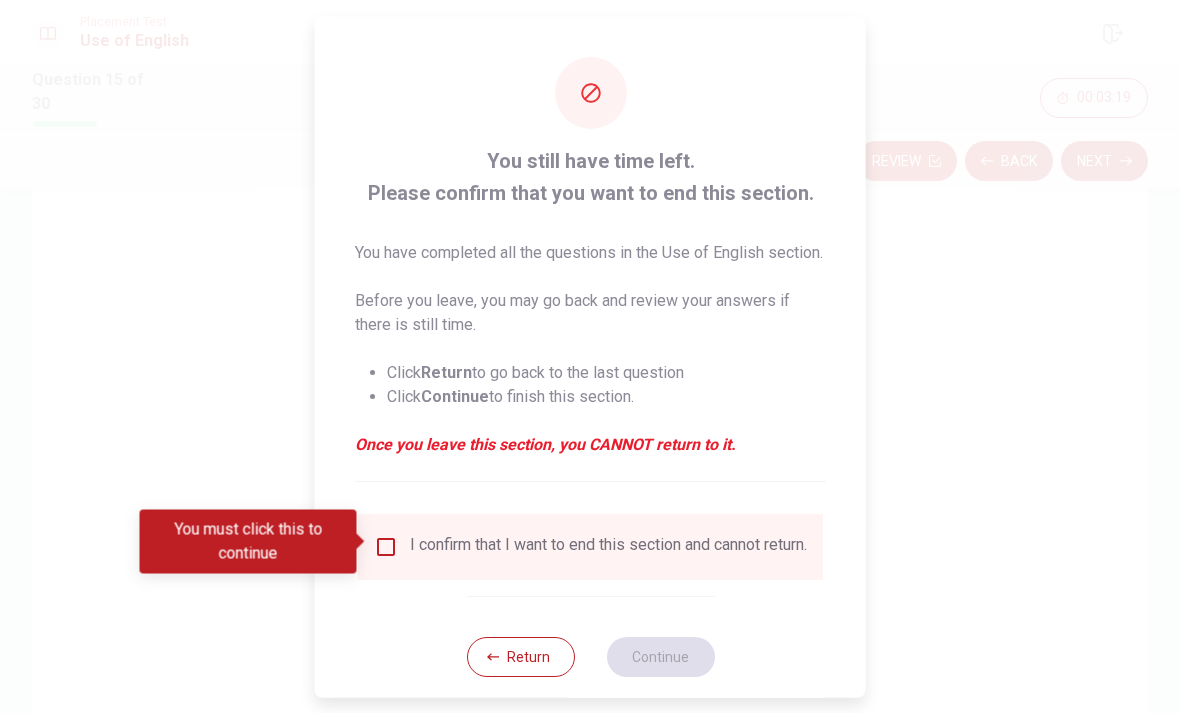 click at bounding box center (386, 546) 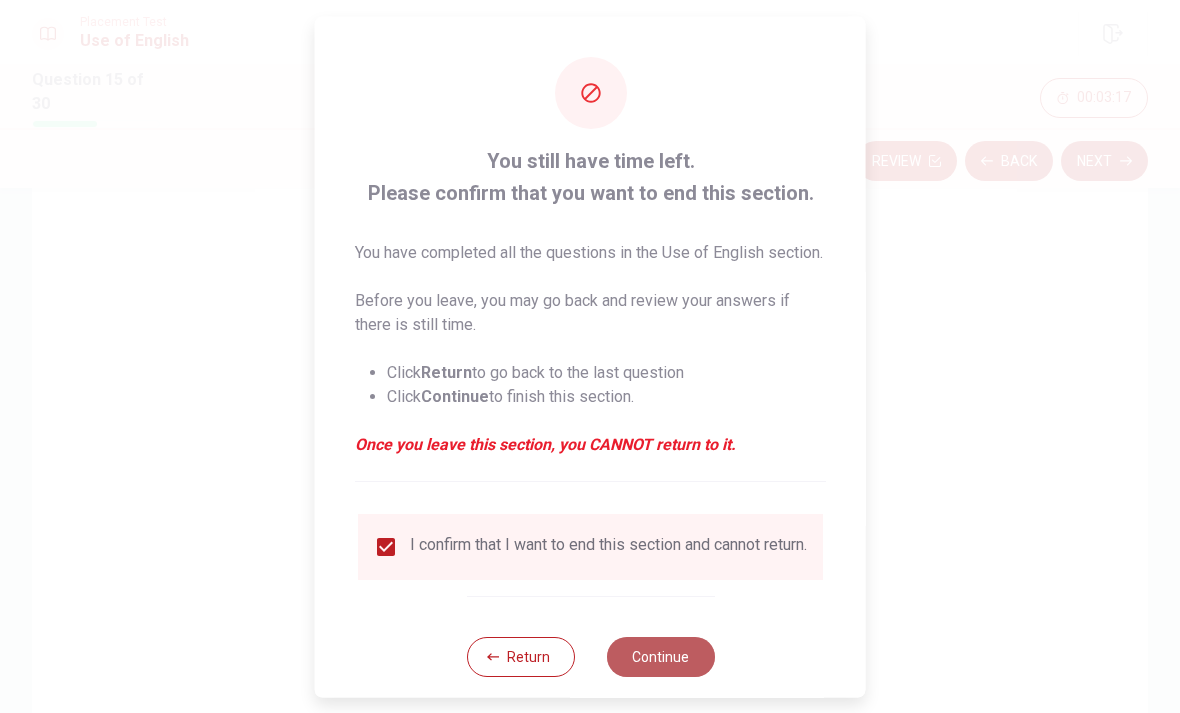 click on "Continue" at bounding box center (660, 656) 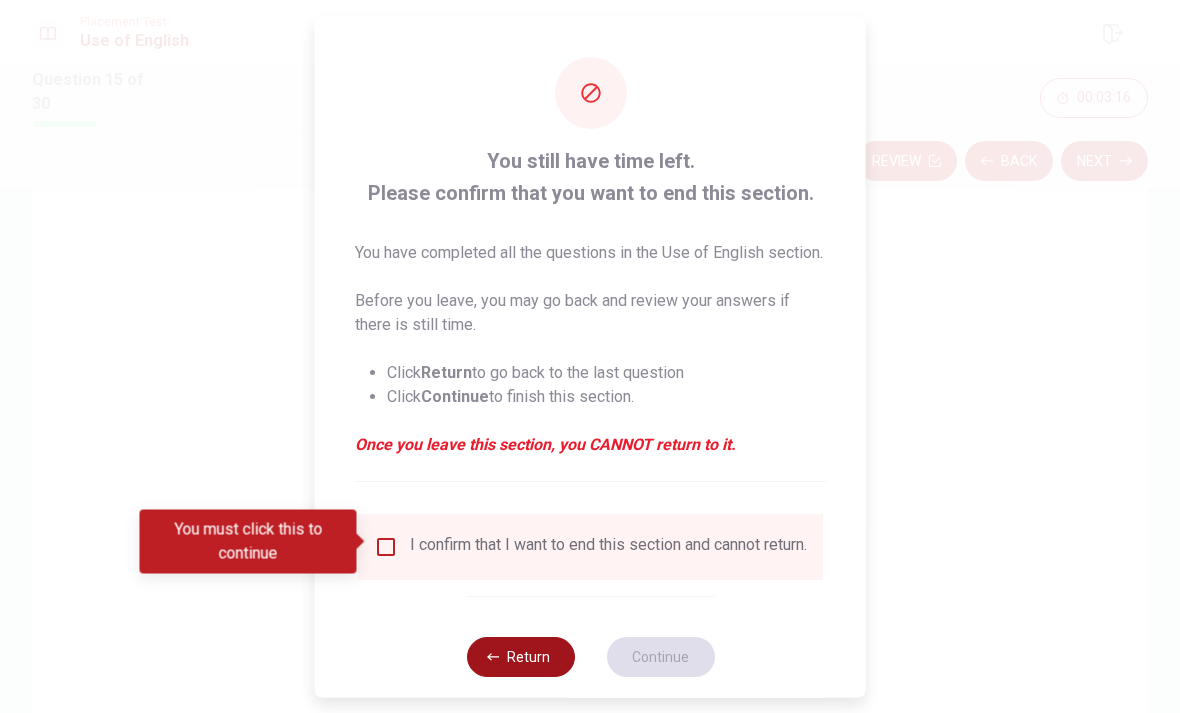 click on "Return" at bounding box center (520, 656) 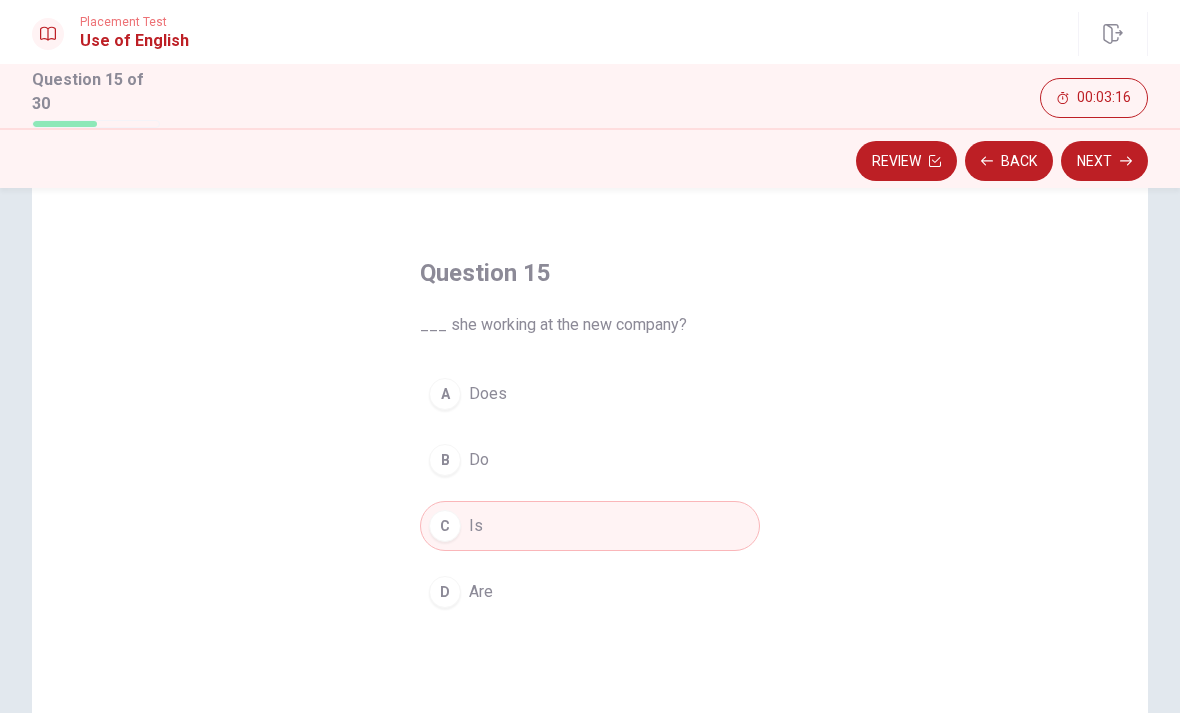 click on "Question 15 ___ she working at the new company? A Does B Do C Is D Are" at bounding box center [590, 547] 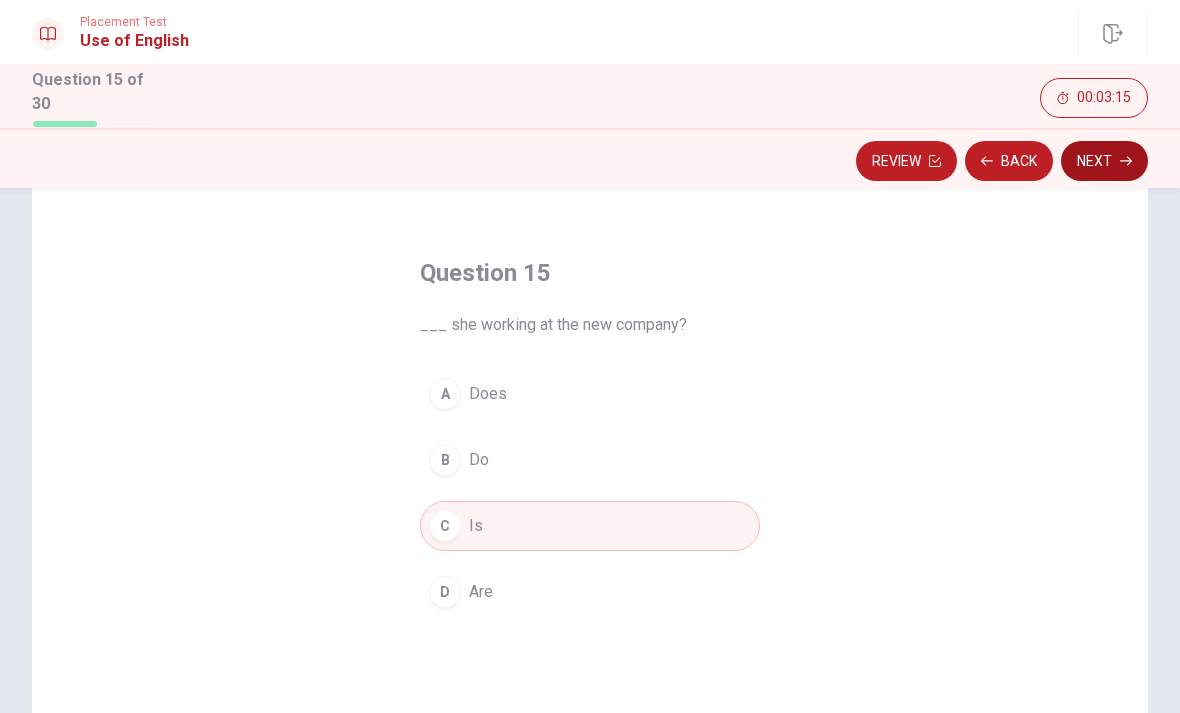 click on "Next" at bounding box center (1104, 161) 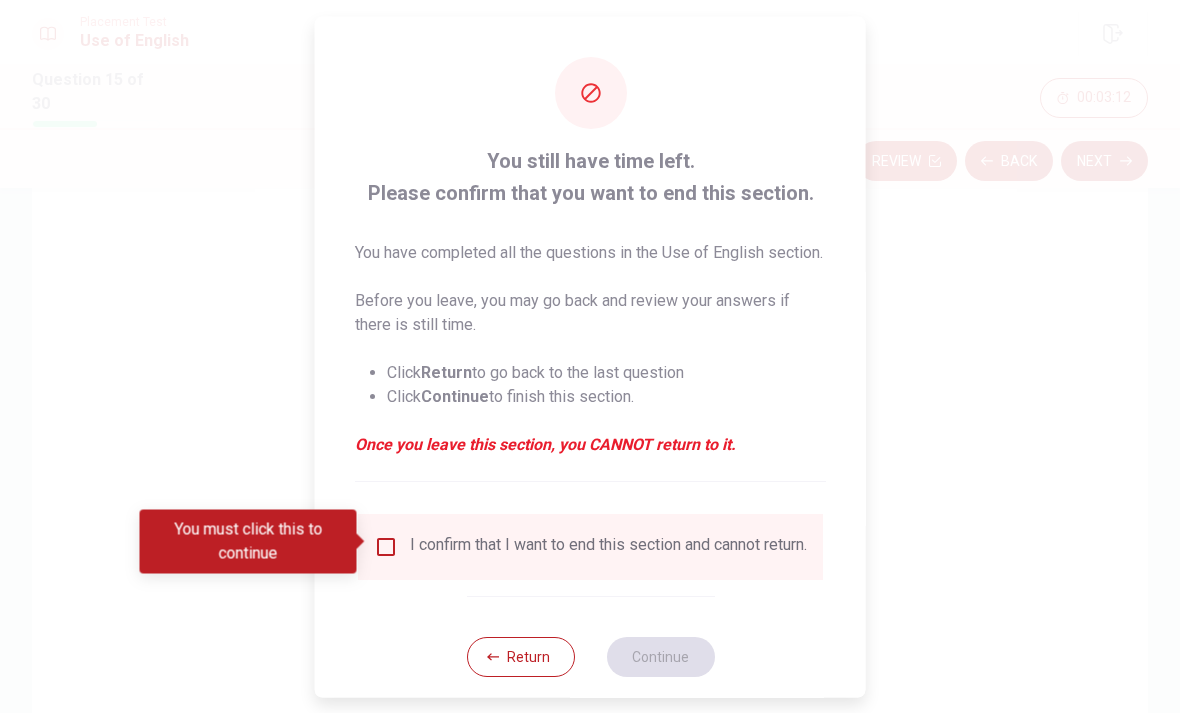 click at bounding box center [386, 546] 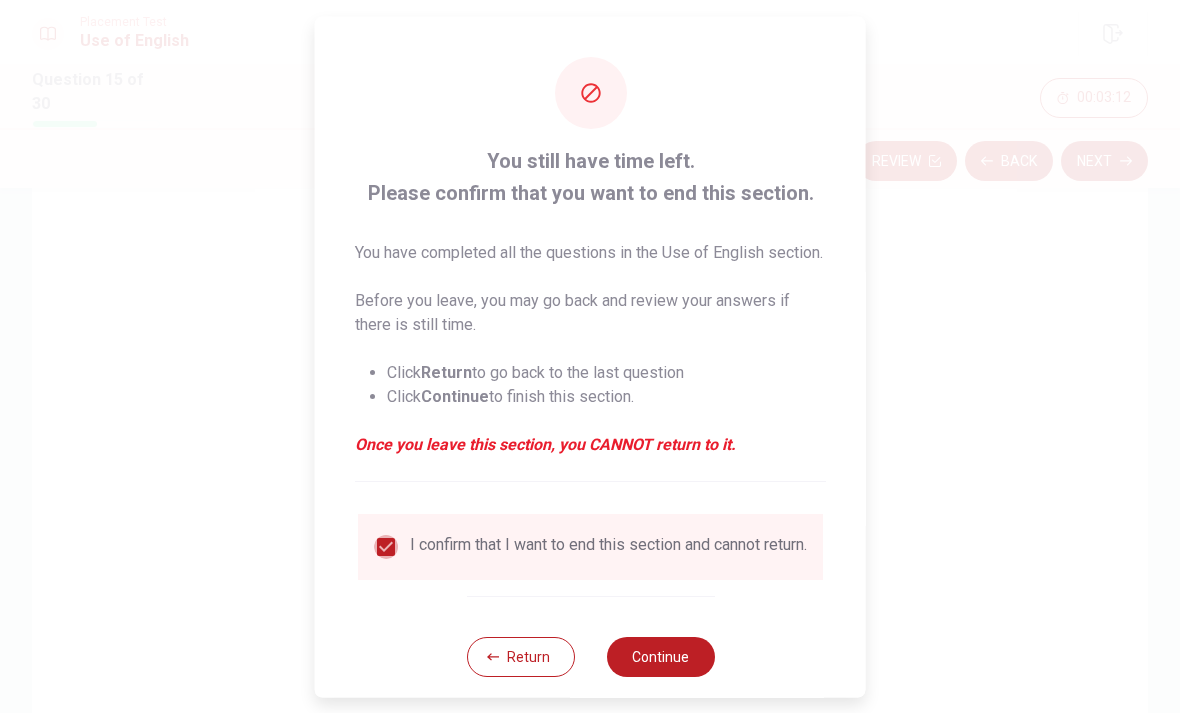 click at bounding box center [386, 546] 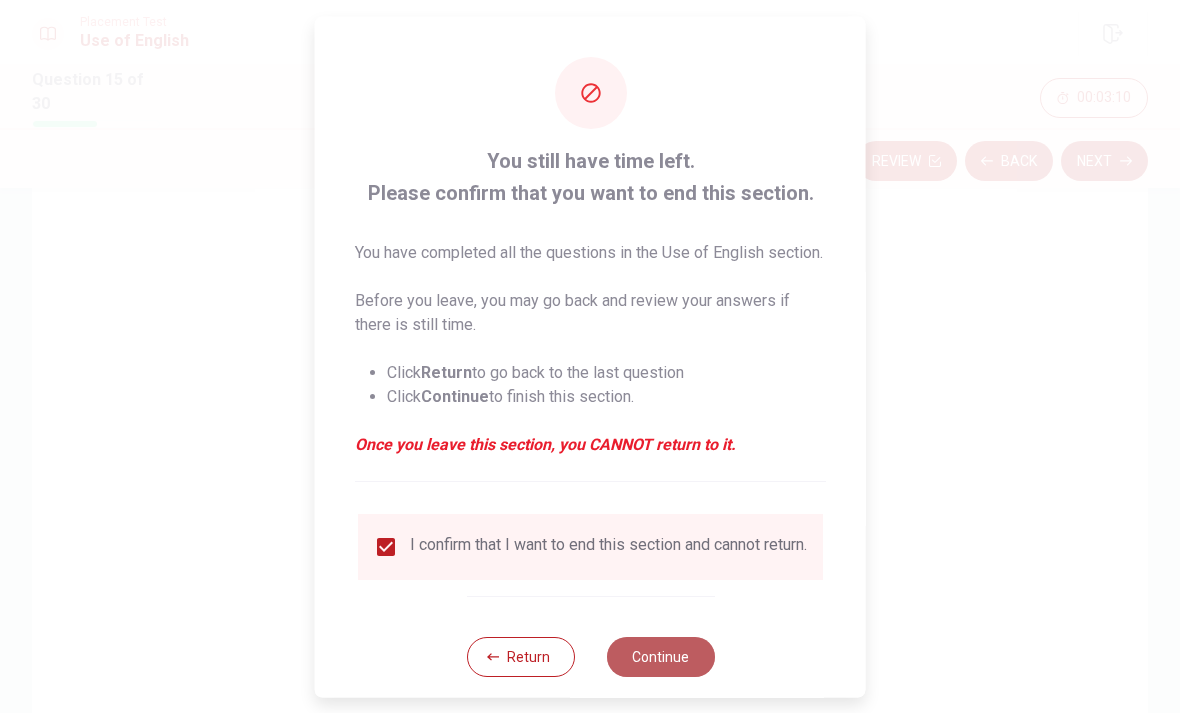click on "Continue" at bounding box center [660, 656] 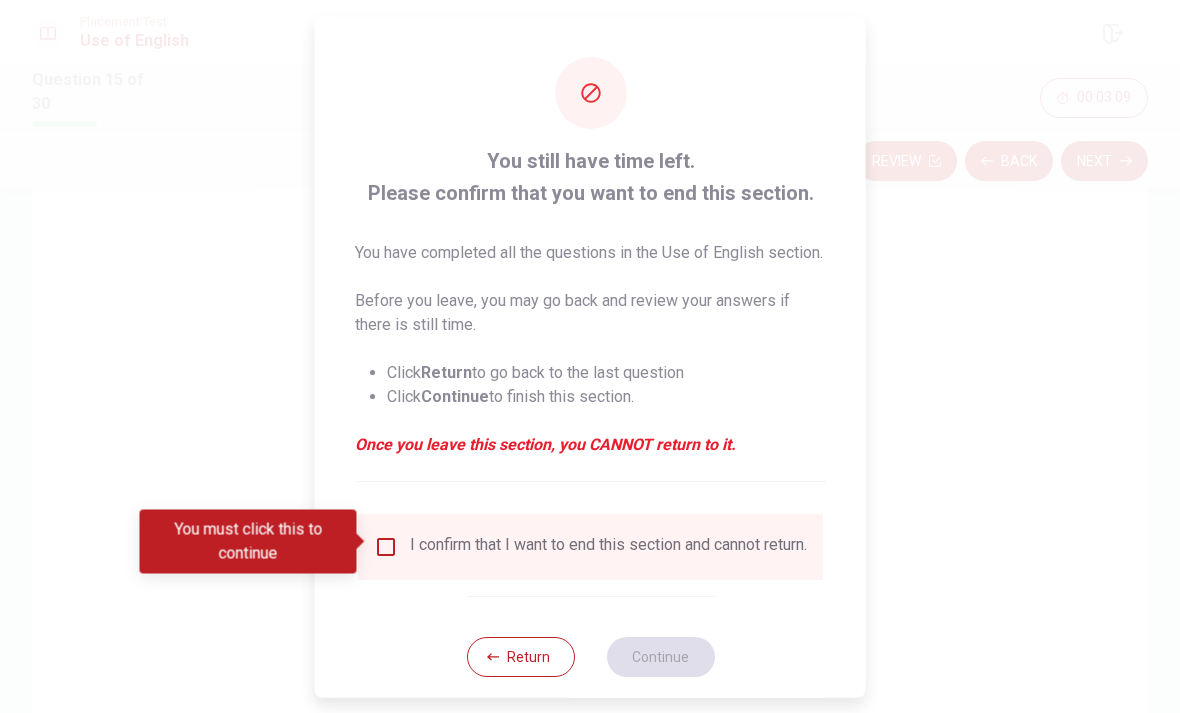click at bounding box center (386, 546) 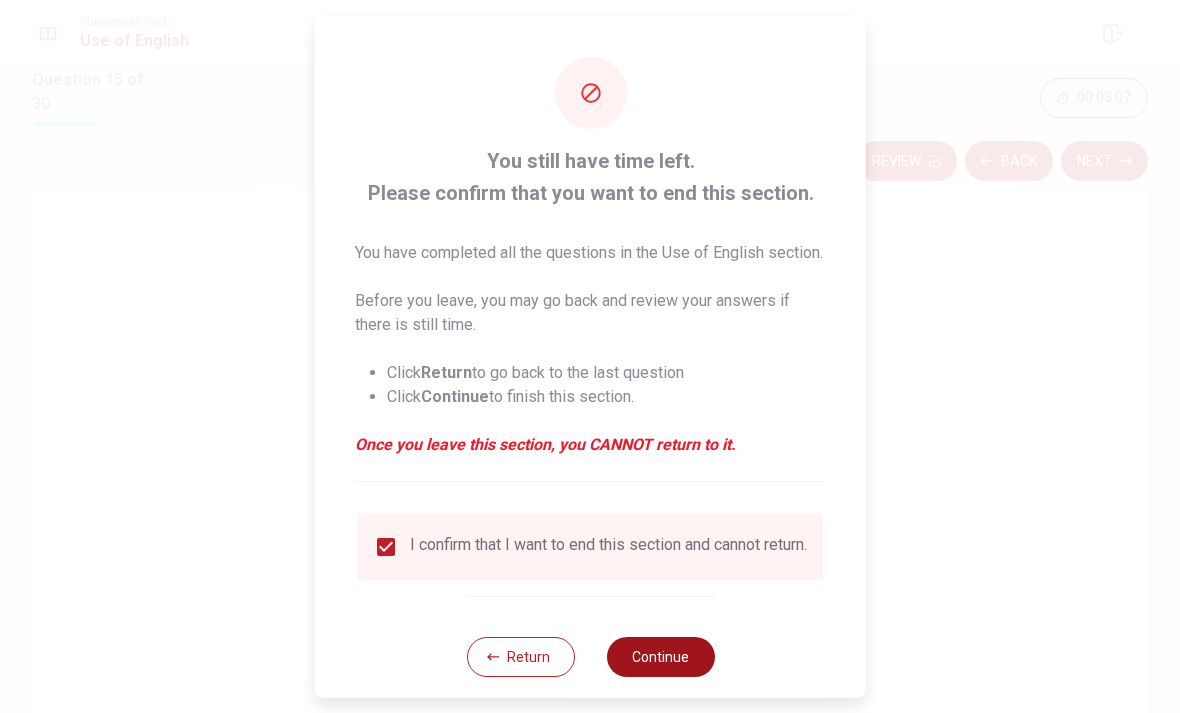 click on "Continue" at bounding box center [660, 656] 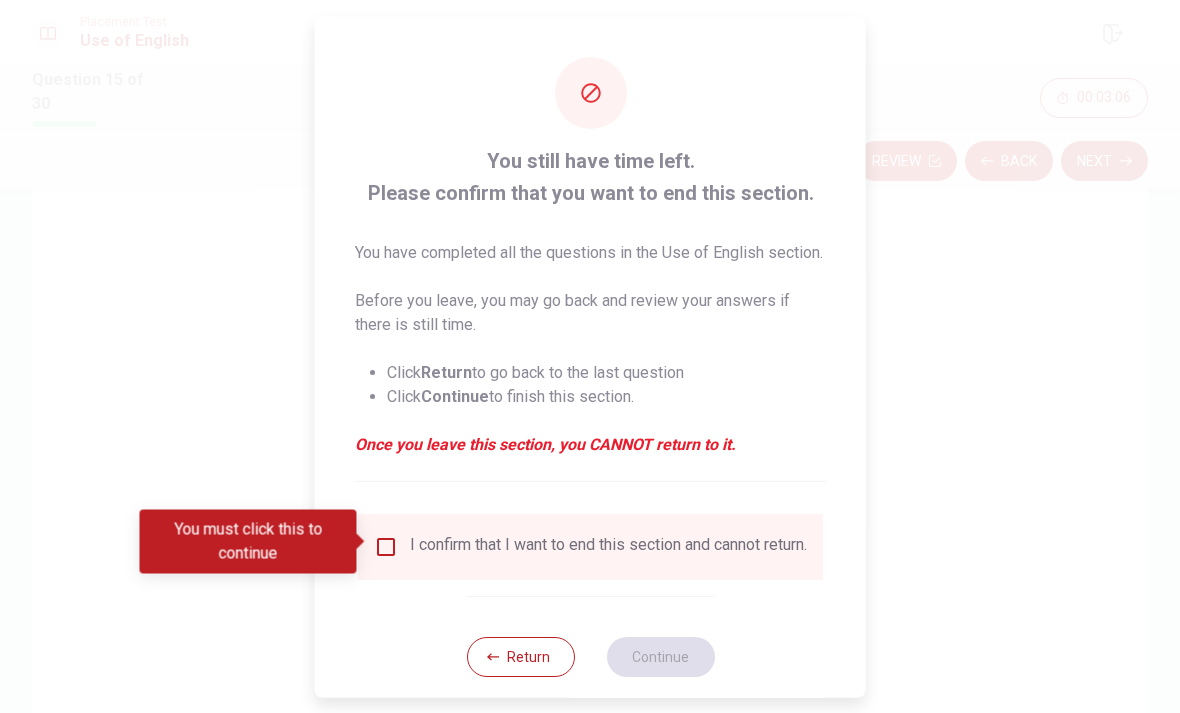 click at bounding box center [386, 546] 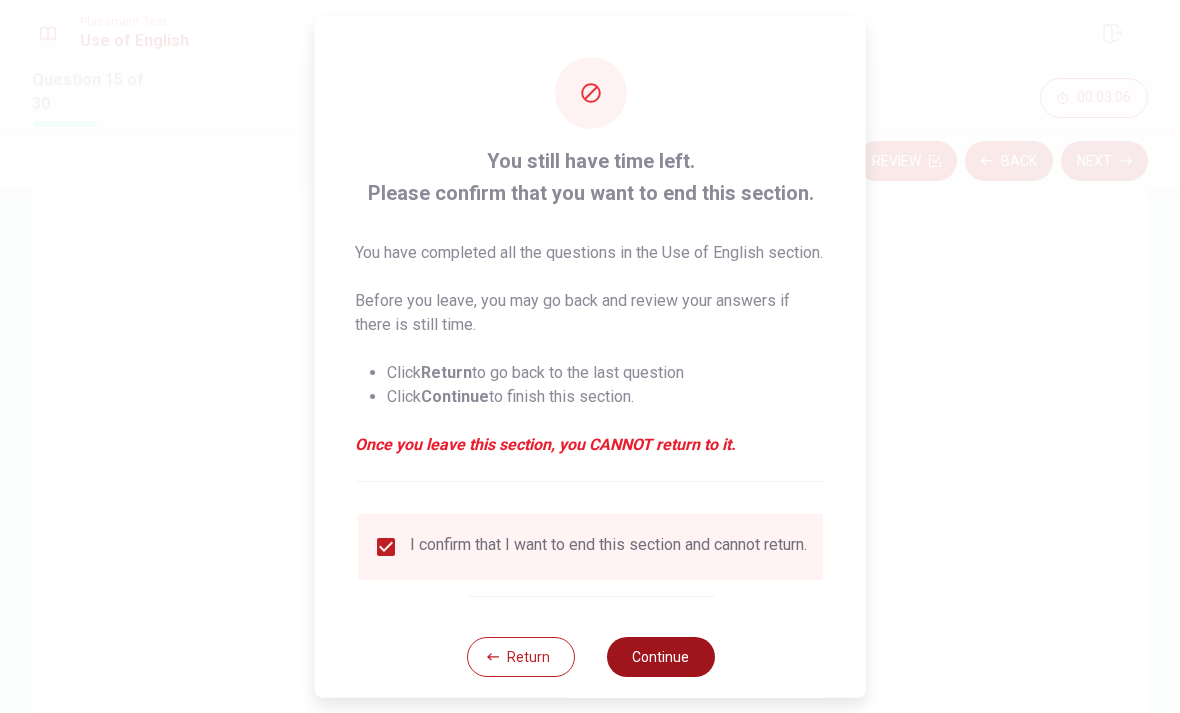 click on "Continue" at bounding box center (660, 656) 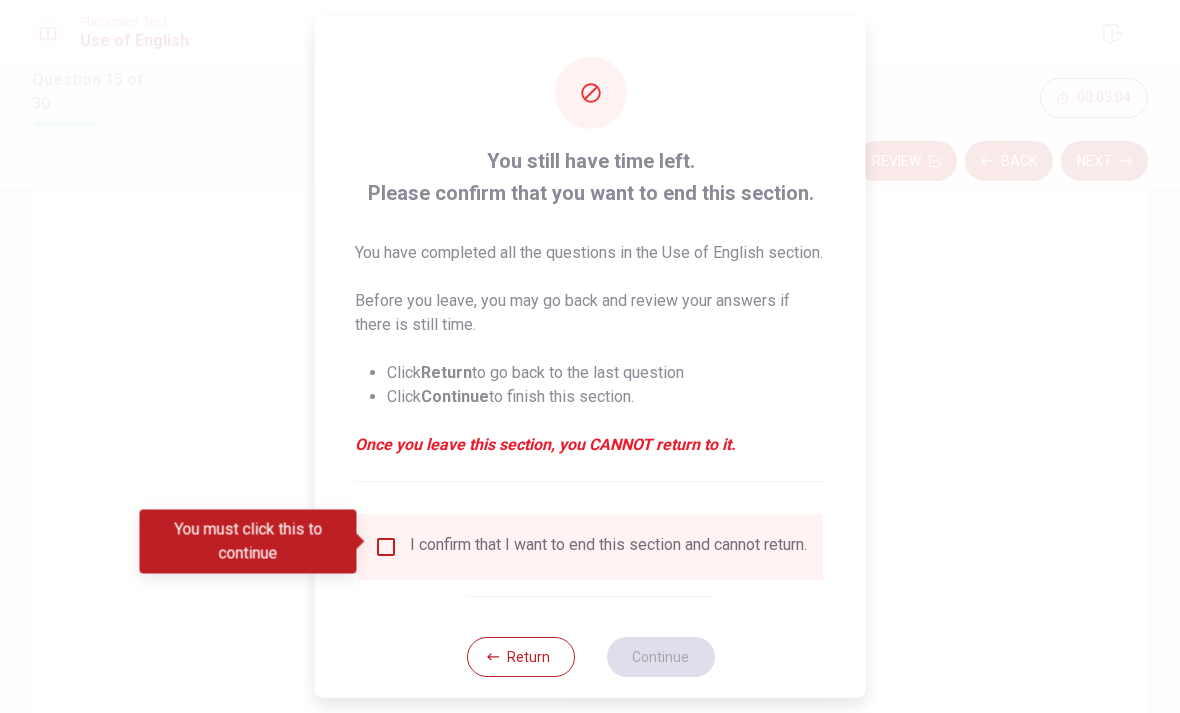 click at bounding box center [590, 356] 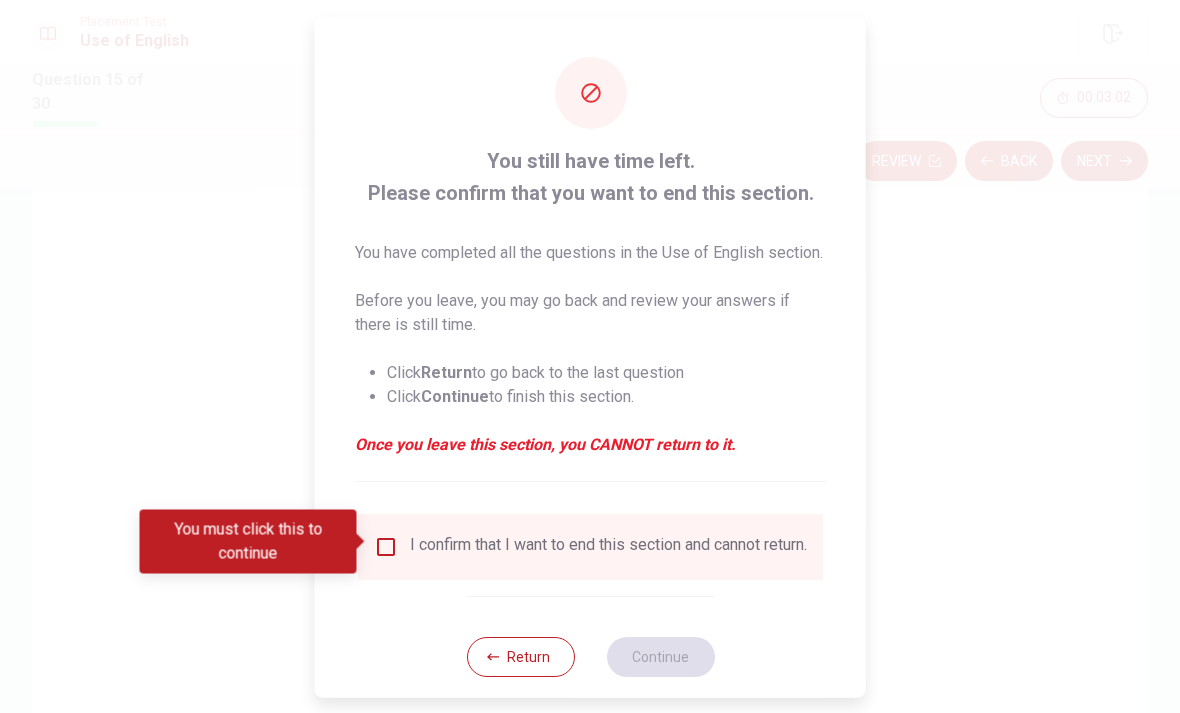 click at bounding box center [590, 356] 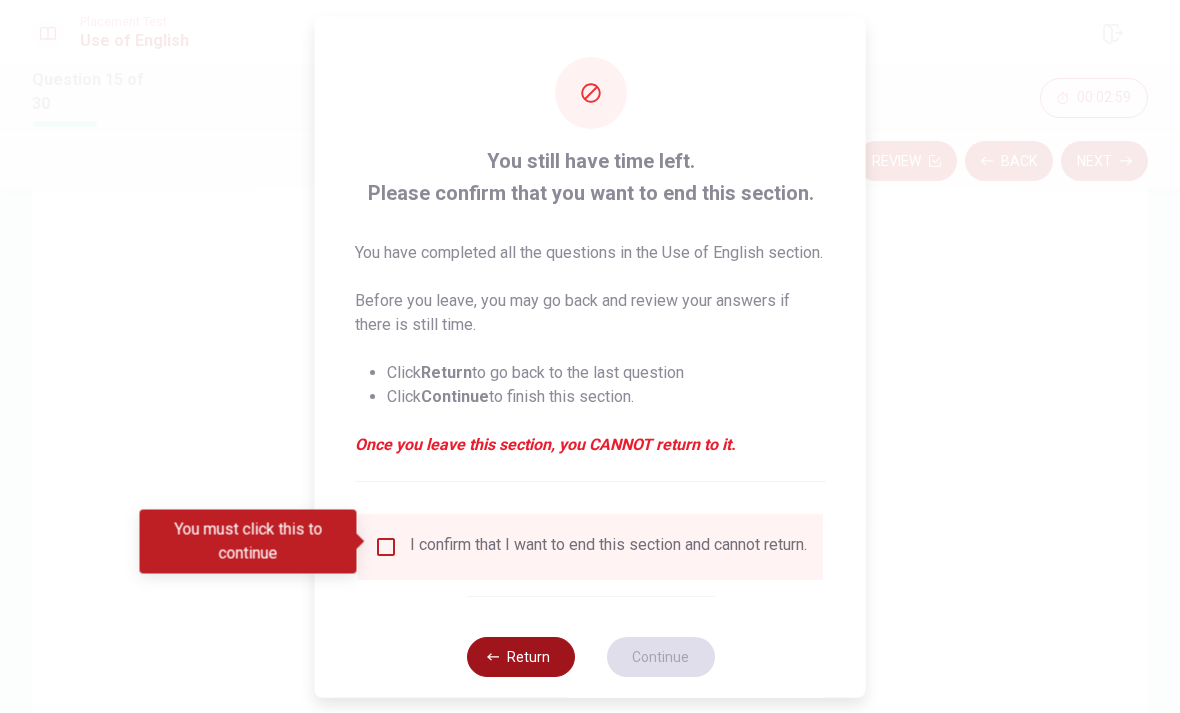click 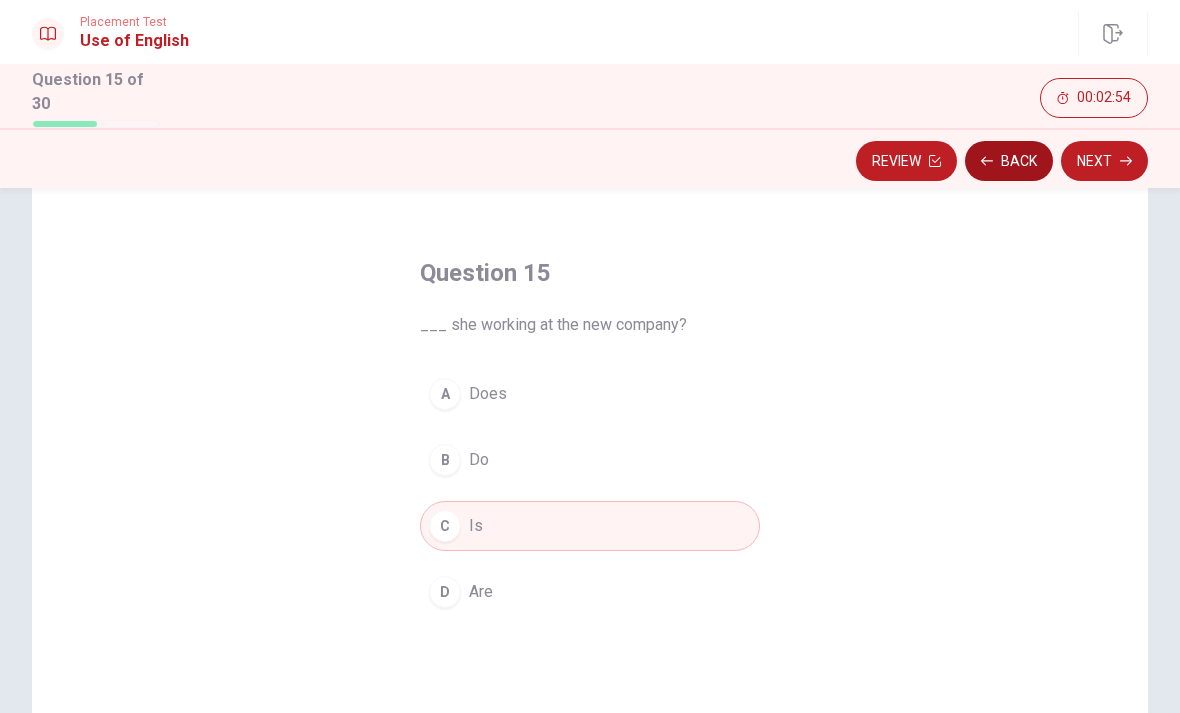 click on "Back" at bounding box center (1009, 161) 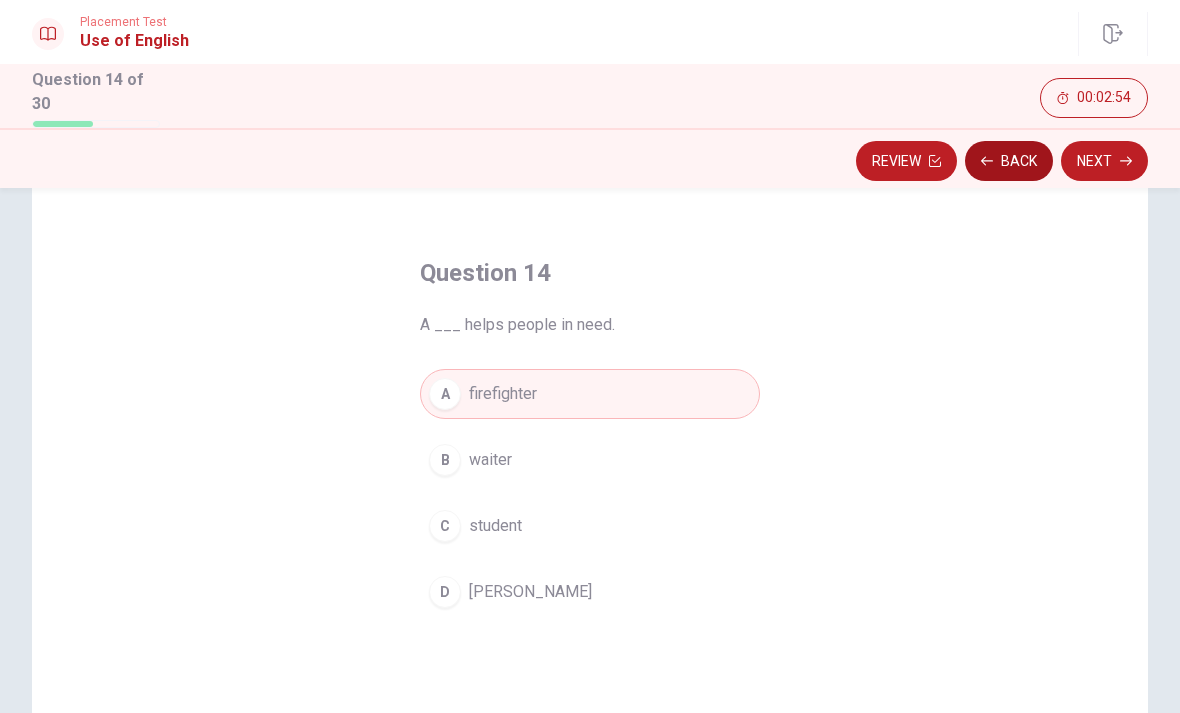 click on "Back" at bounding box center [1009, 161] 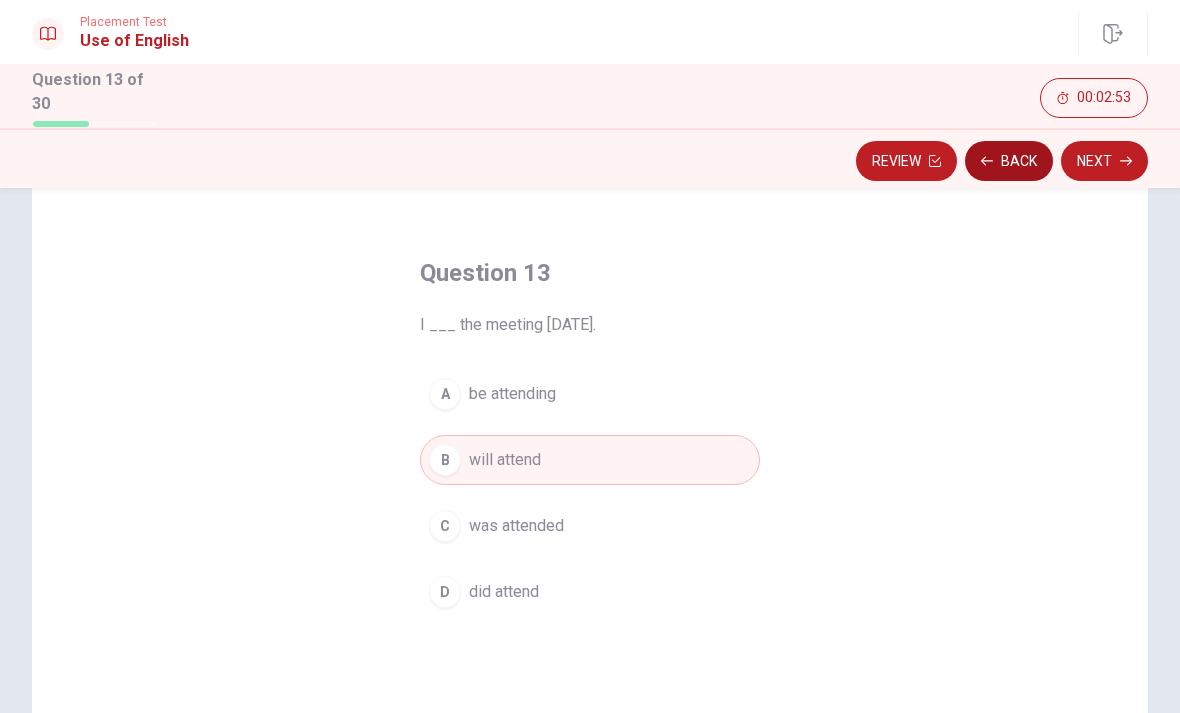 click on "Back" at bounding box center (1009, 161) 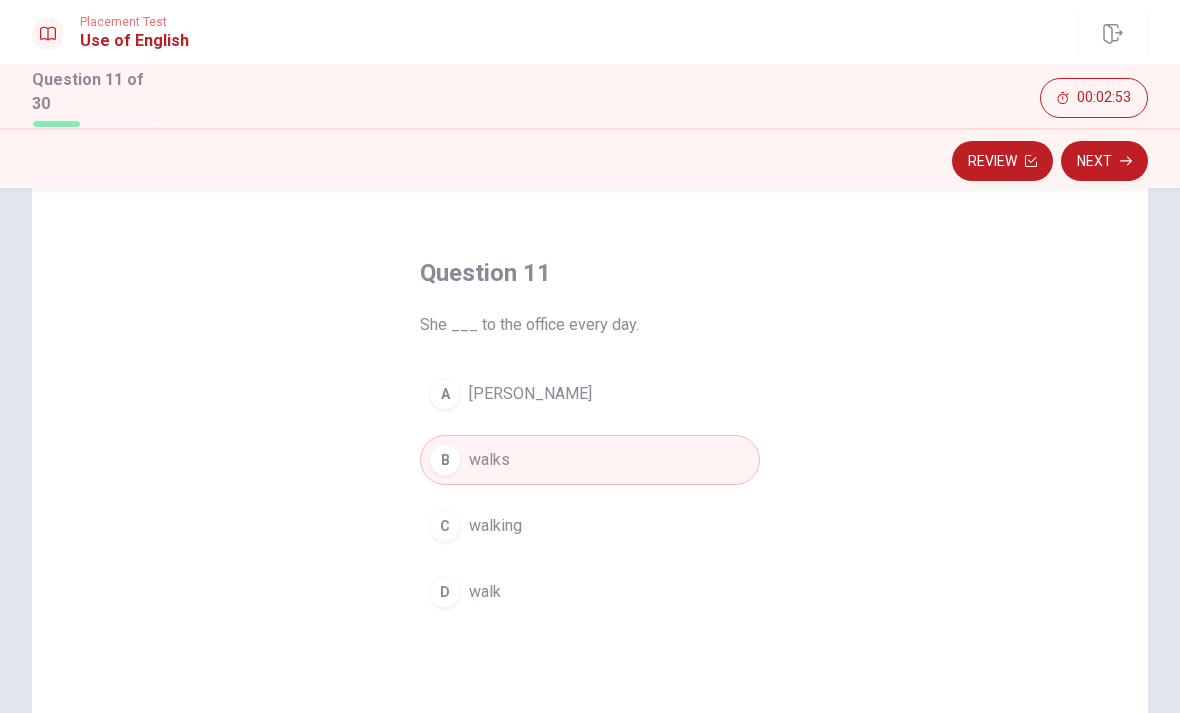 click on "Review" at bounding box center [1002, 161] 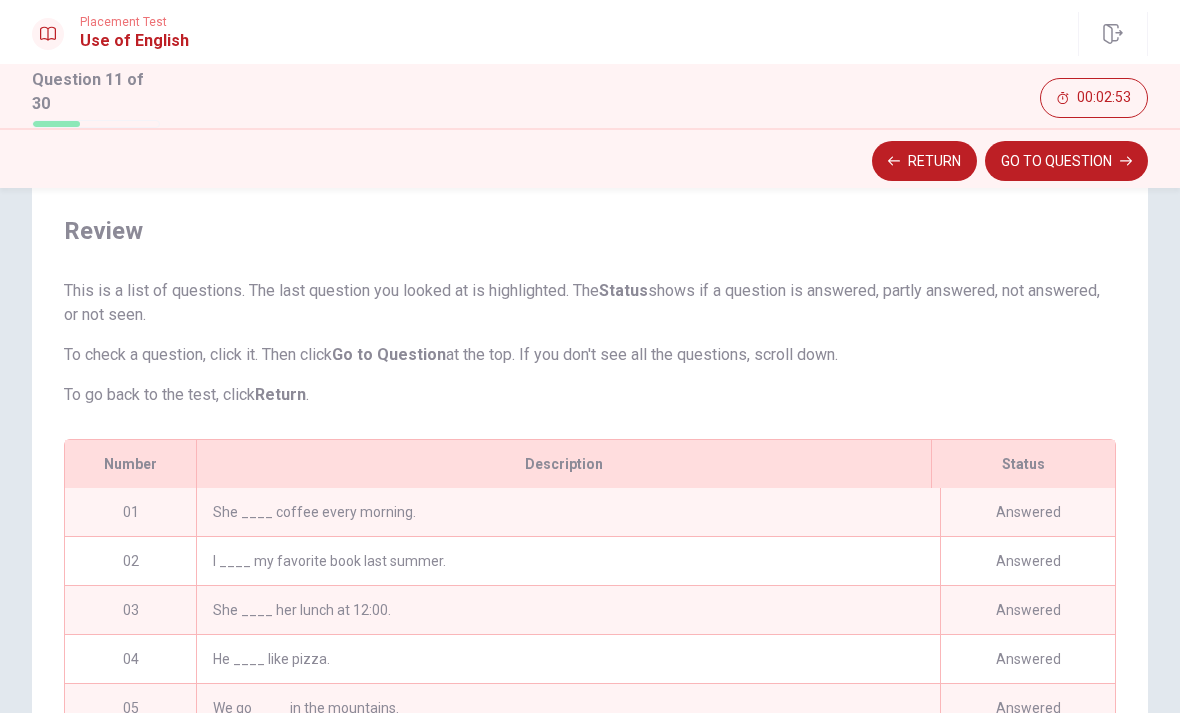 click on "GO TO QUESTION" at bounding box center [1066, 161] 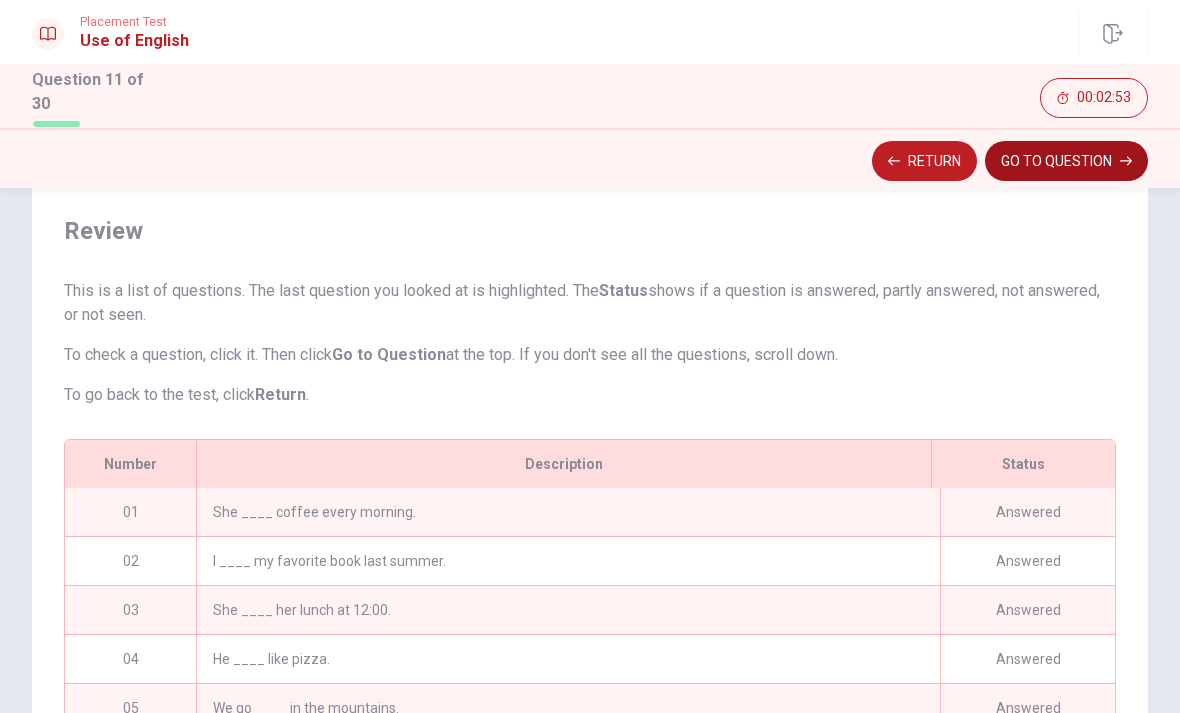 scroll, scrollTop: 169, scrollLeft: 0, axis: vertical 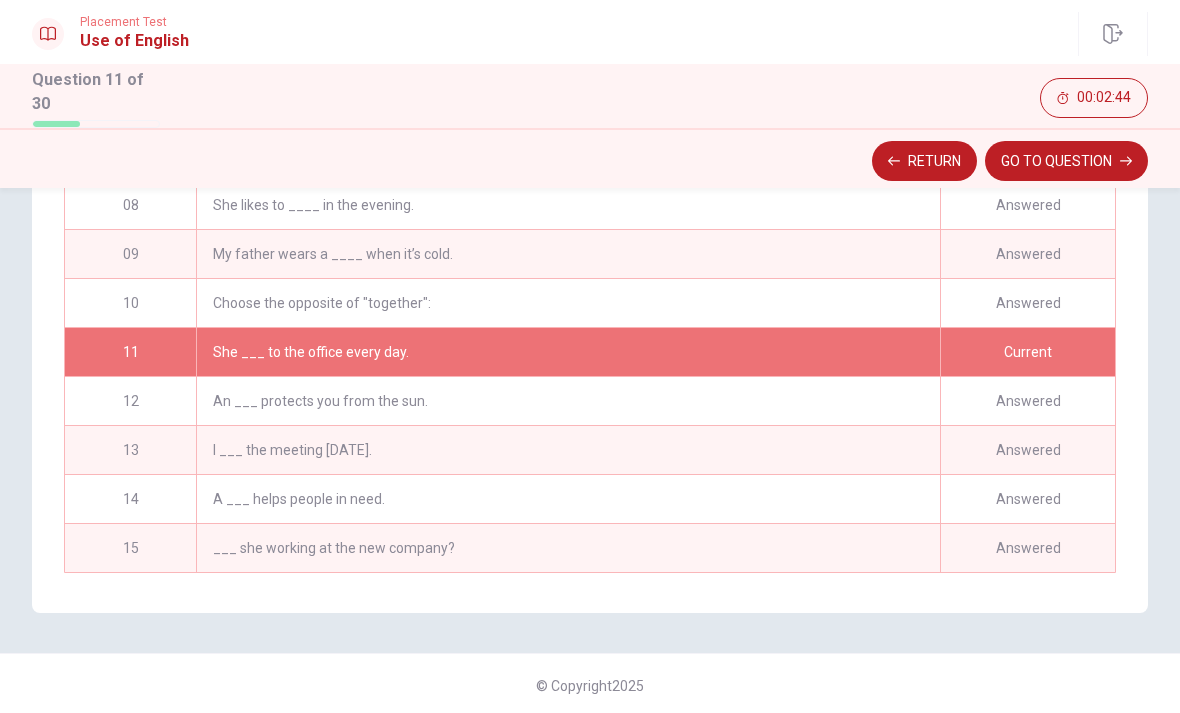 click on "Current" at bounding box center [1027, 352] 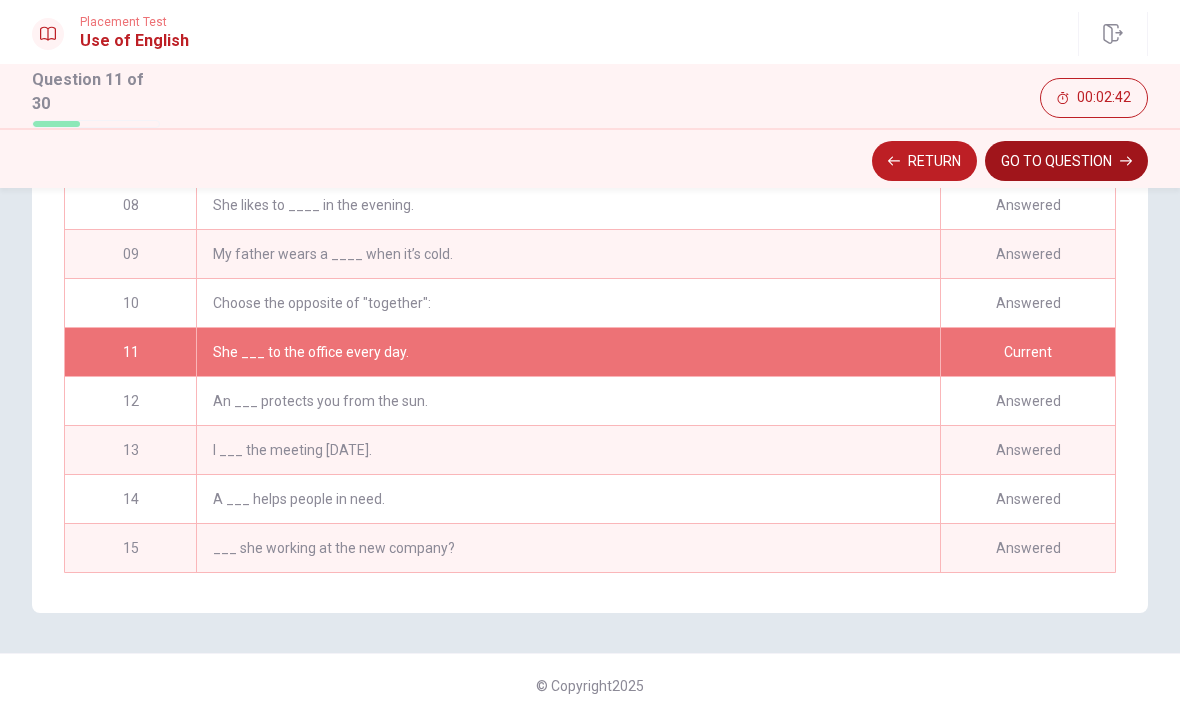 click 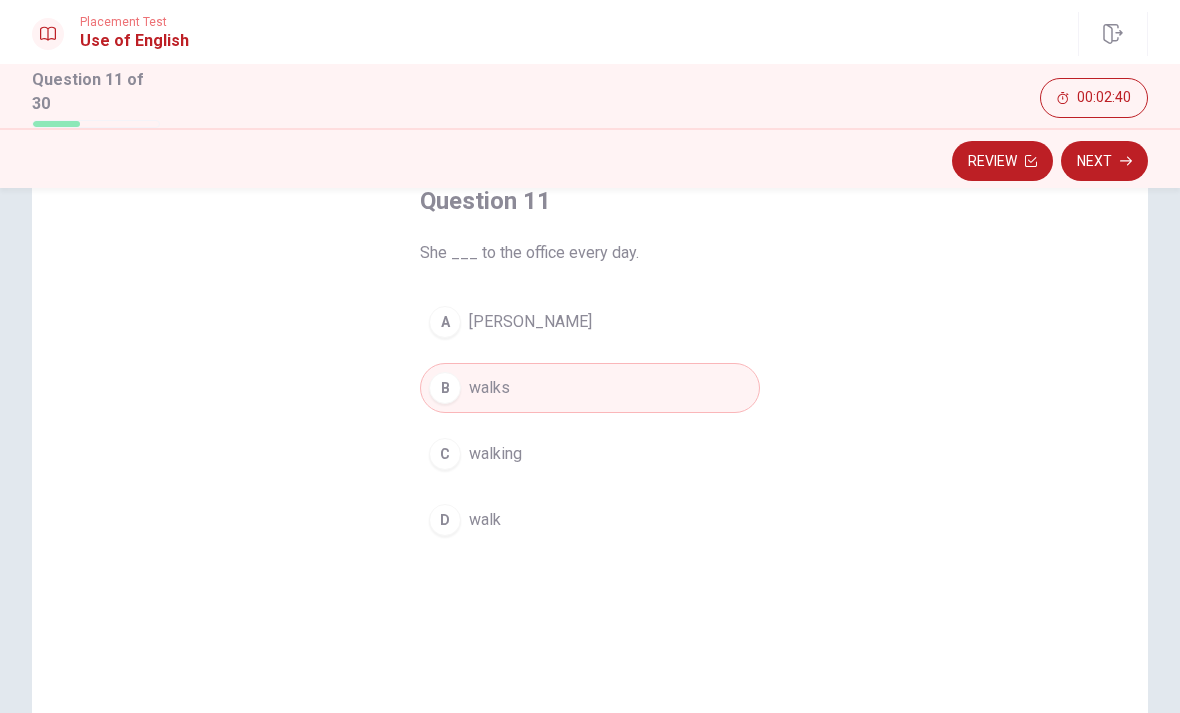 scroll, scrollTop: 125, scrollLeft: 0, axis: vertical 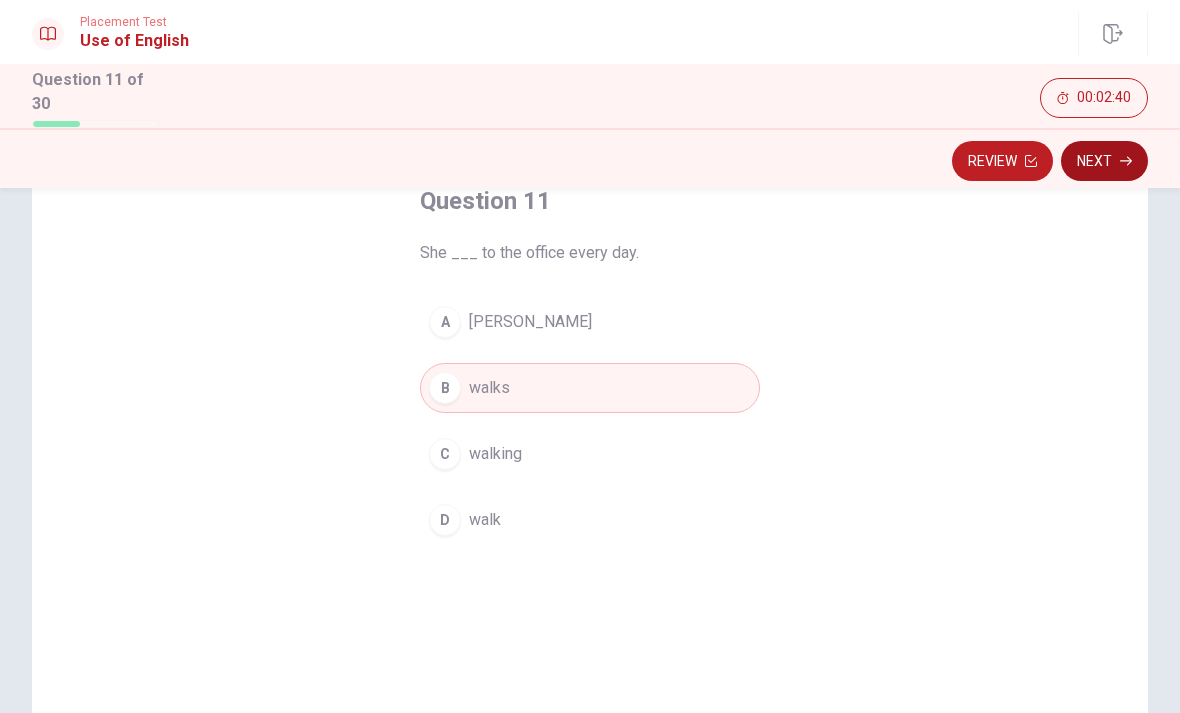 click 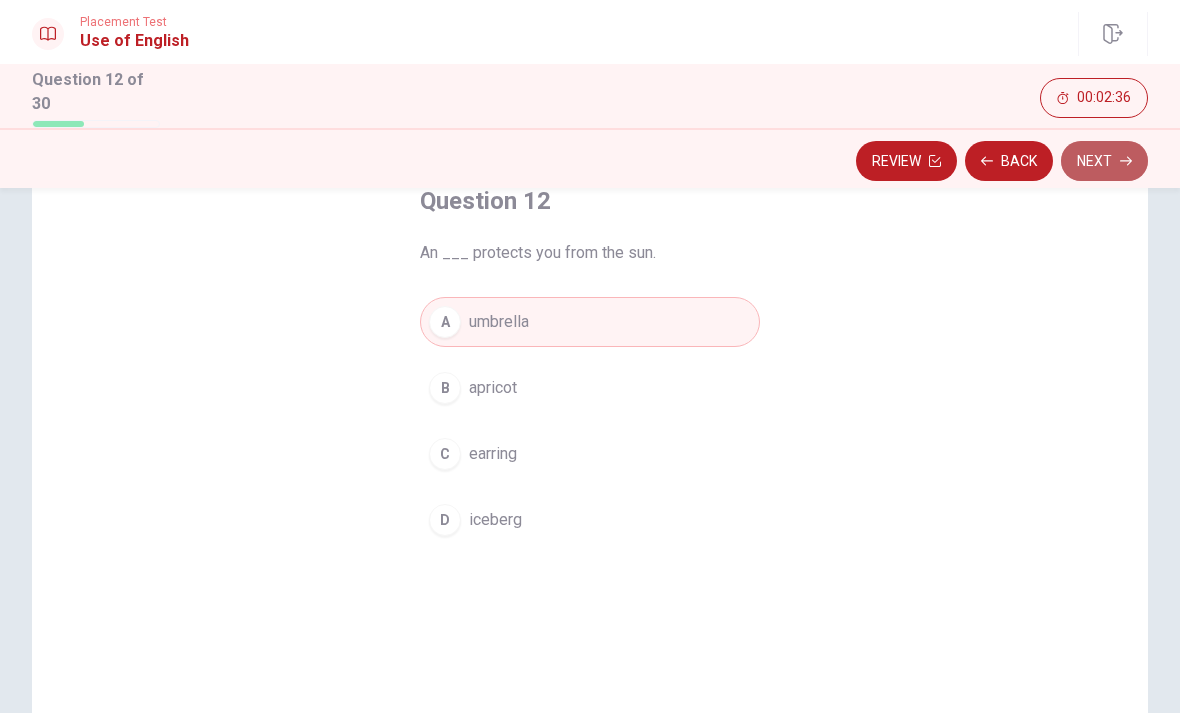 click on "Next" at bounding box center (1104, 161) 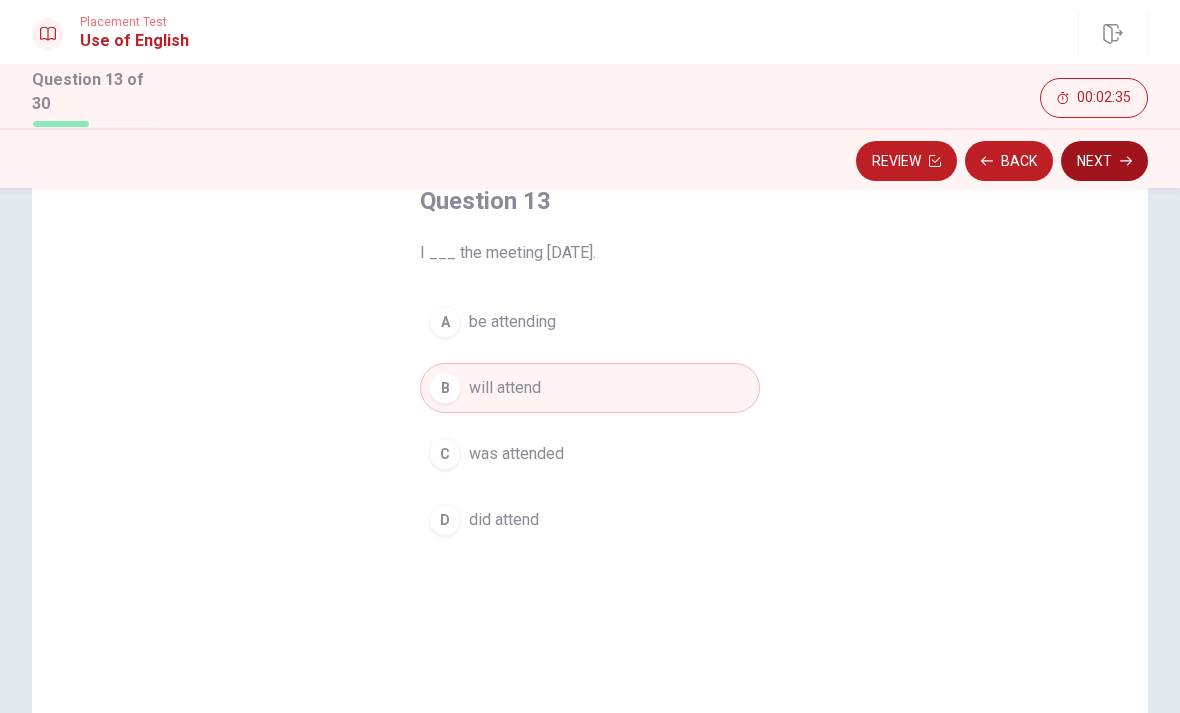 click on "Next" at bounding box center [1104, 161] 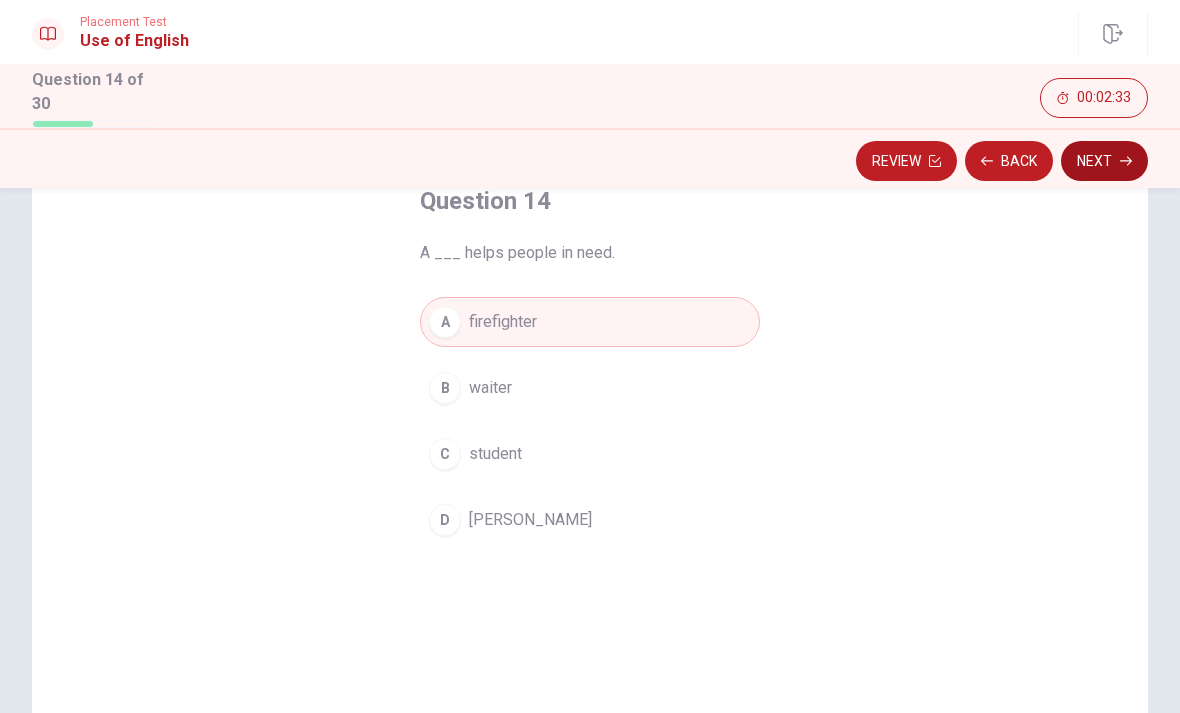 click on "Next" at bounding box center (1104, 161) 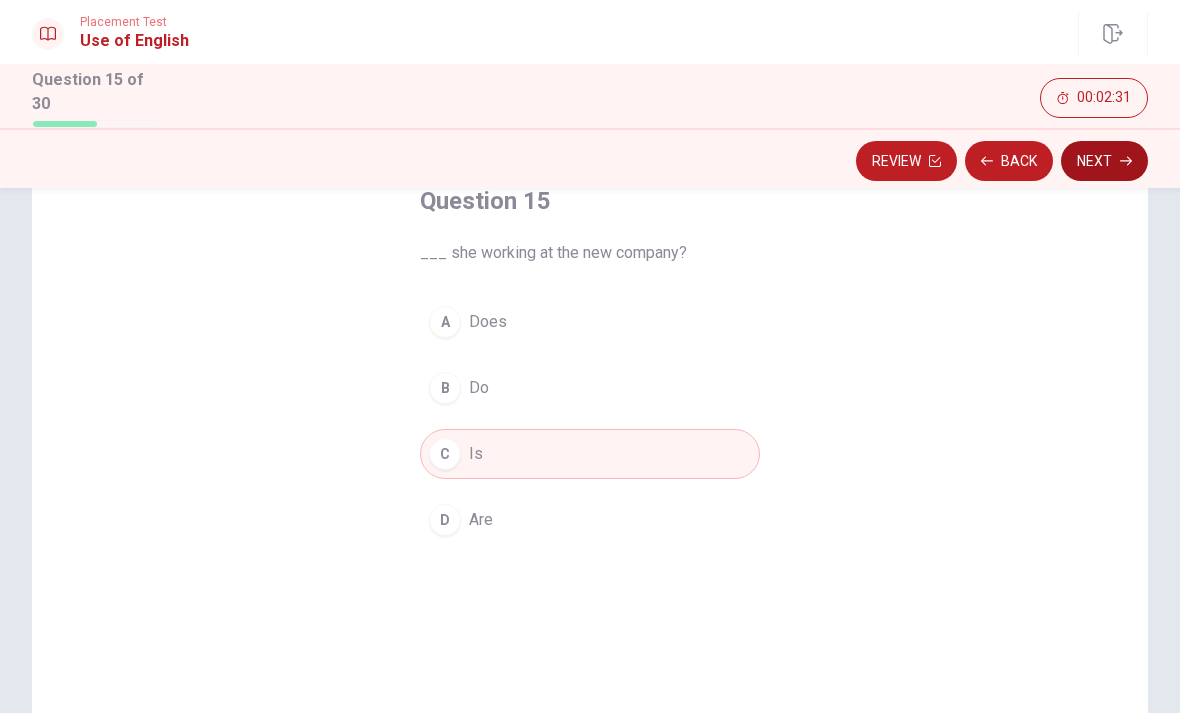 click on "Next" at bounding box center [1104, 161] 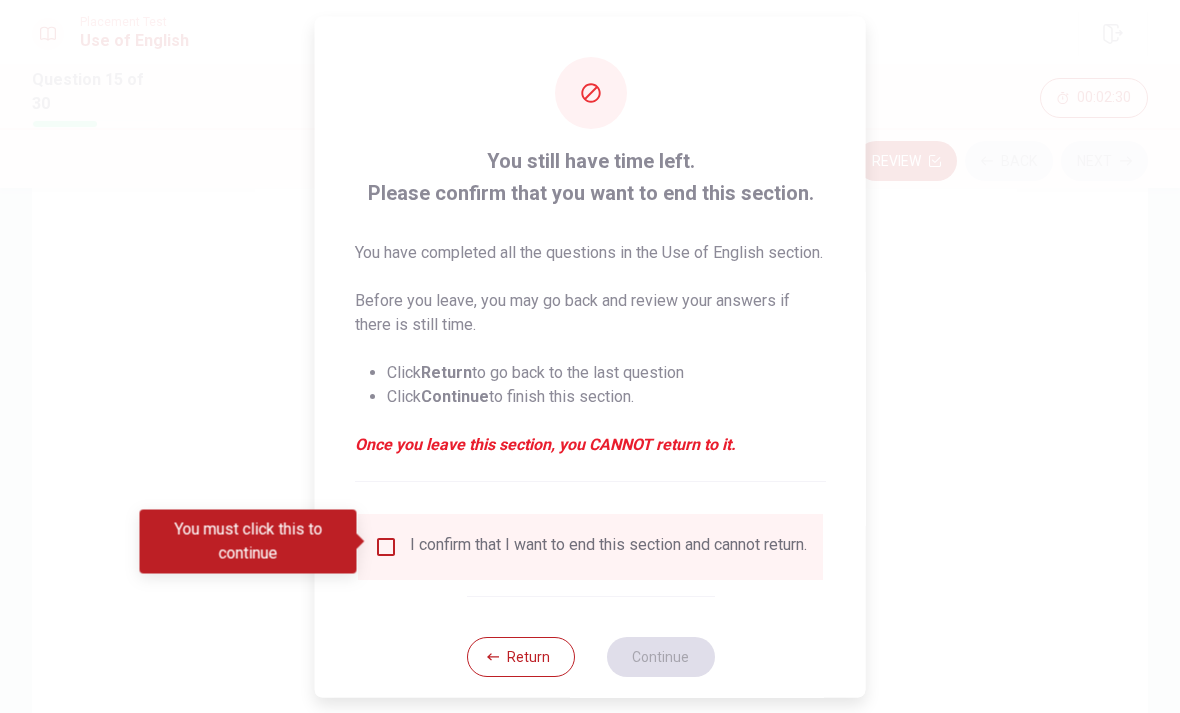 click at bounding box center [386, 546] 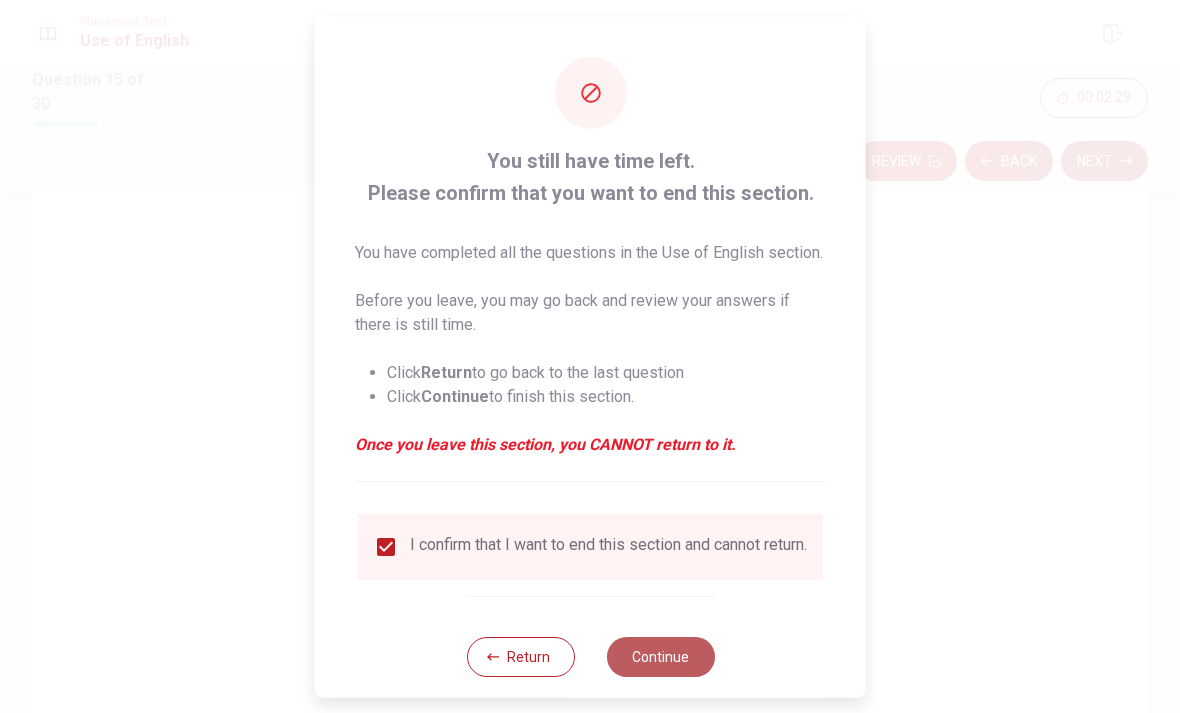 click on "Continue" at bounding box center (660, 656) 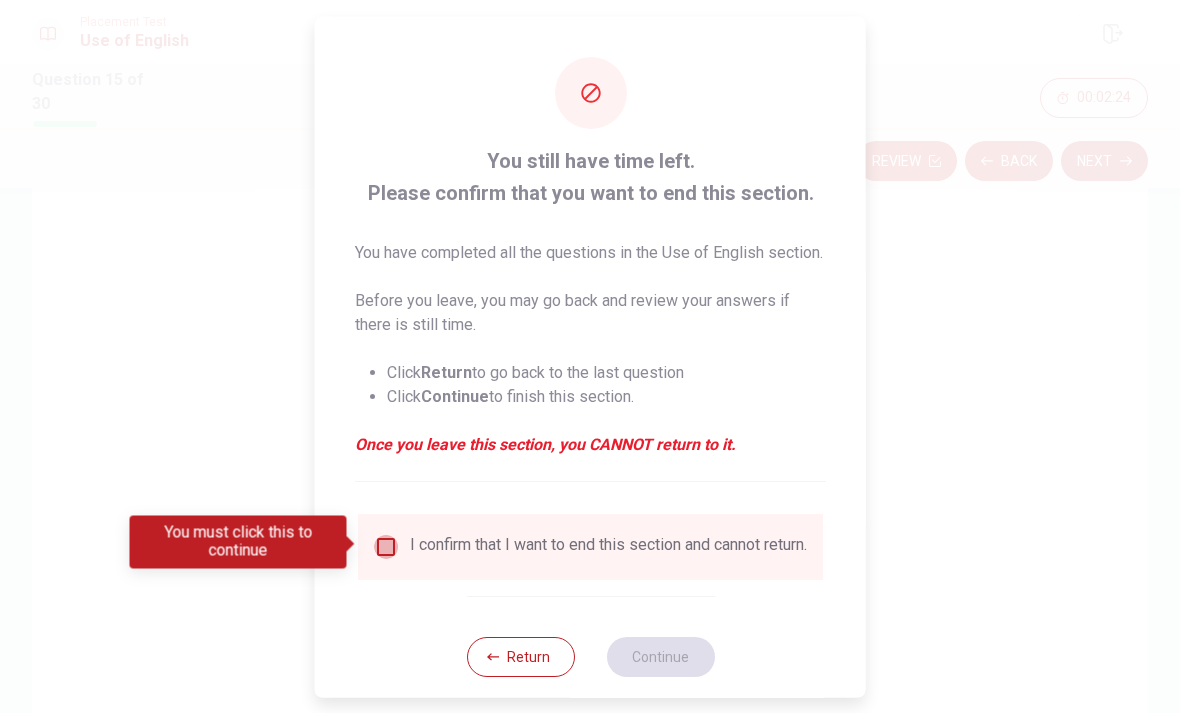 click at bounding box center (386, 546) 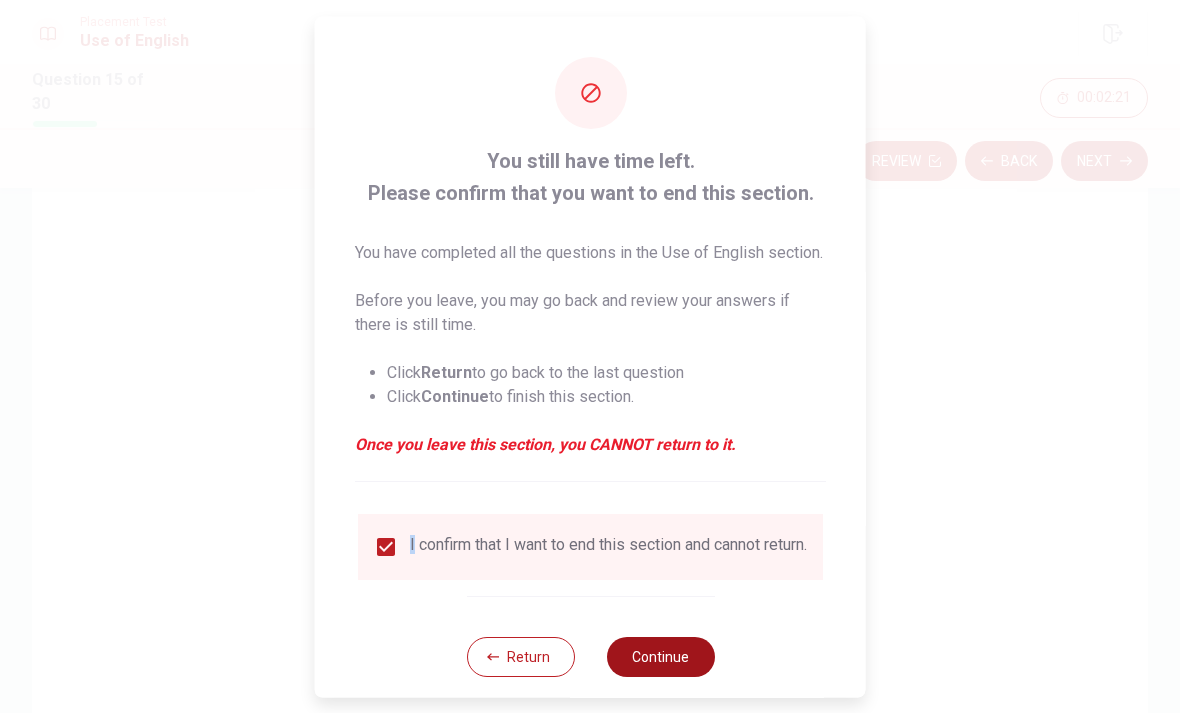 click on "Continue" at bounding box center (660, 656) 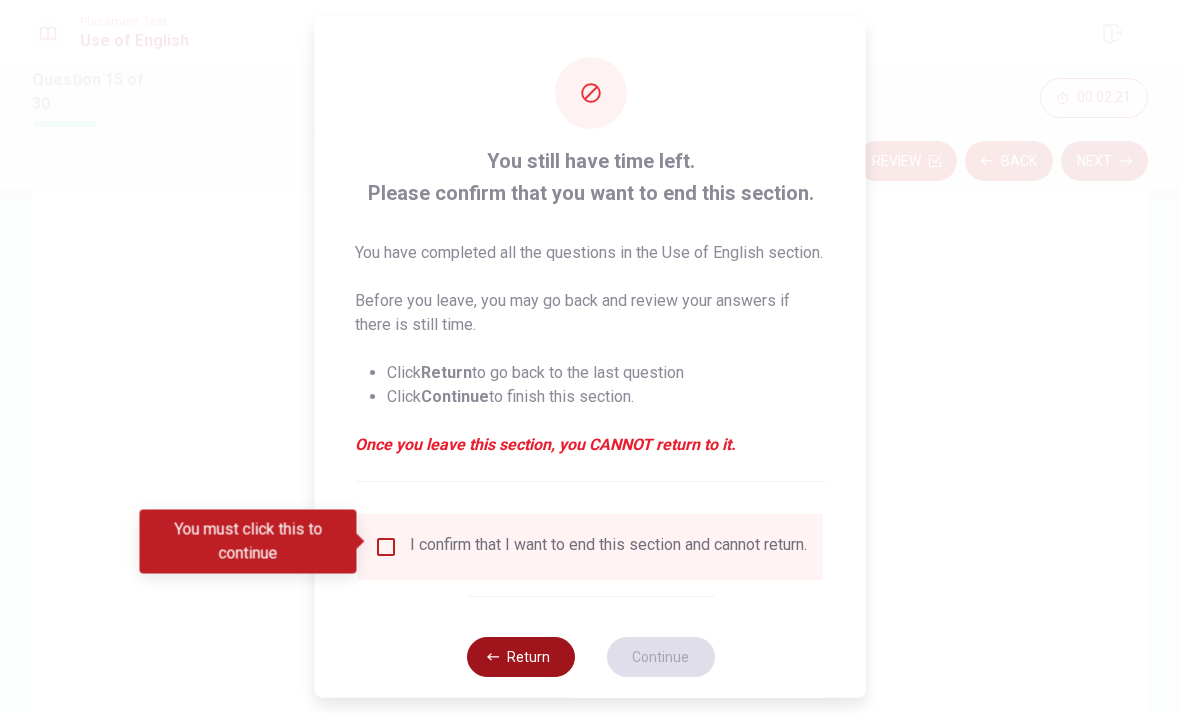 click on "Return" at bounding box center [520, 656] 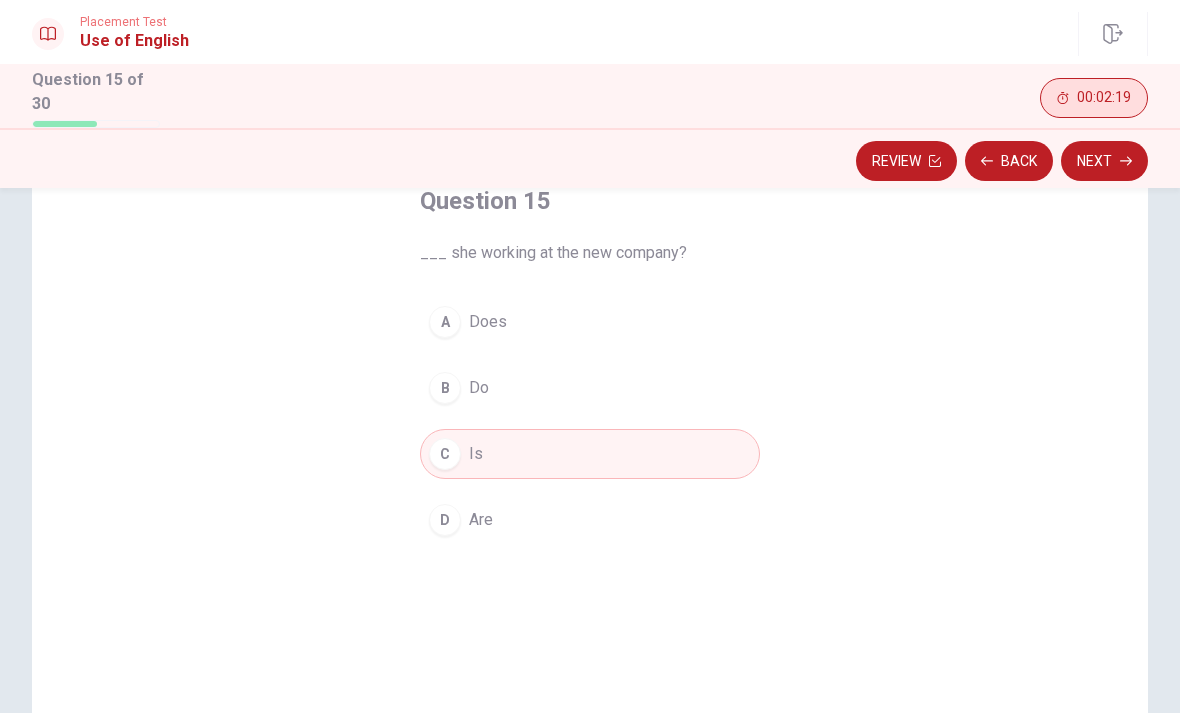 click on "00:02:19" at bounding box center [1094, 98] 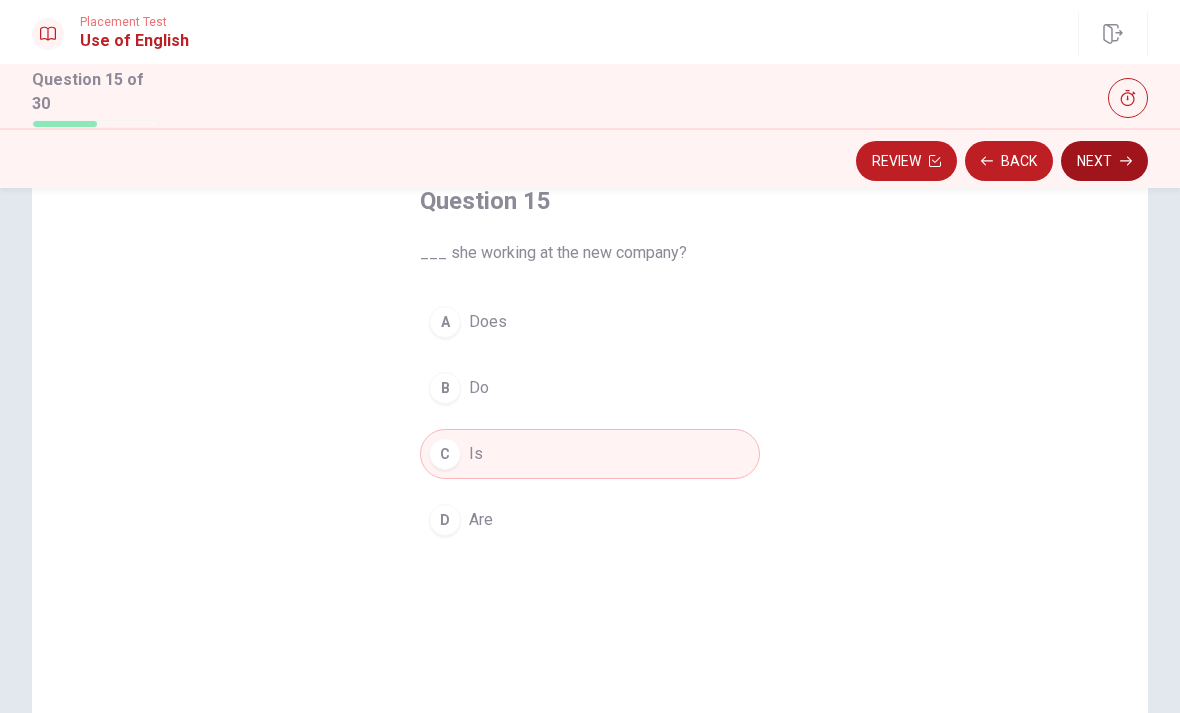 click on "Next" at bounding box center (1104, 161) 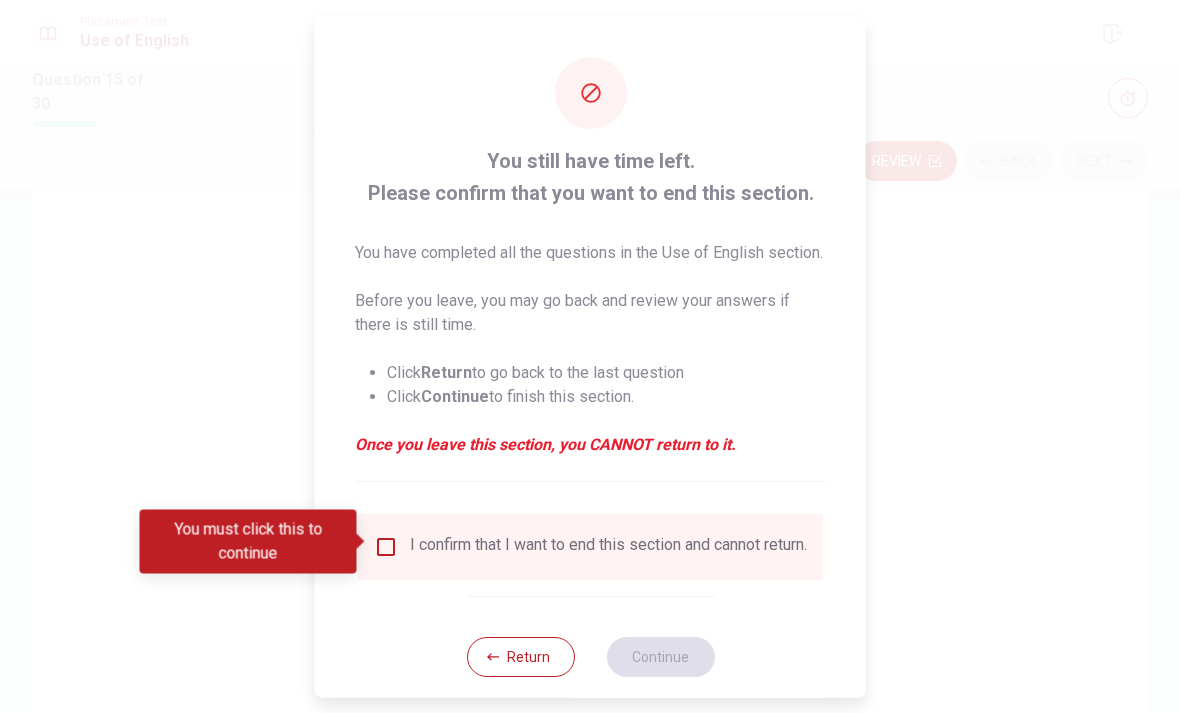 click at bounding box center (590, 356) 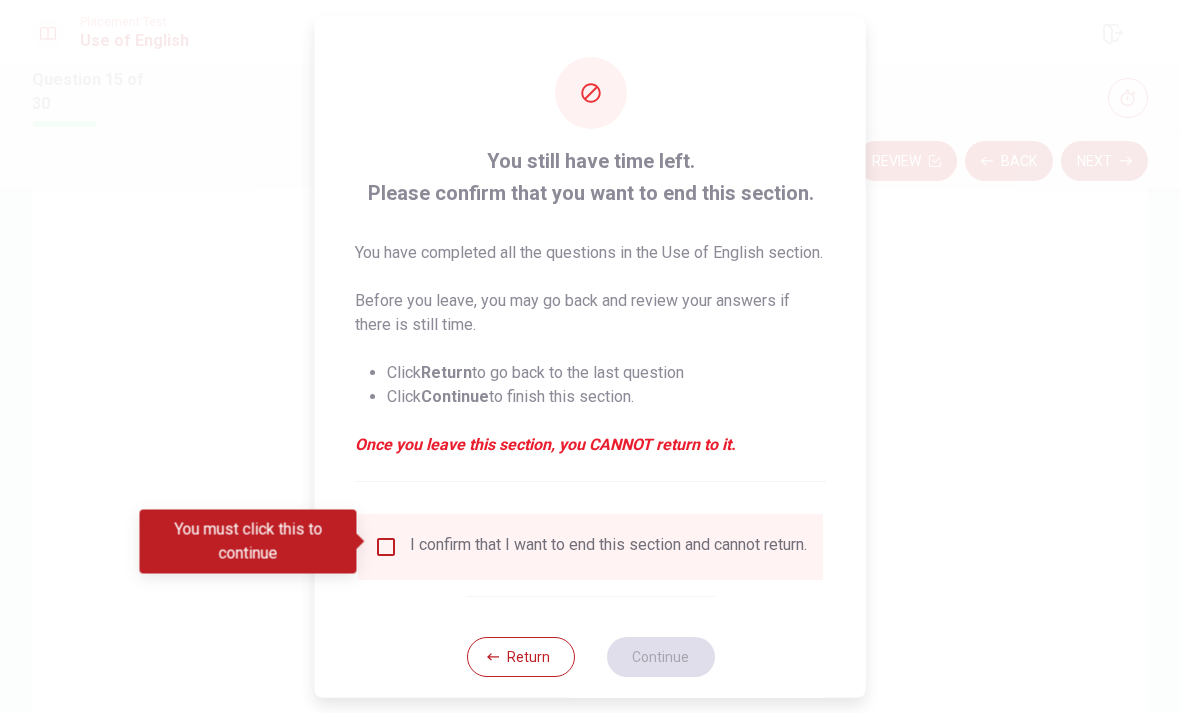 click at bounding box center [386, 546] 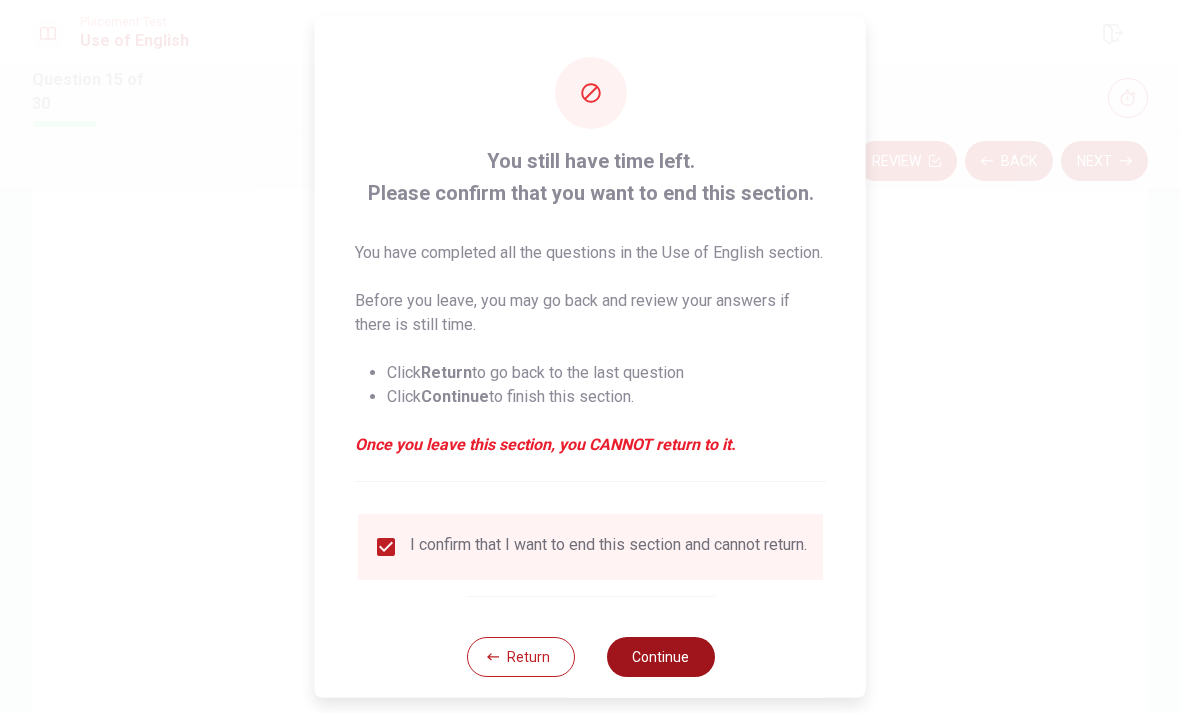 click on "Continue" at bounding box center [660, 656] 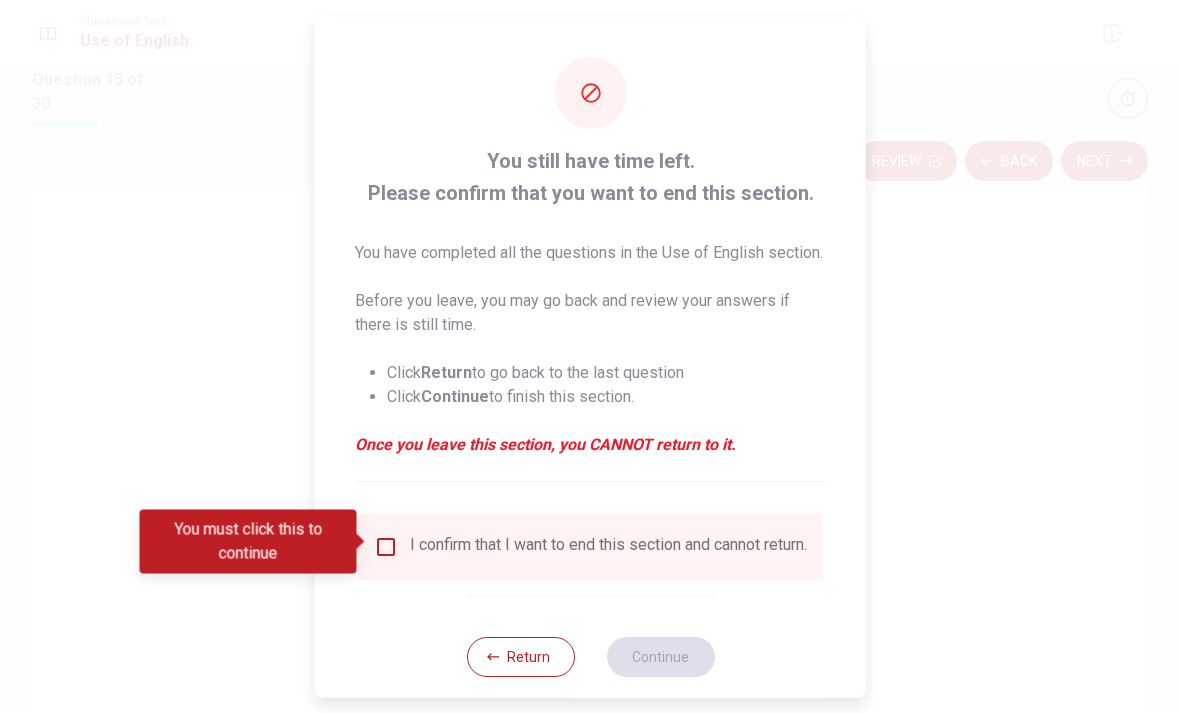 click on "I confirm that I want to end this section and cannot return." at bounding box center (590, 546) 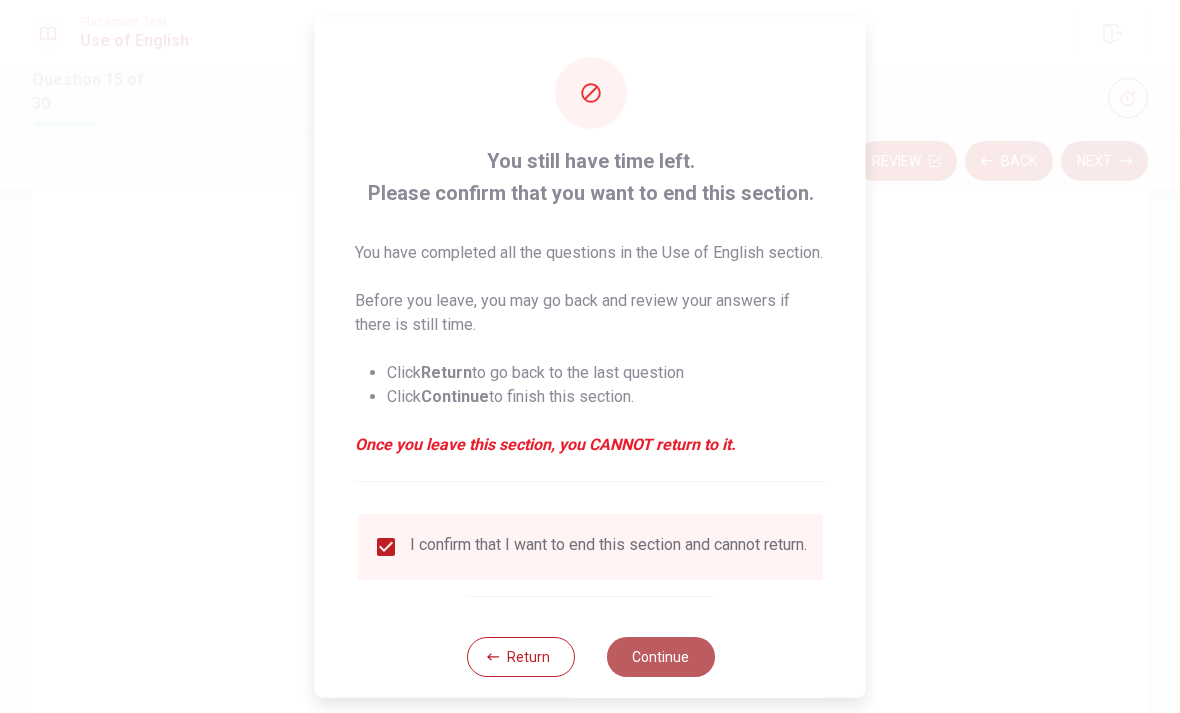 click on "Continue" at bounding box center (660, 656) 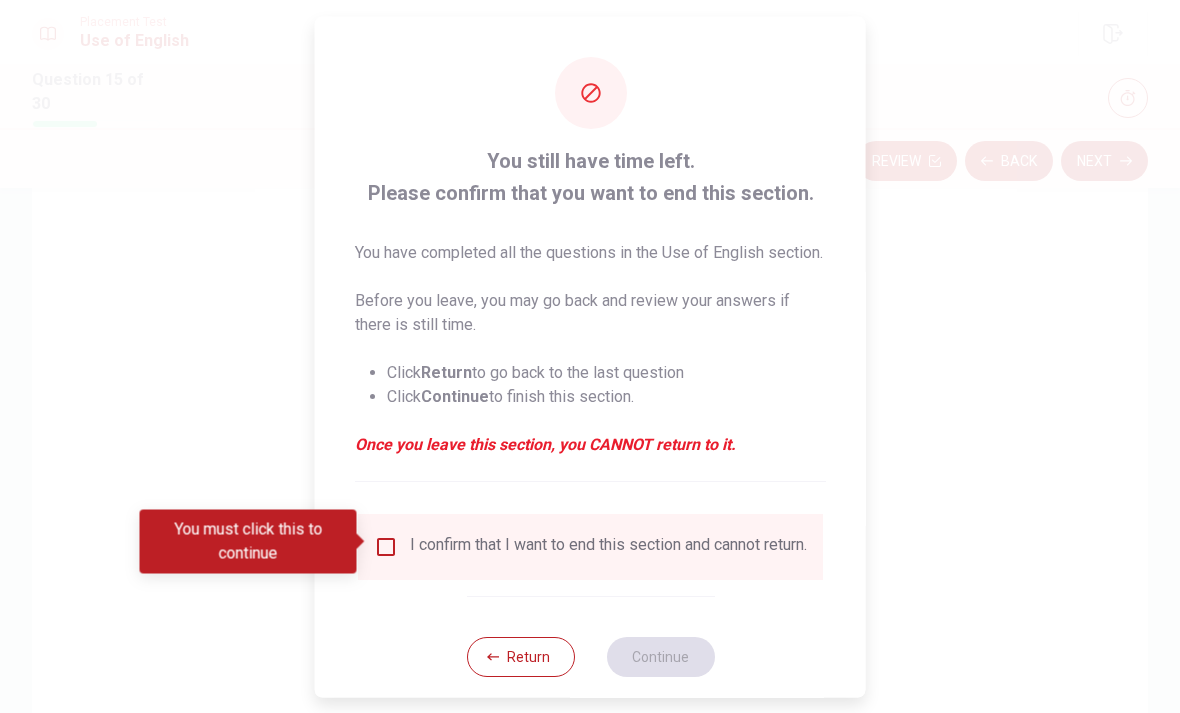click at bounding box center [590, 356] 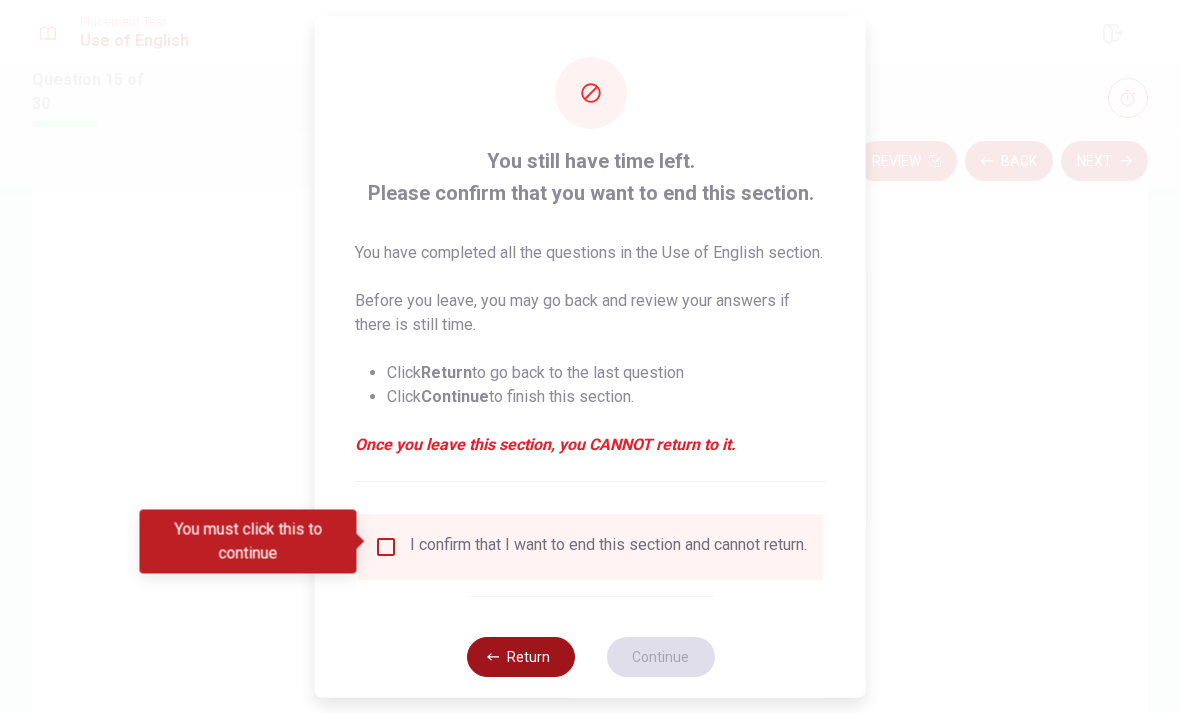 click on "Return" at bounding box center (520, 656) 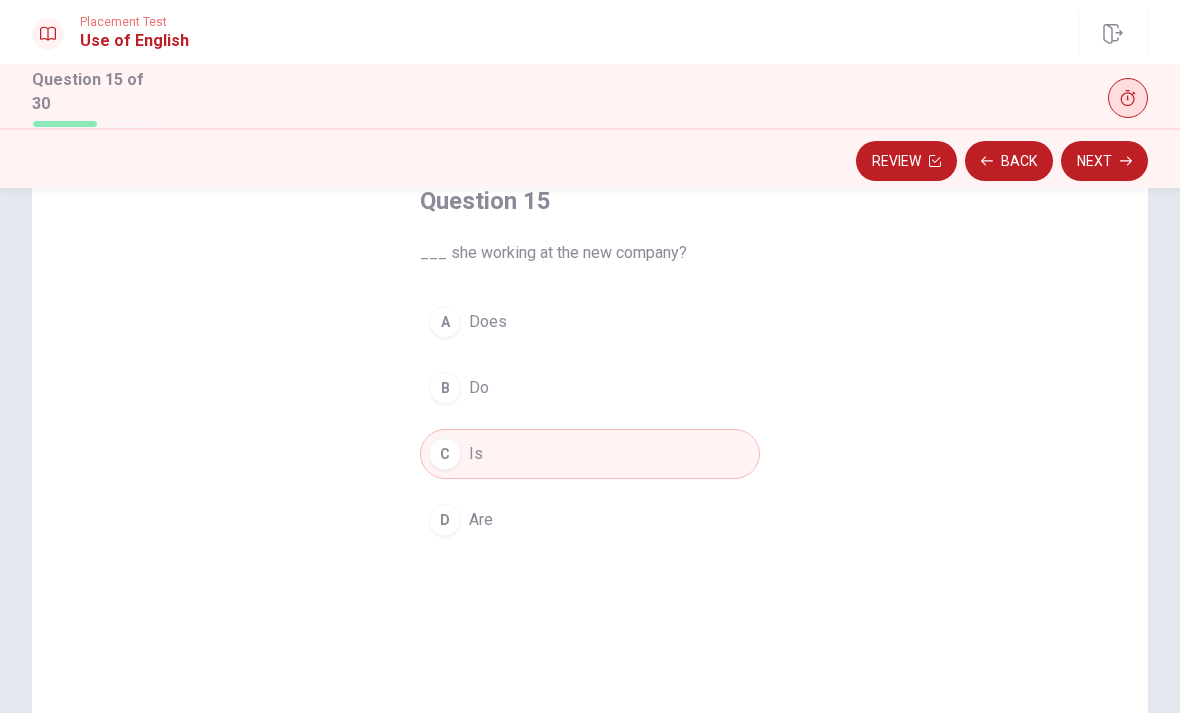 click 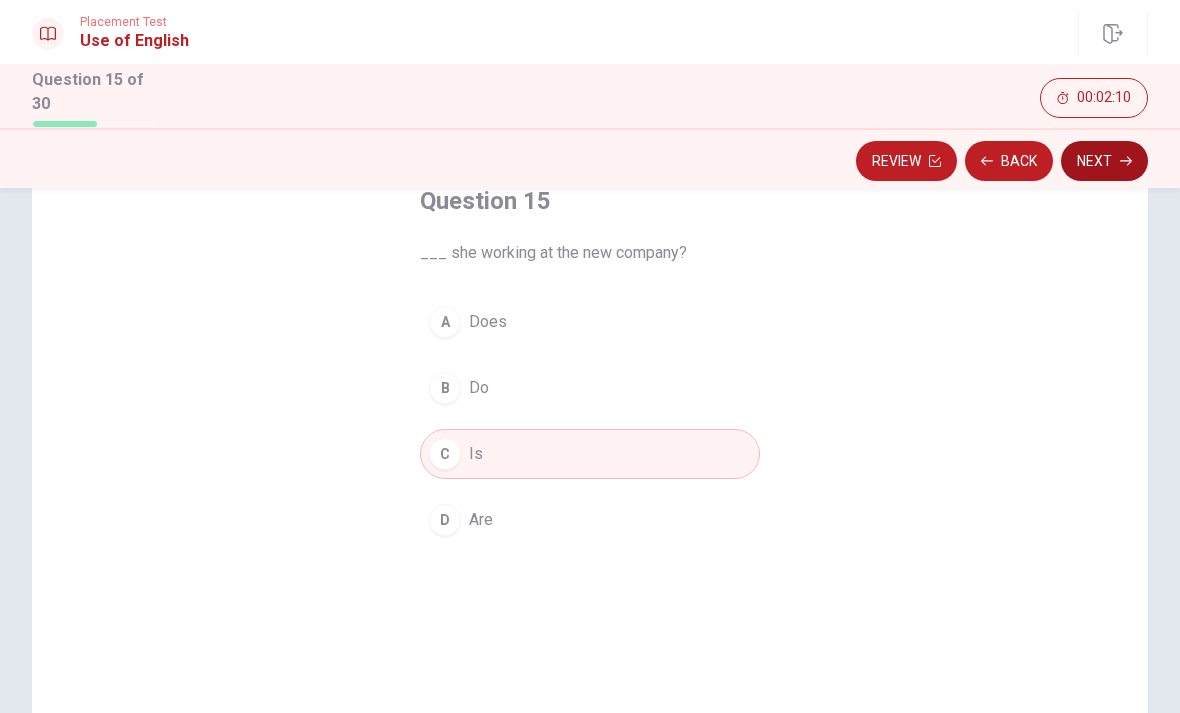 click on "Next" at bounding box center [1104, 161] 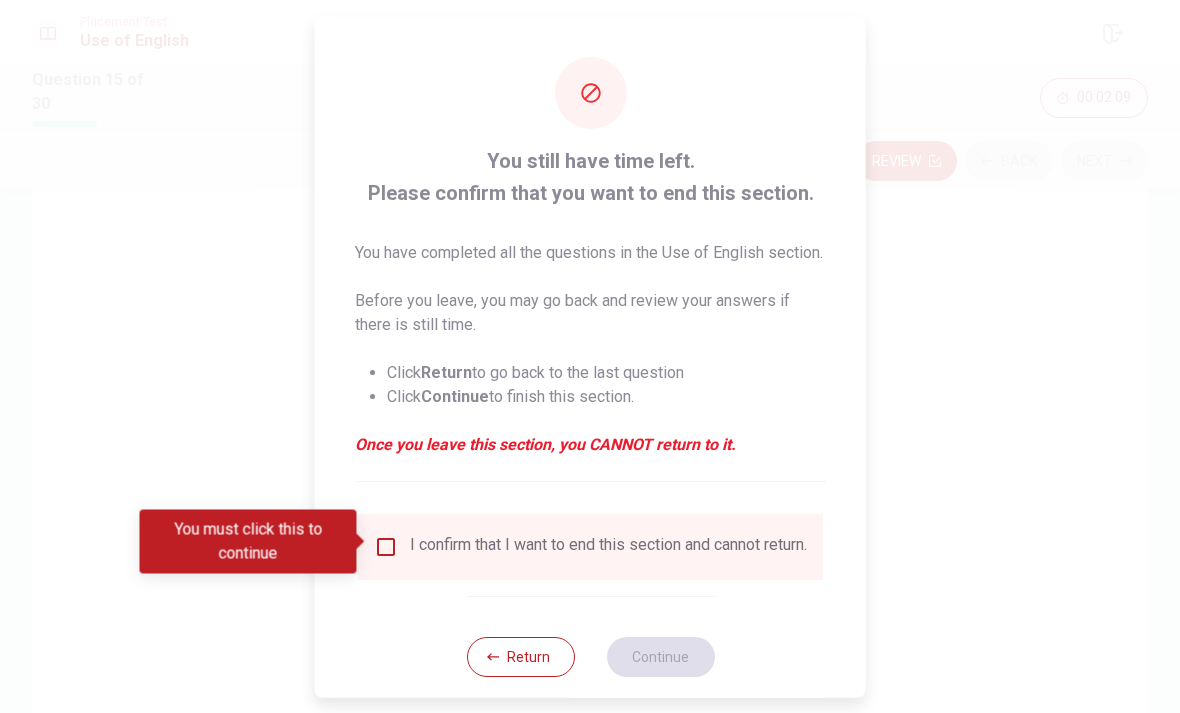 click on "Click  Continue  to finish this section." at bounding box center (606, 396) 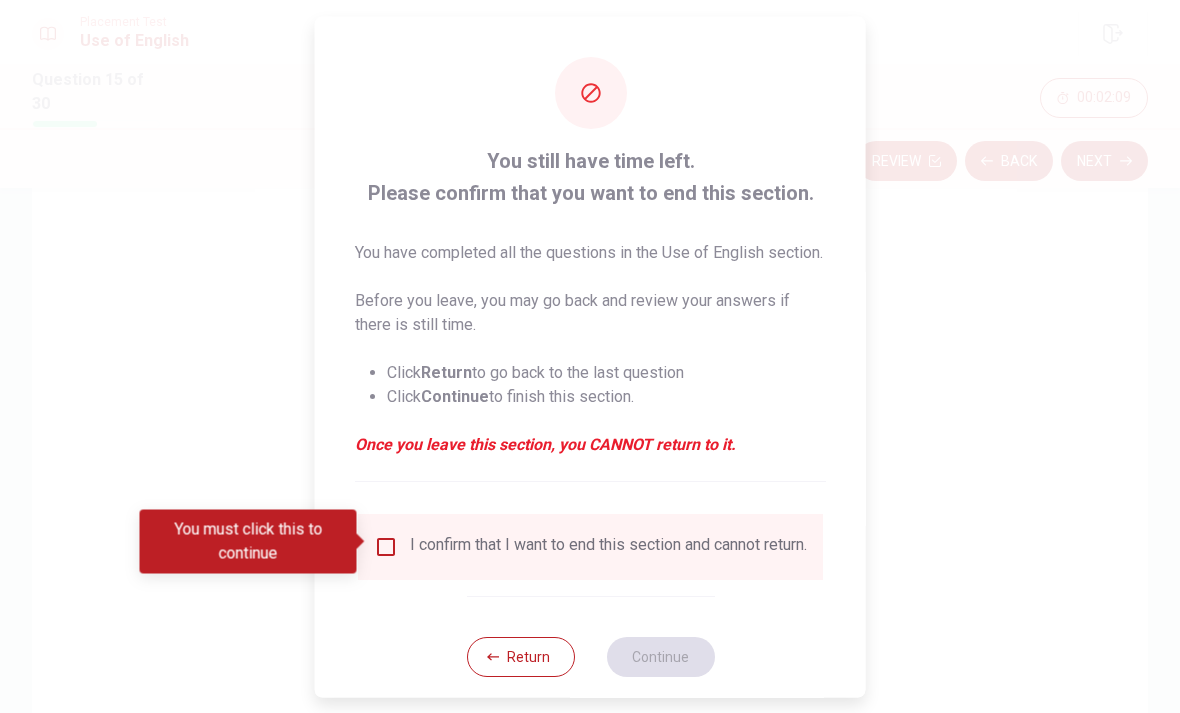 click on "Before you leave, you may go back and review your answers if there is still time." at bounding box center [590, 312] 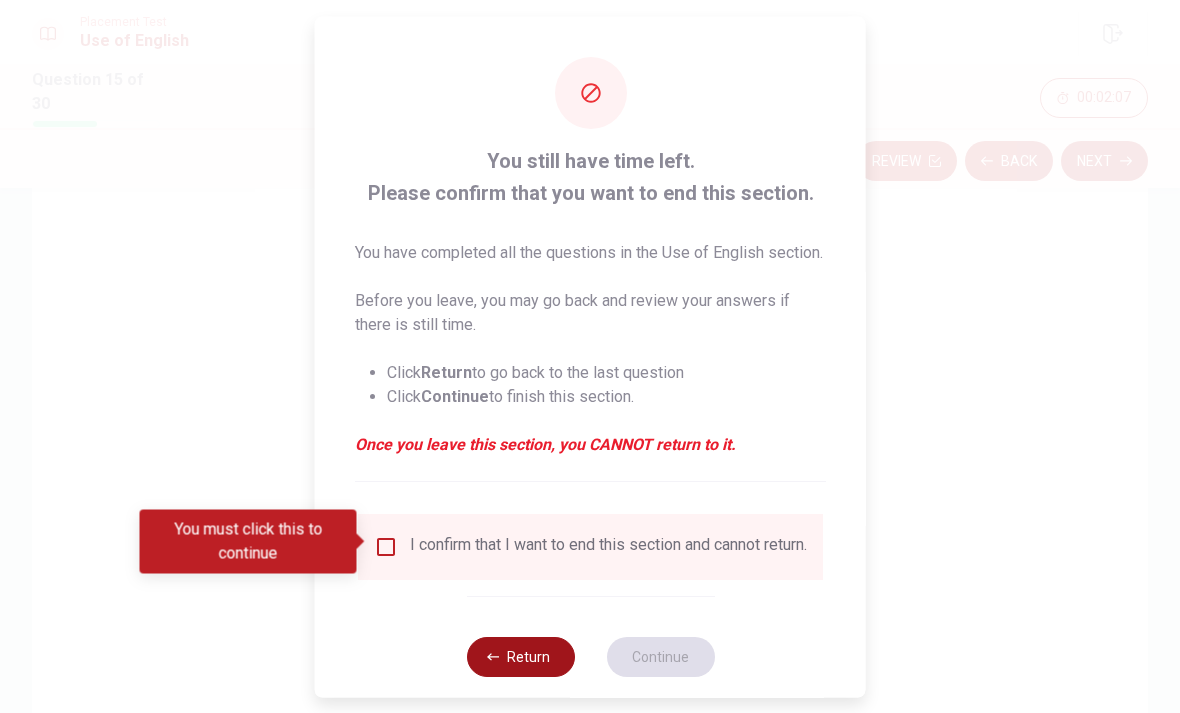 click on "Return" at bounding box center (520, 656) 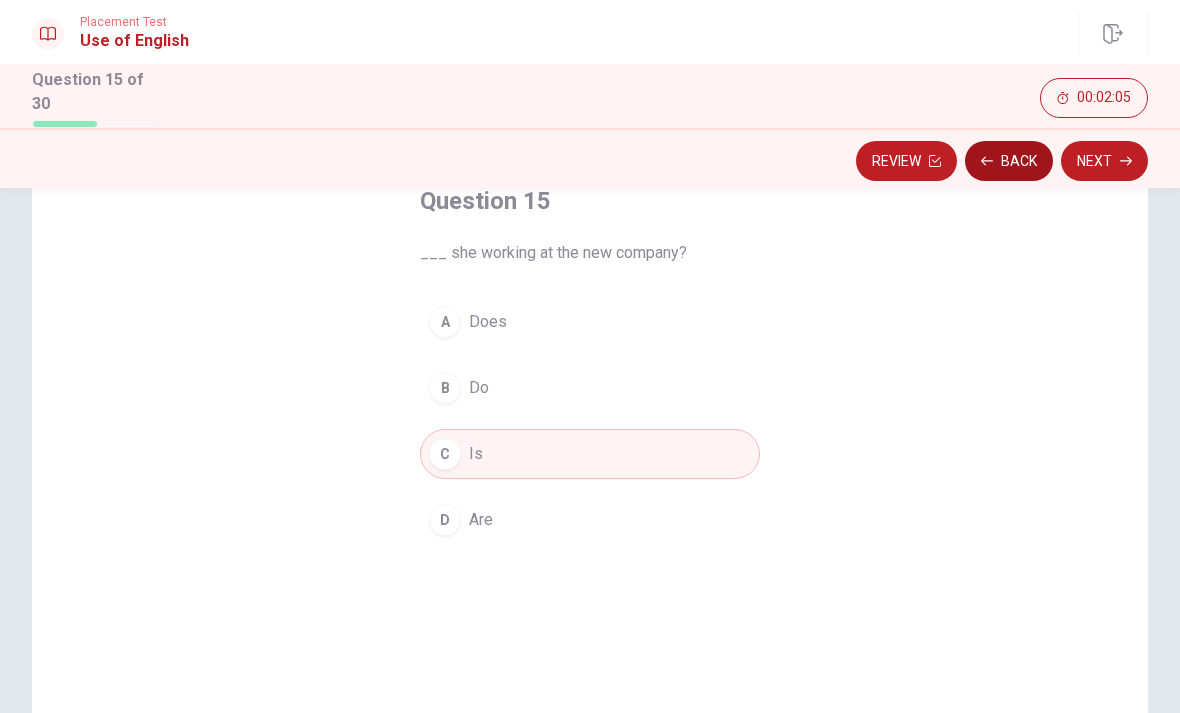 click on "Back" at bounding box center (1009, 161) 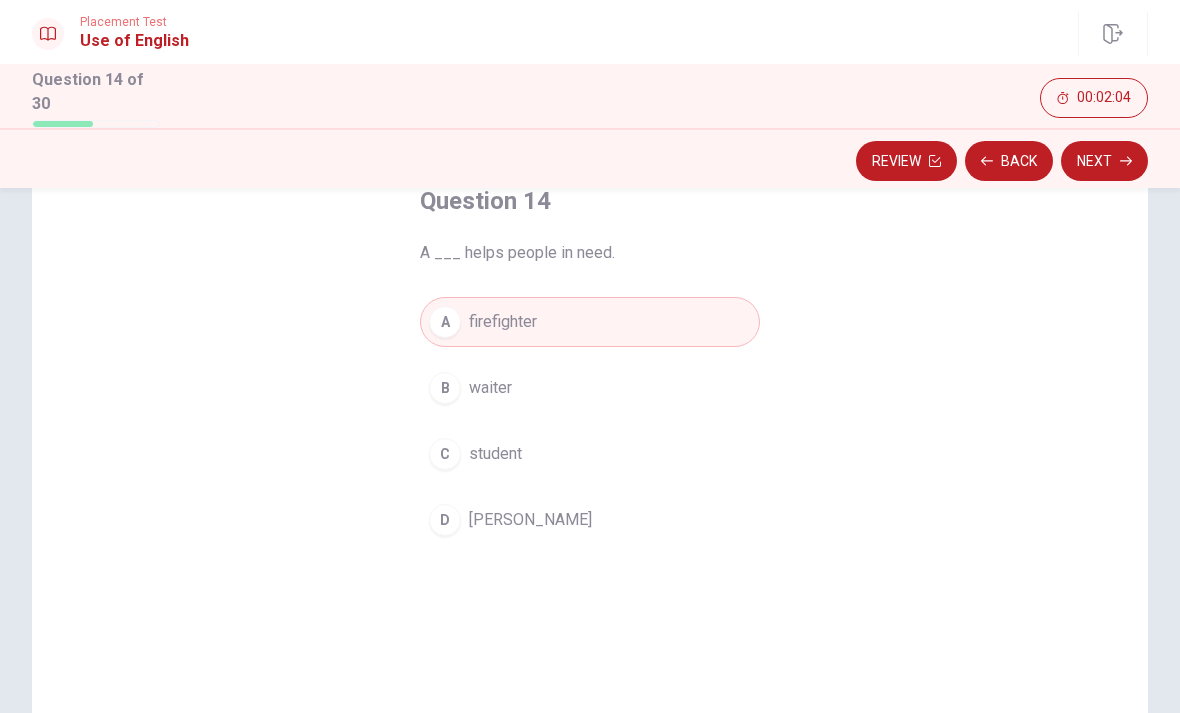 click on "A firefighter" at bounding box center [590, 322] 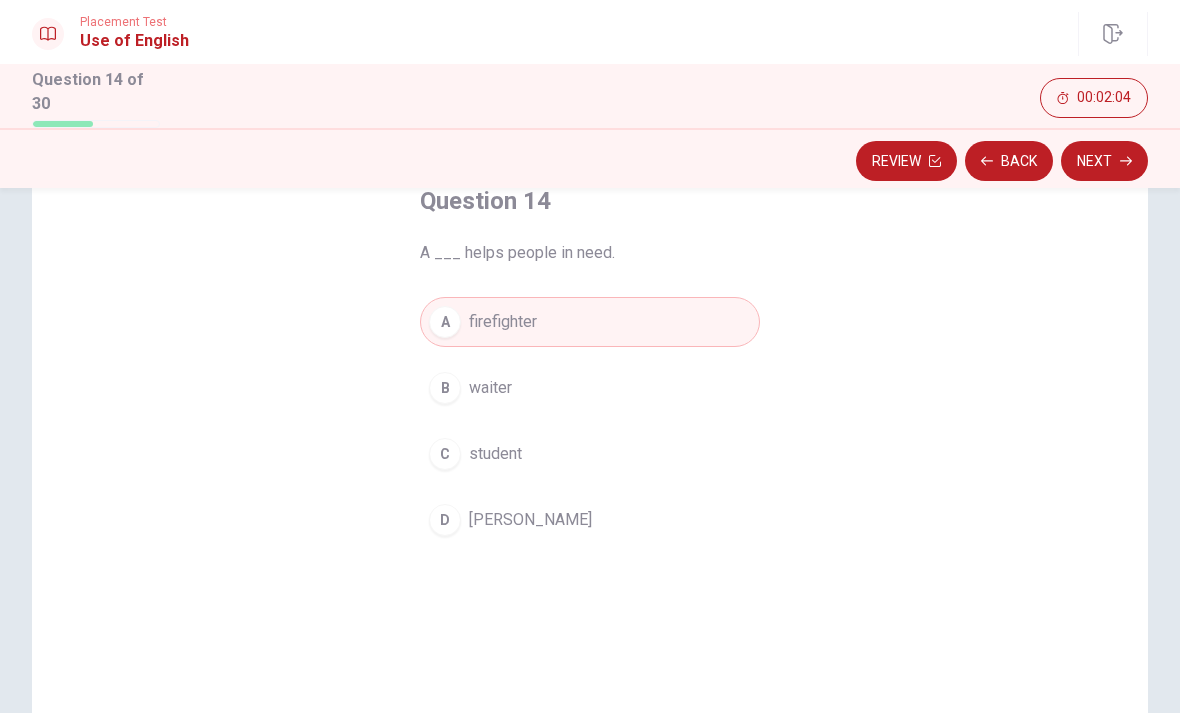 click on "A firefighter" at bounding box center (590, 322) 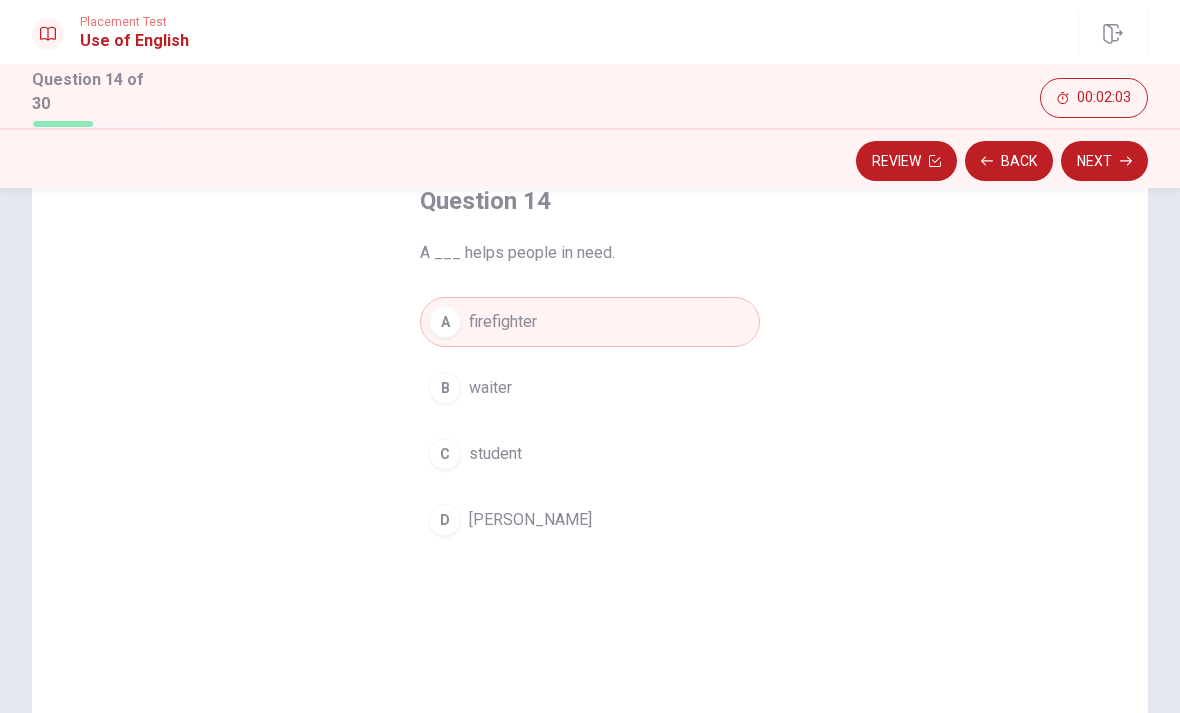 click on "A firefighter" at bounding box center [590, 322] 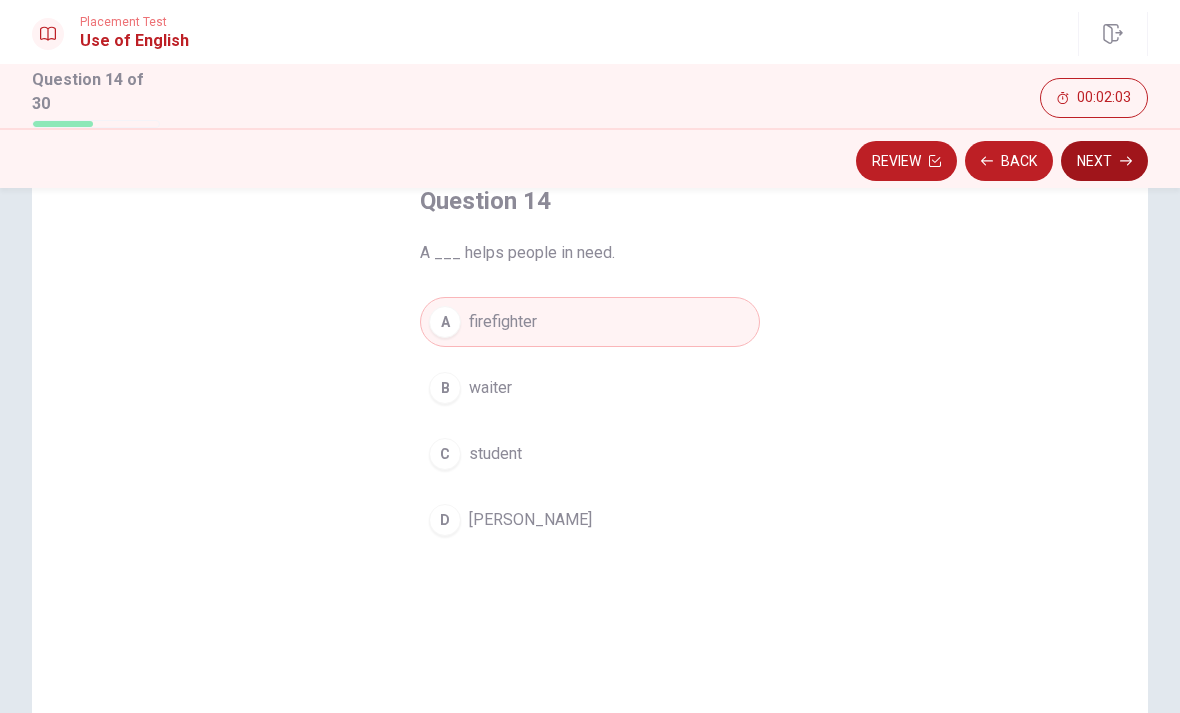 click on "Next" at bounding box center [1104, 161] 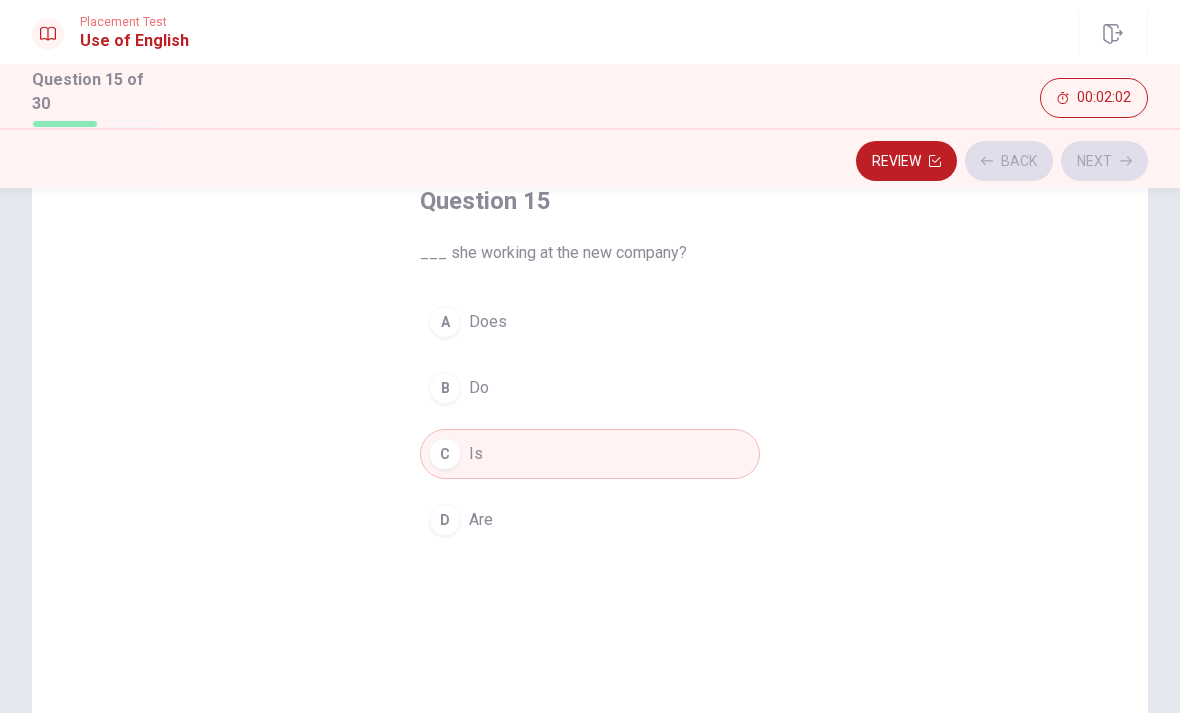click on "C Is" at bounding box center (590, 454) 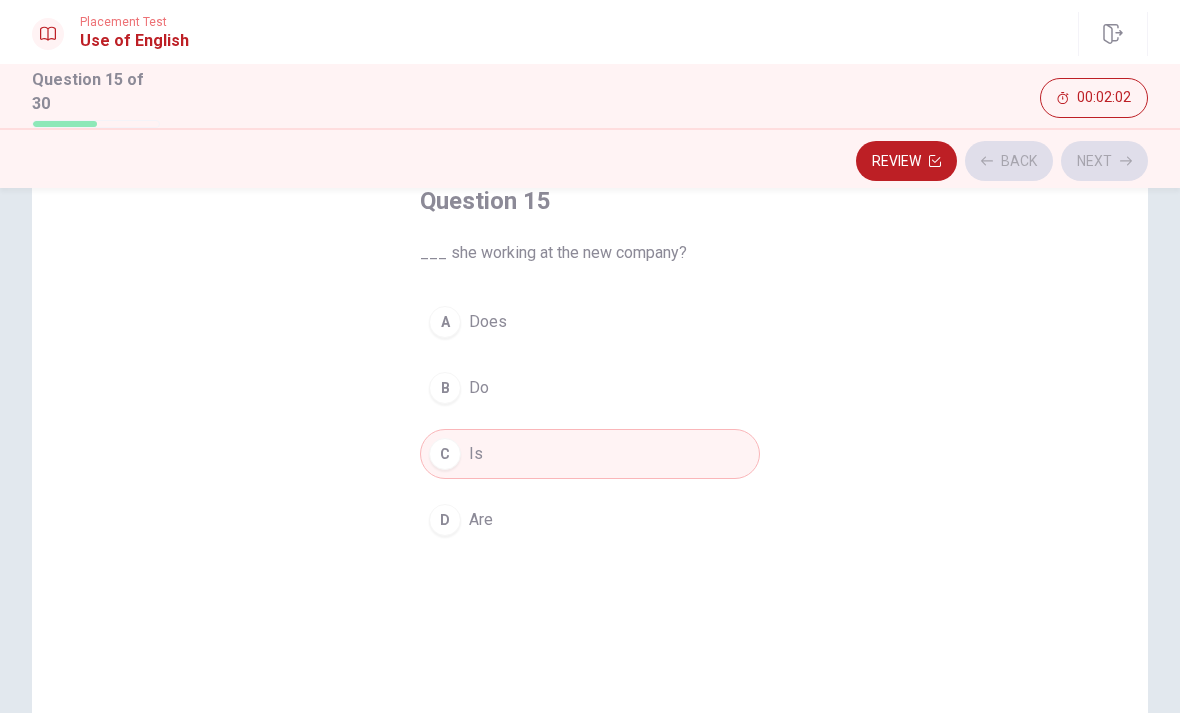 click on "C Is" at bounding box center [590, 454] 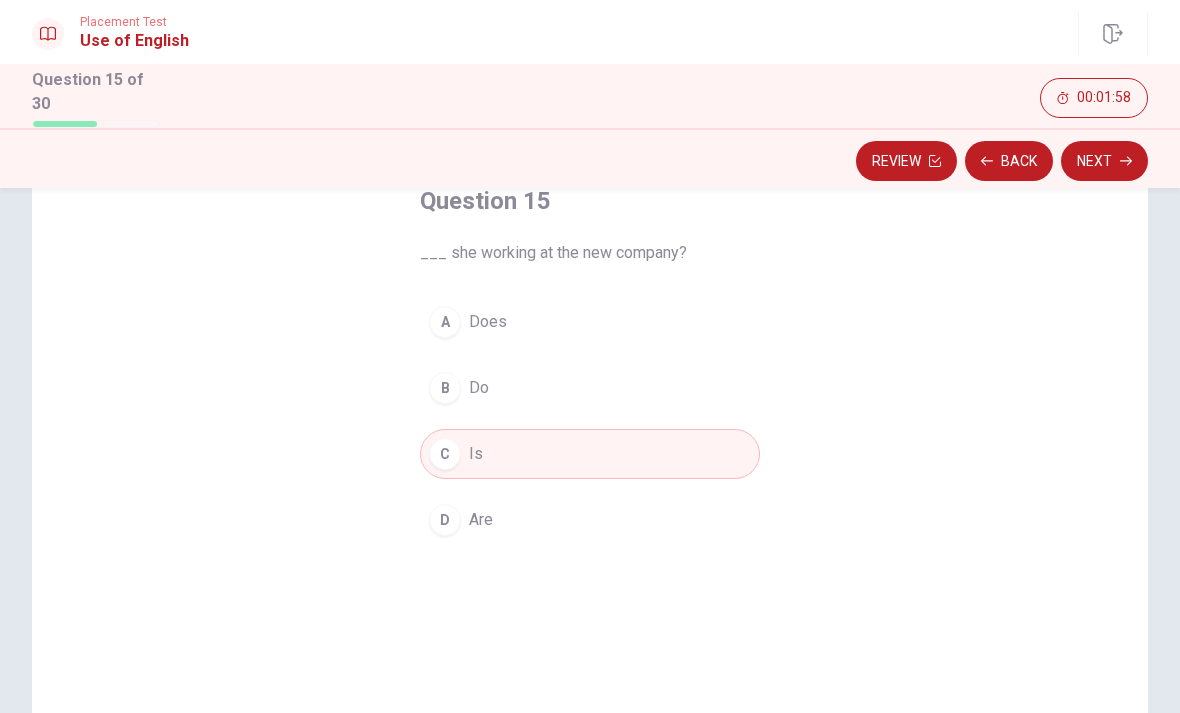 click on "Next" at bounding box center [1104, 161] 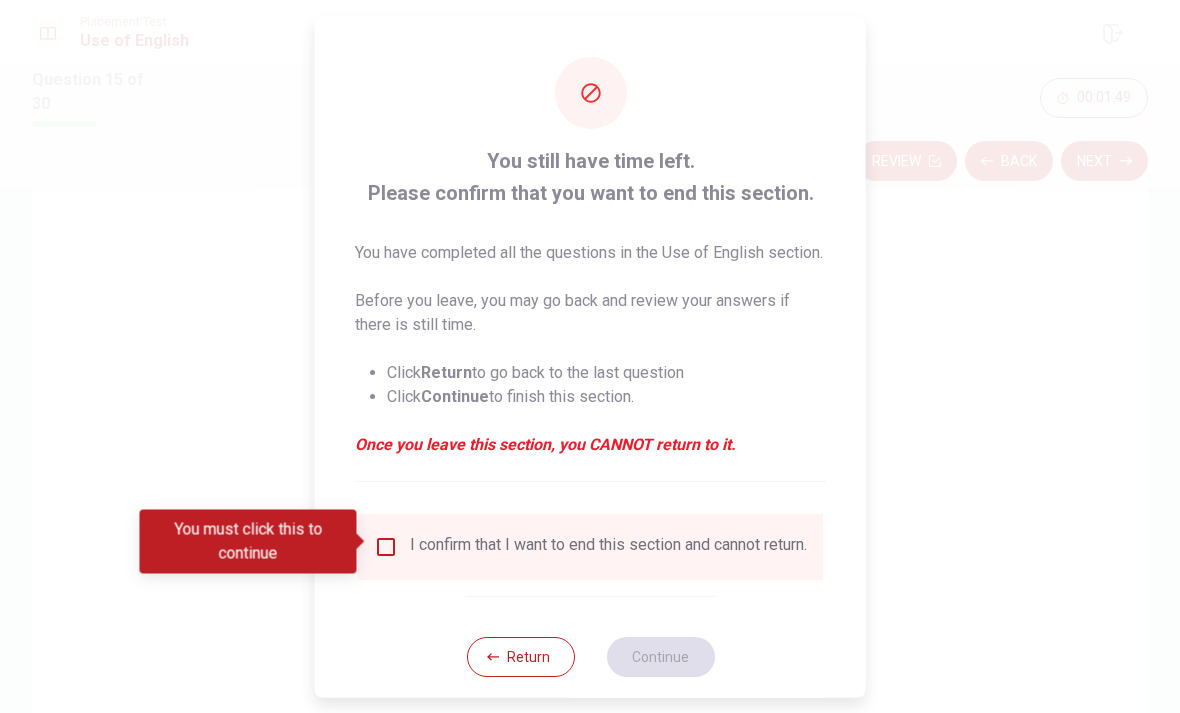 click at bounding box center [386, 546] 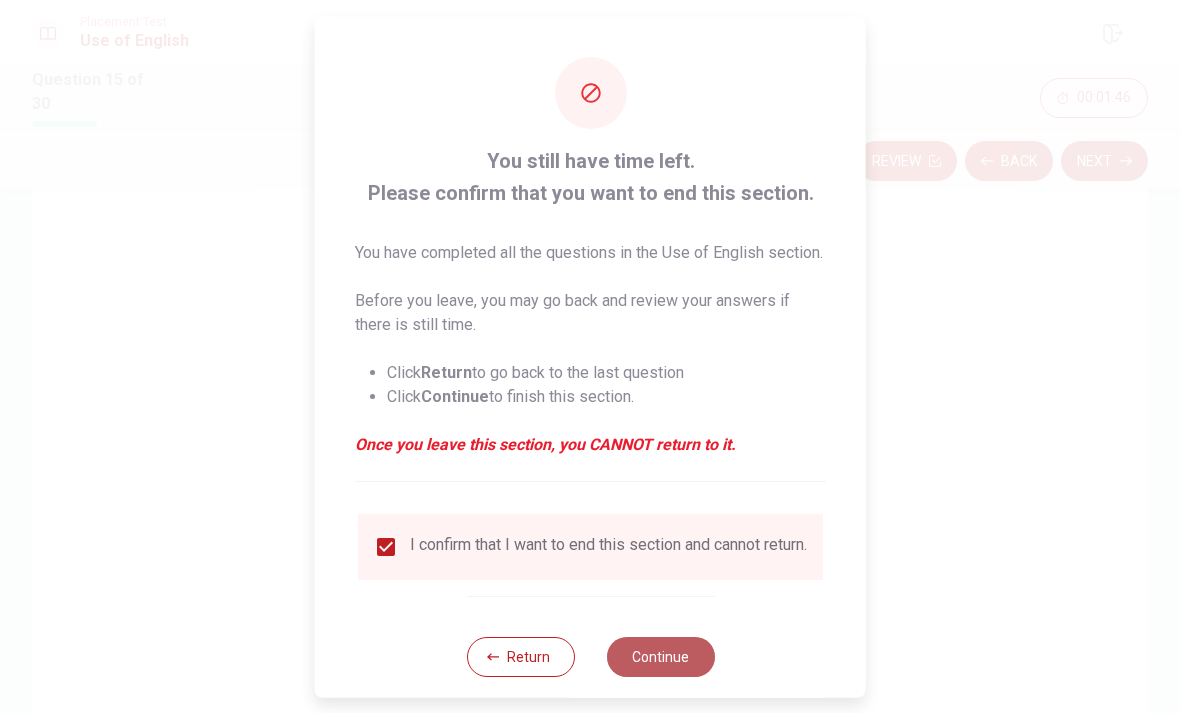 click on "Continue" at bounding box center (660, 656) 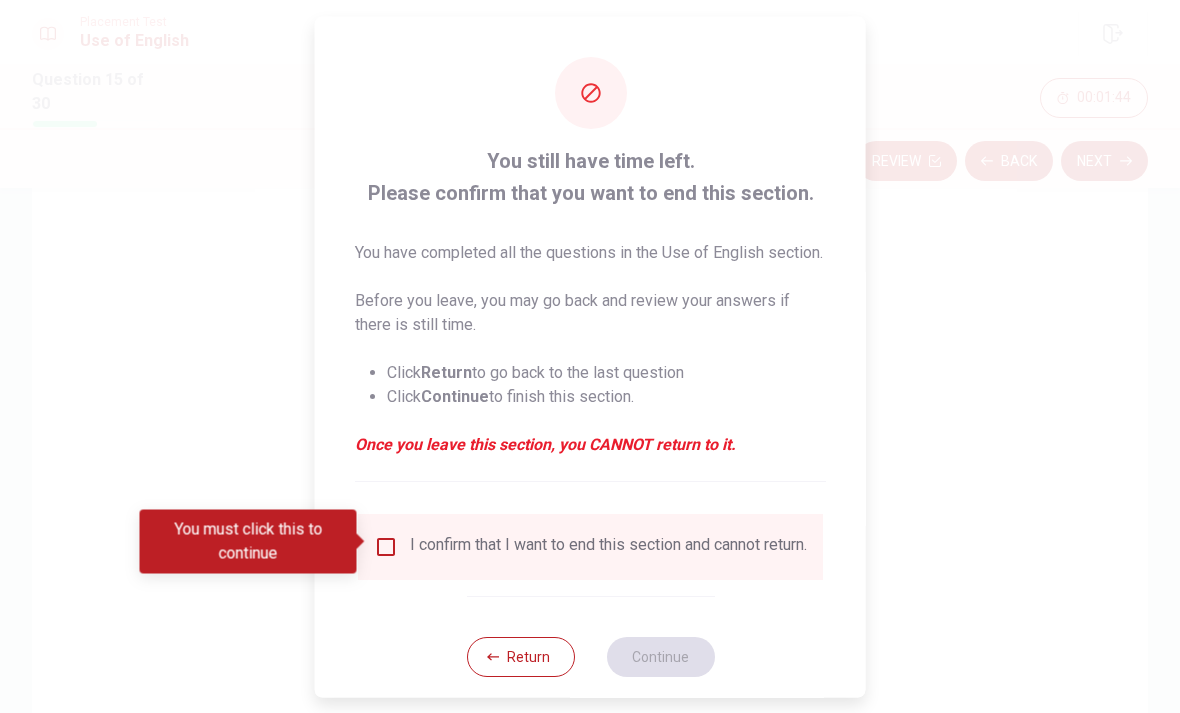 click on "I confirm that I want to end this section and cannot return." at bounding box center [590, 546] 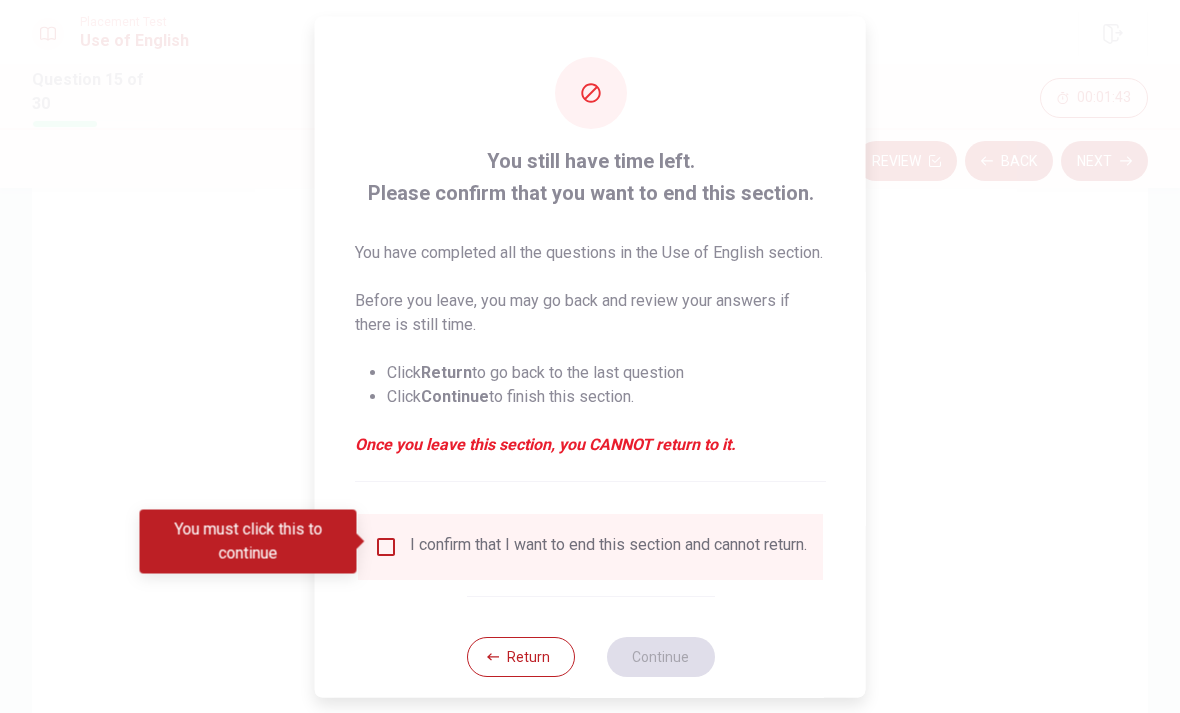 click on "You must click this to continue" at bounding box center (248, 542) 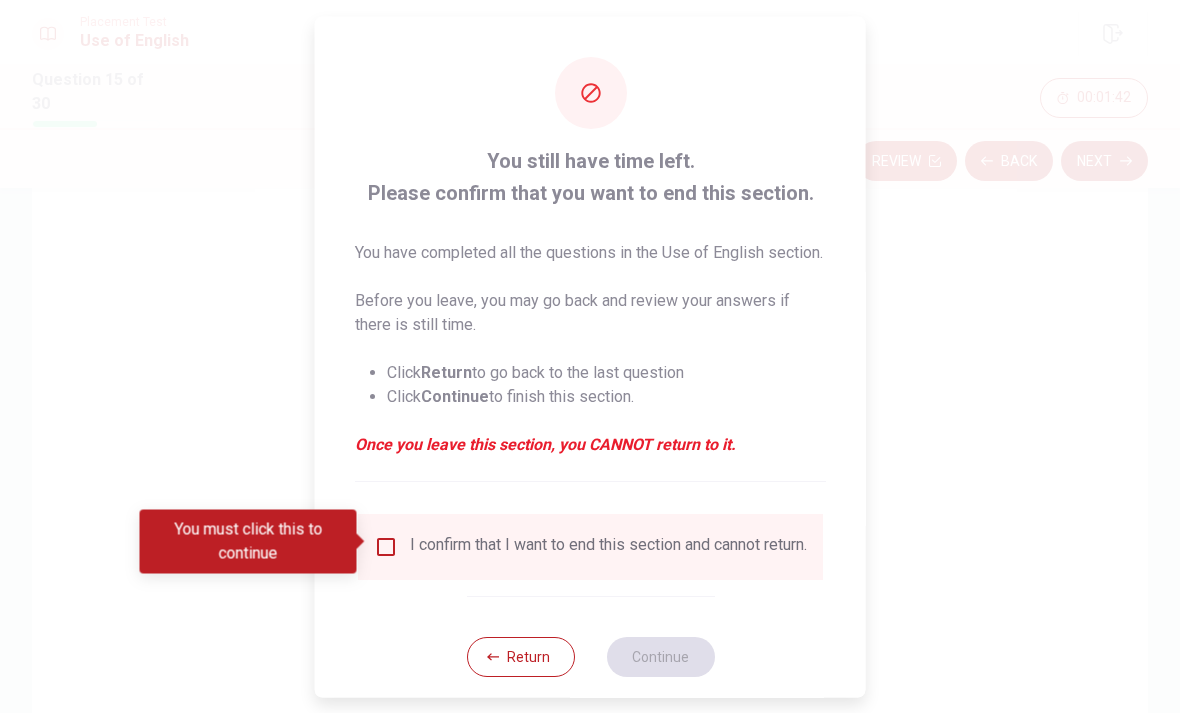 click on "You must click this to continue" at bounding box center (248, 542) 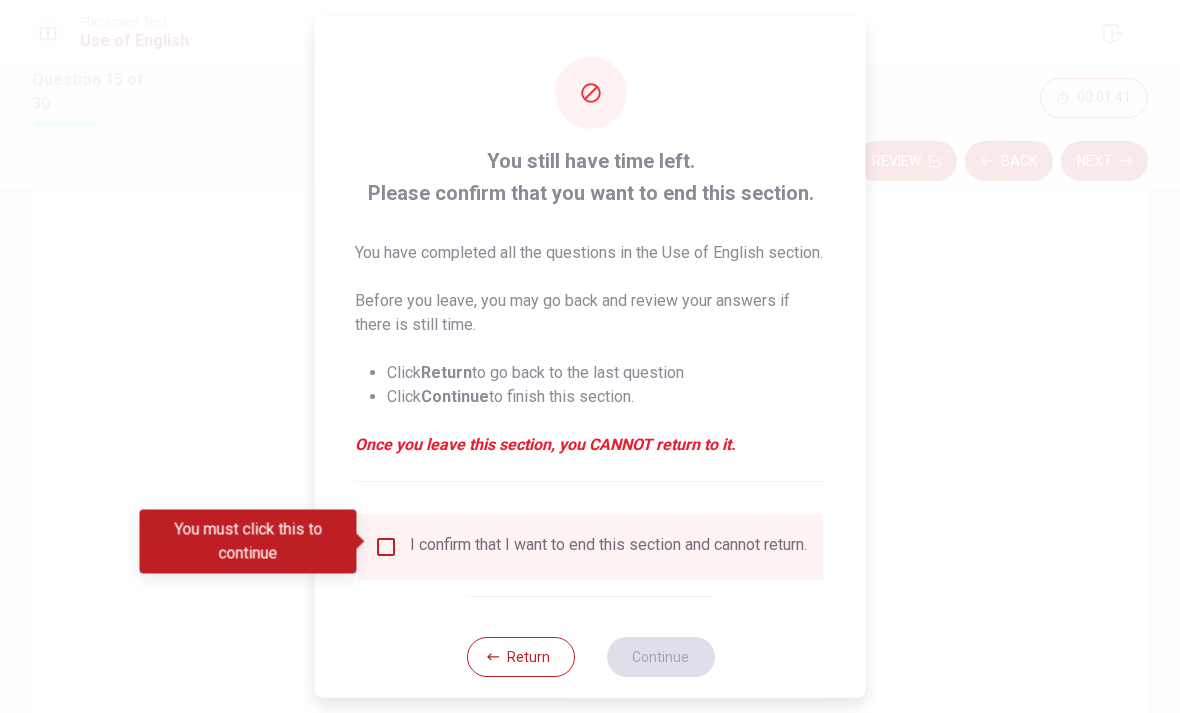 click at bounding box center (386, 546) 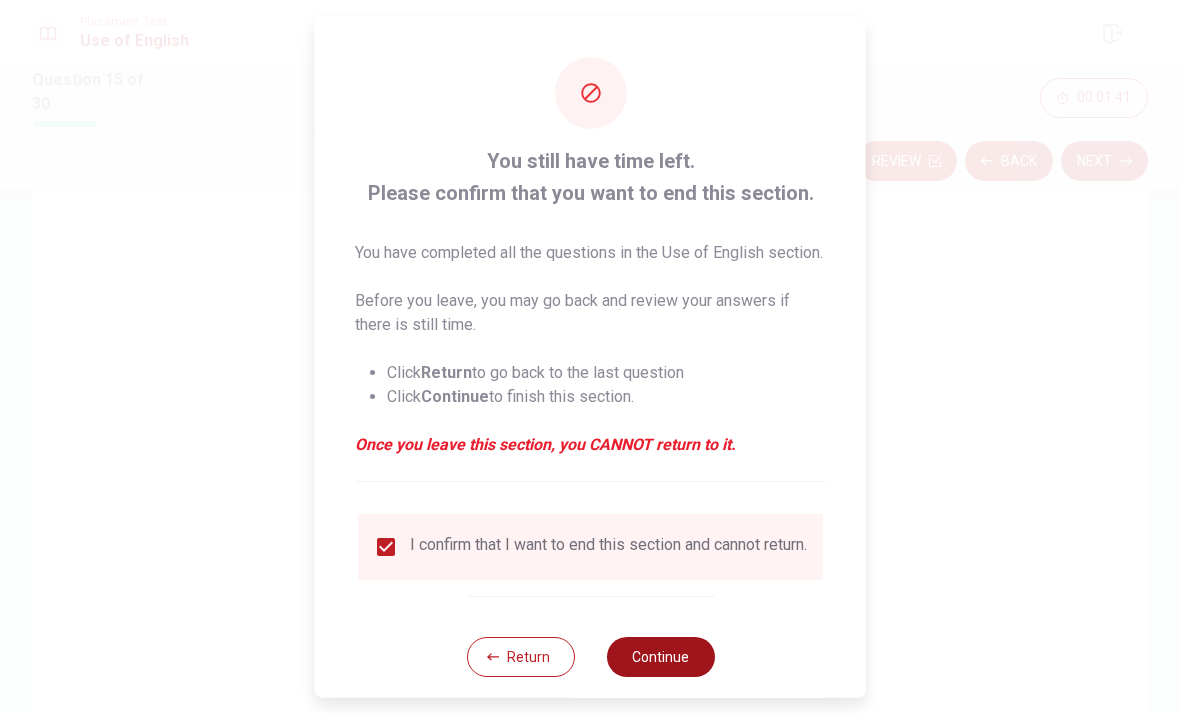click on "Continue" at bounding box center [660, 656] 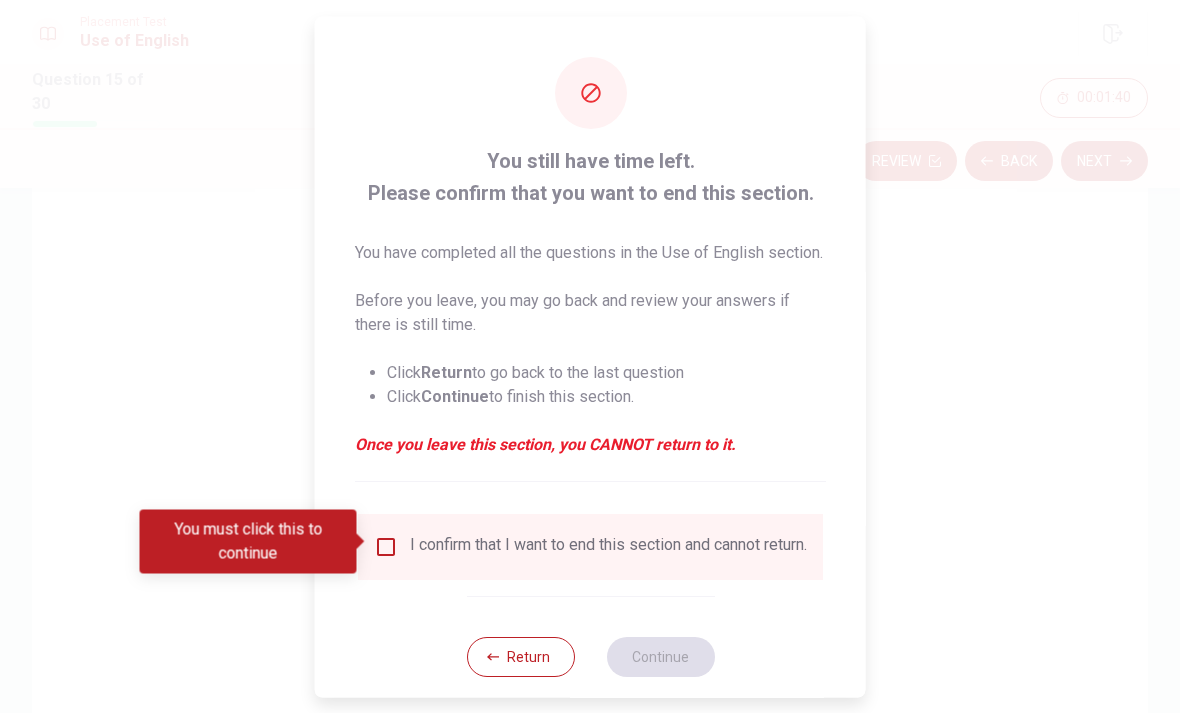 click at bounding box center [386, 546] 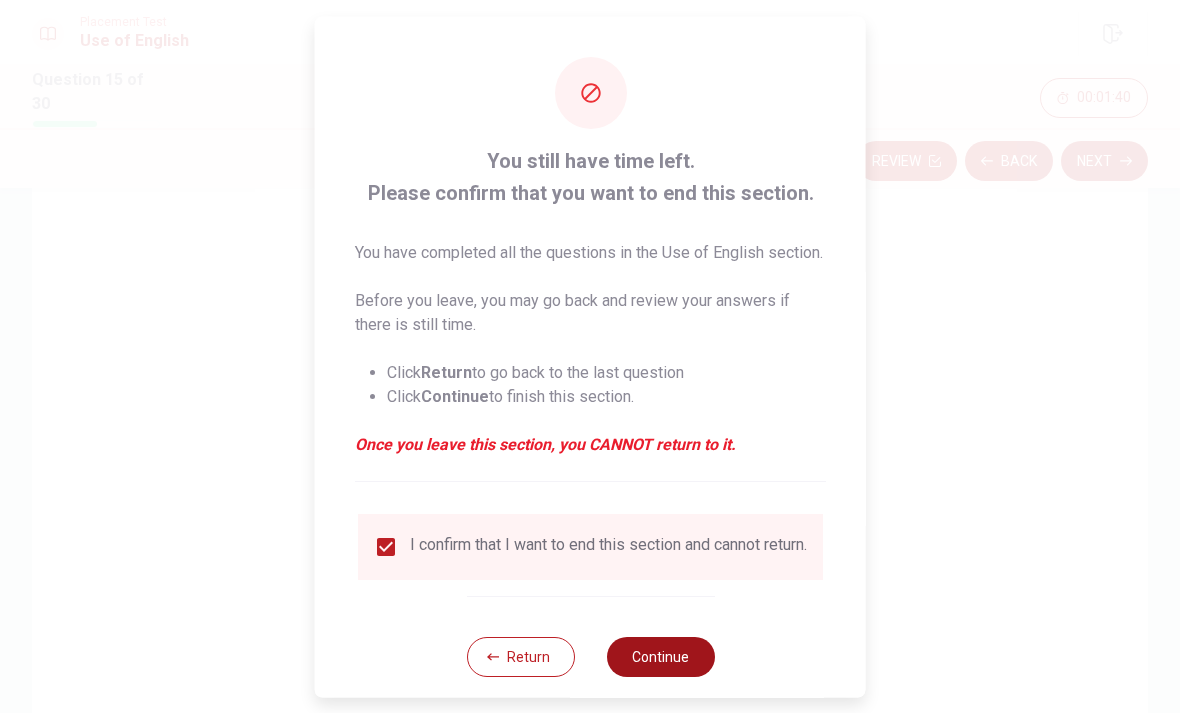 click on "Continue" at bounding box center [660, 656] 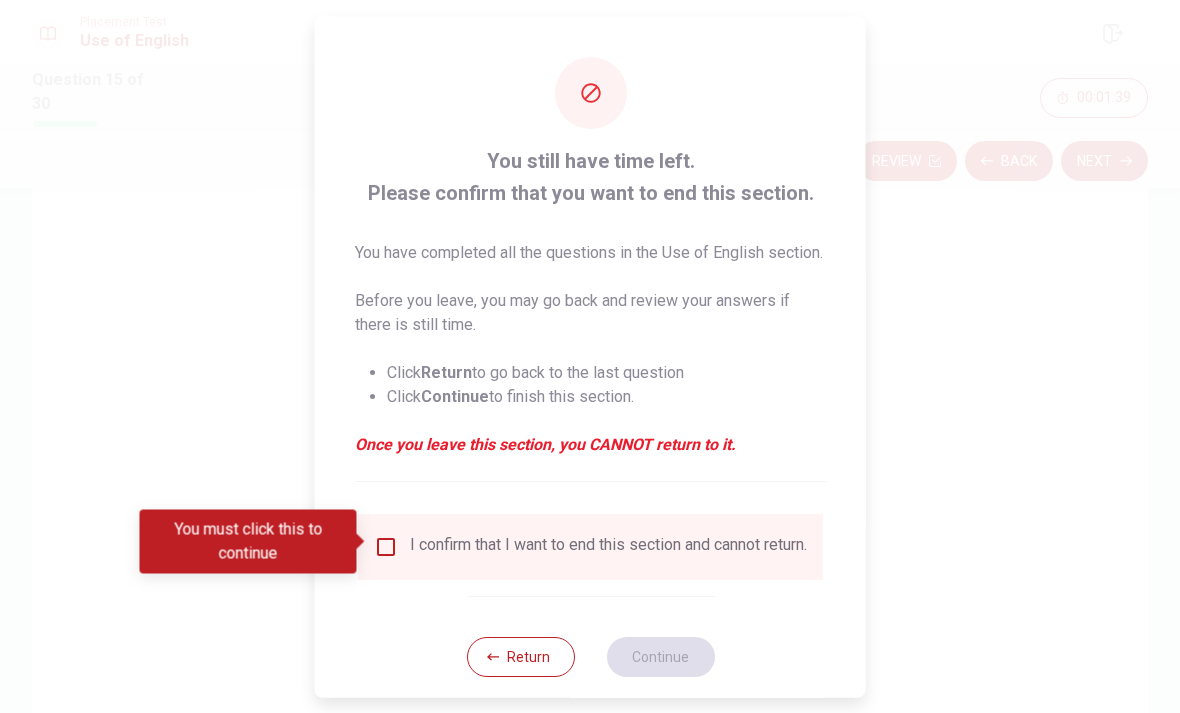 click on "Return Continue" at bounding box center [590, 655] 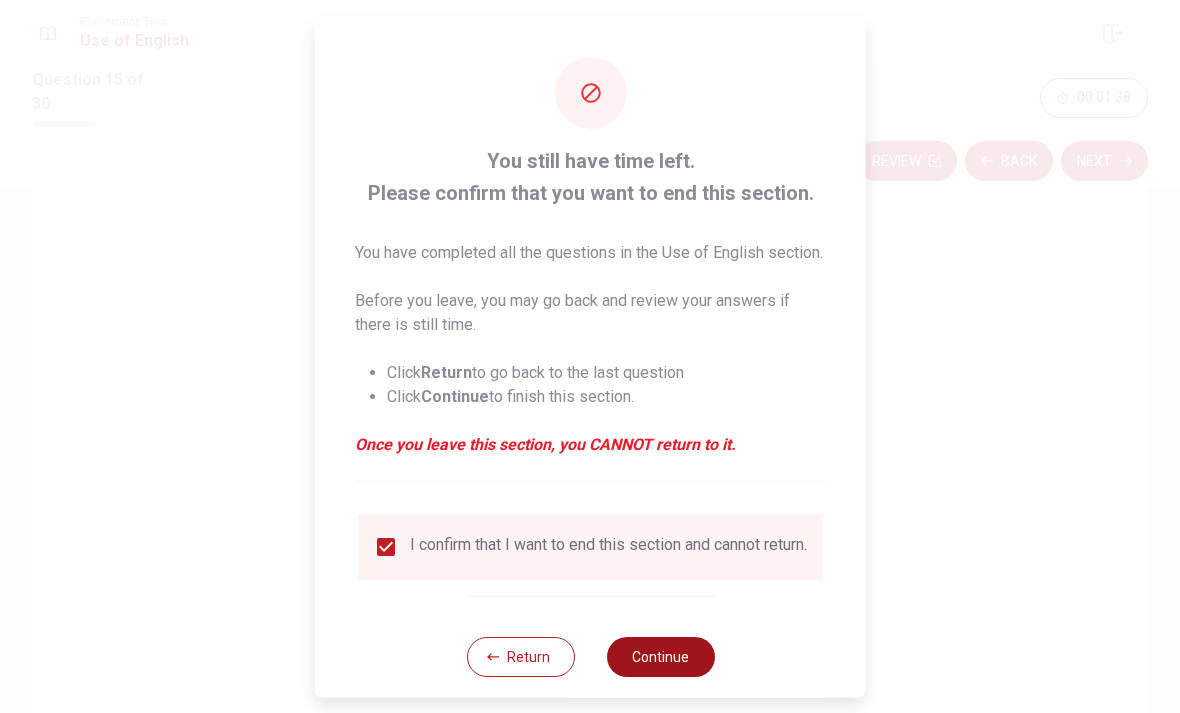 click on "Continue" at bounding box center [660, 656] 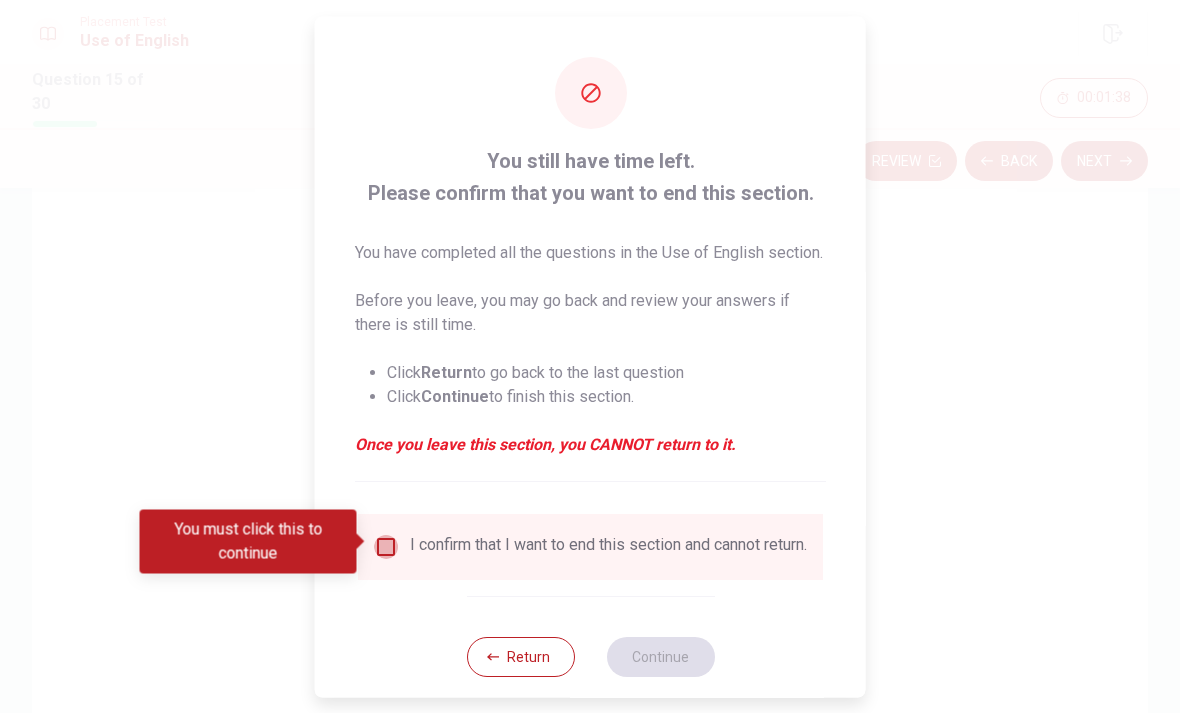 click at bounding box center (386, 546) 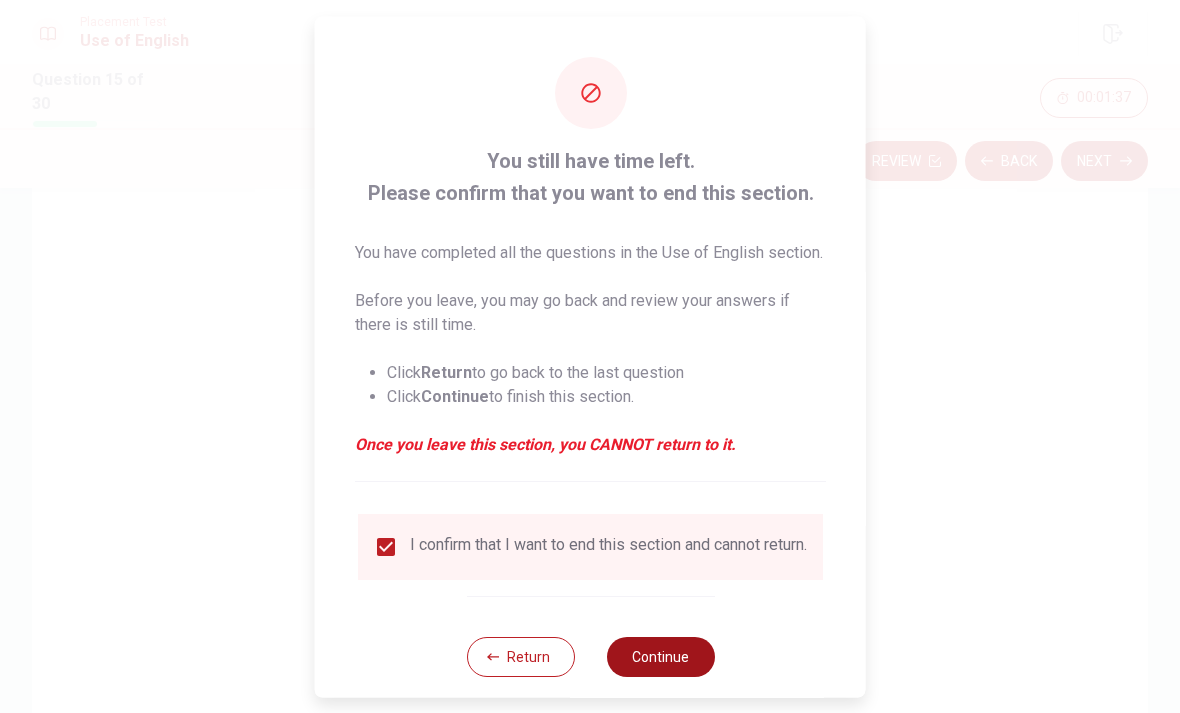 click on "Continue" at bounding box center [660, 656] 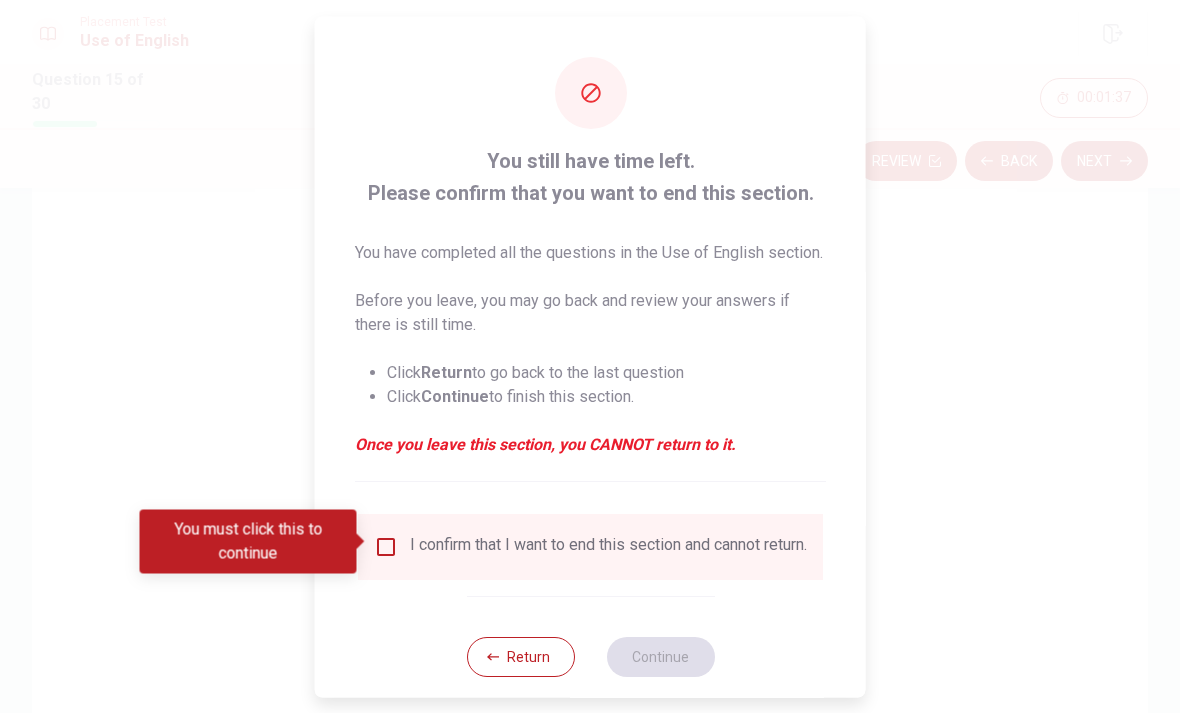 click at bounding box center [386, 546] 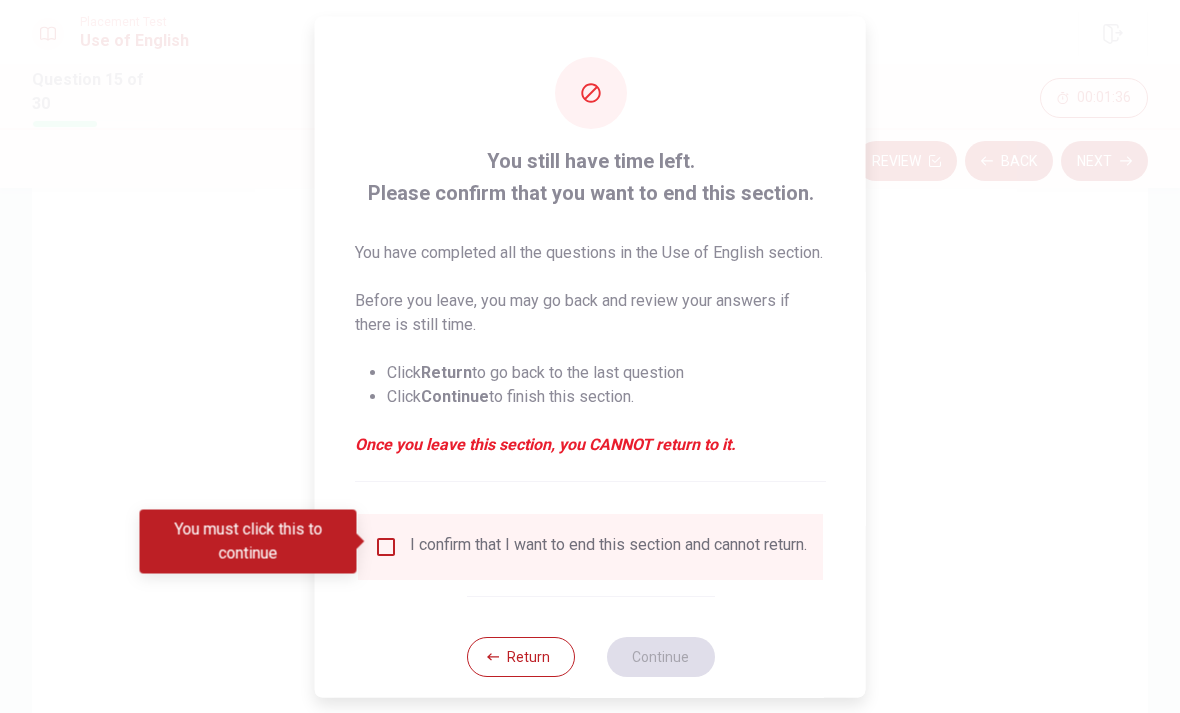 click on "You still have time left.   Please confirm that you want to end this section. You have completed all the questions in the Use of English section. Before you leave, you may go back and review your answers if there is still time. Click  Return  to go back to the last question Click  Continue  to finish this section. Once you leave this section, you CANNOT return to it. I confirm that I want to end this section and cannot return. Return Continue" at bounding box center [590, 366] 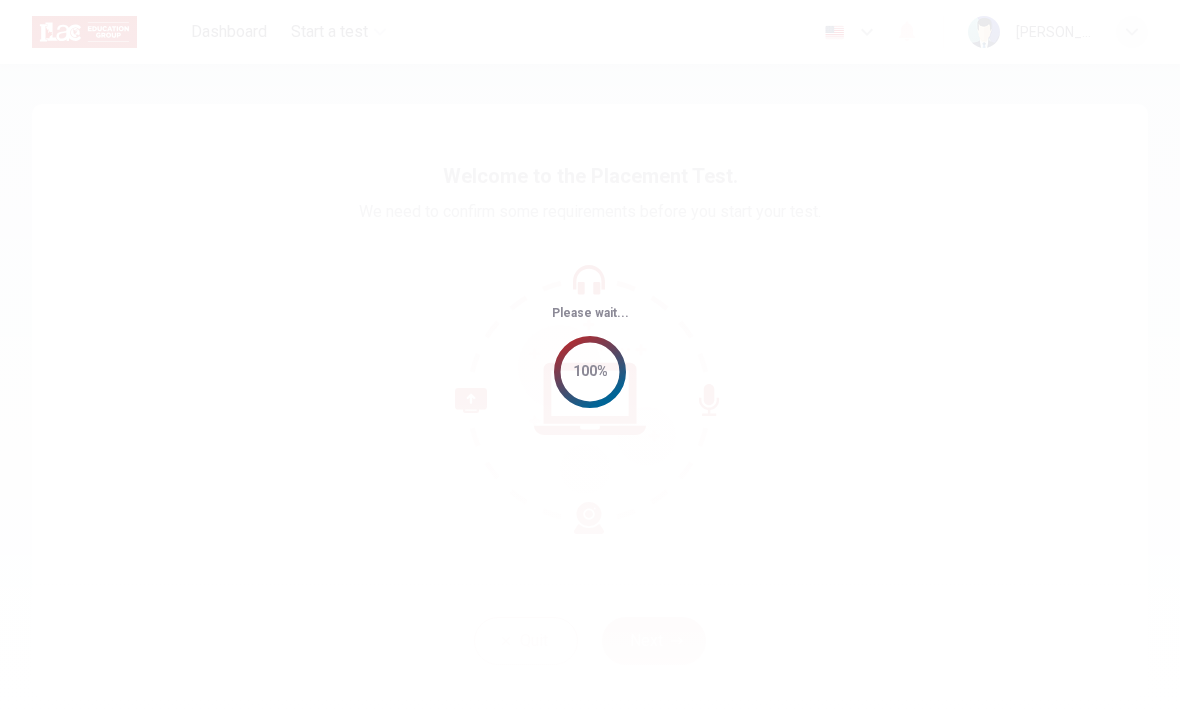 scroll, scrollTop: 0, scrollLeft: 0, axis: both 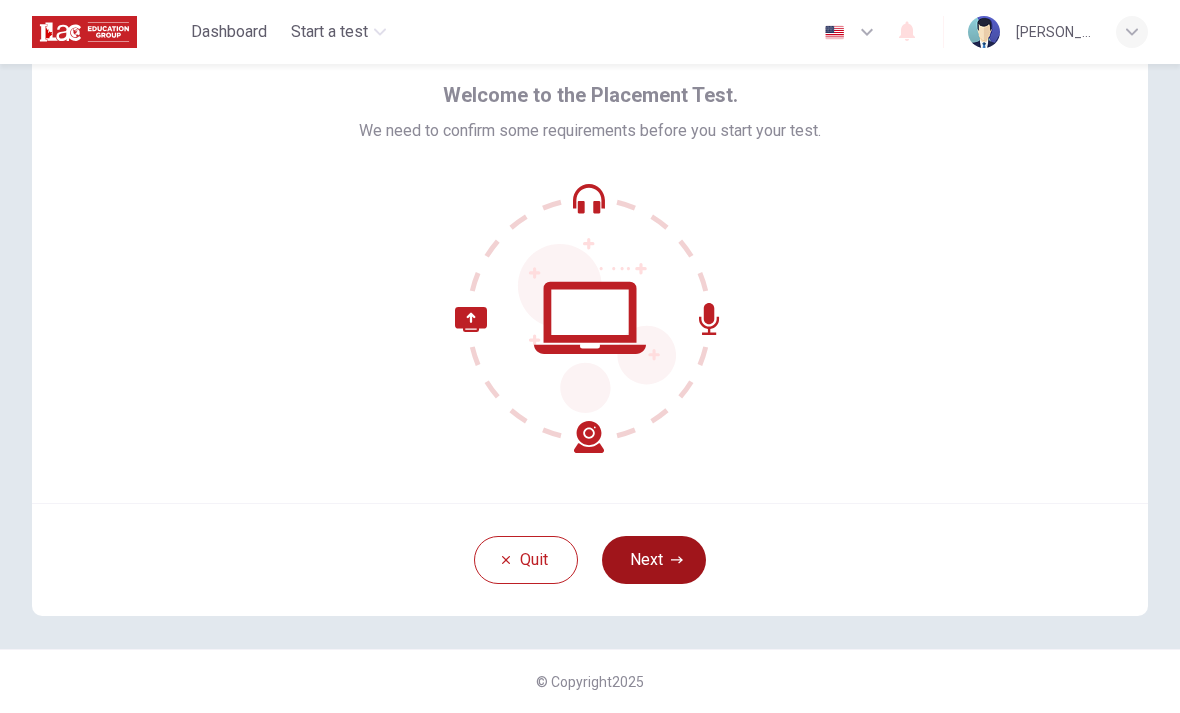 click on "Next" at bounding box center [654, 560] 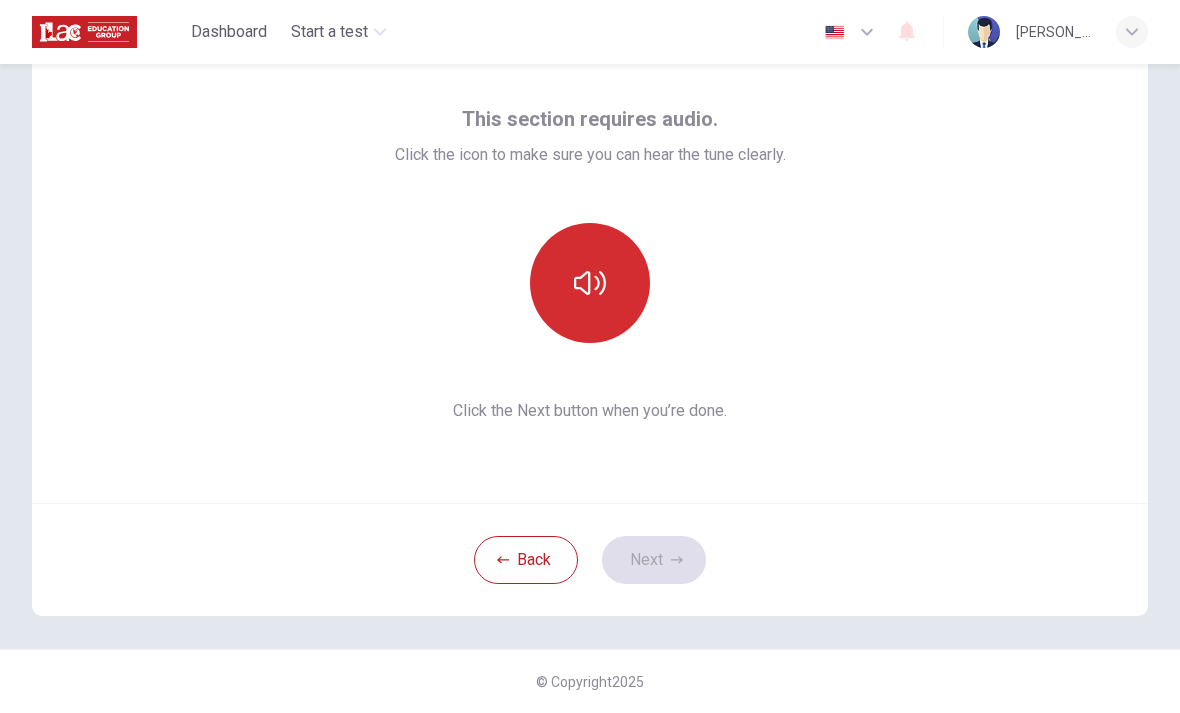 click at bounding box center [590, 283] 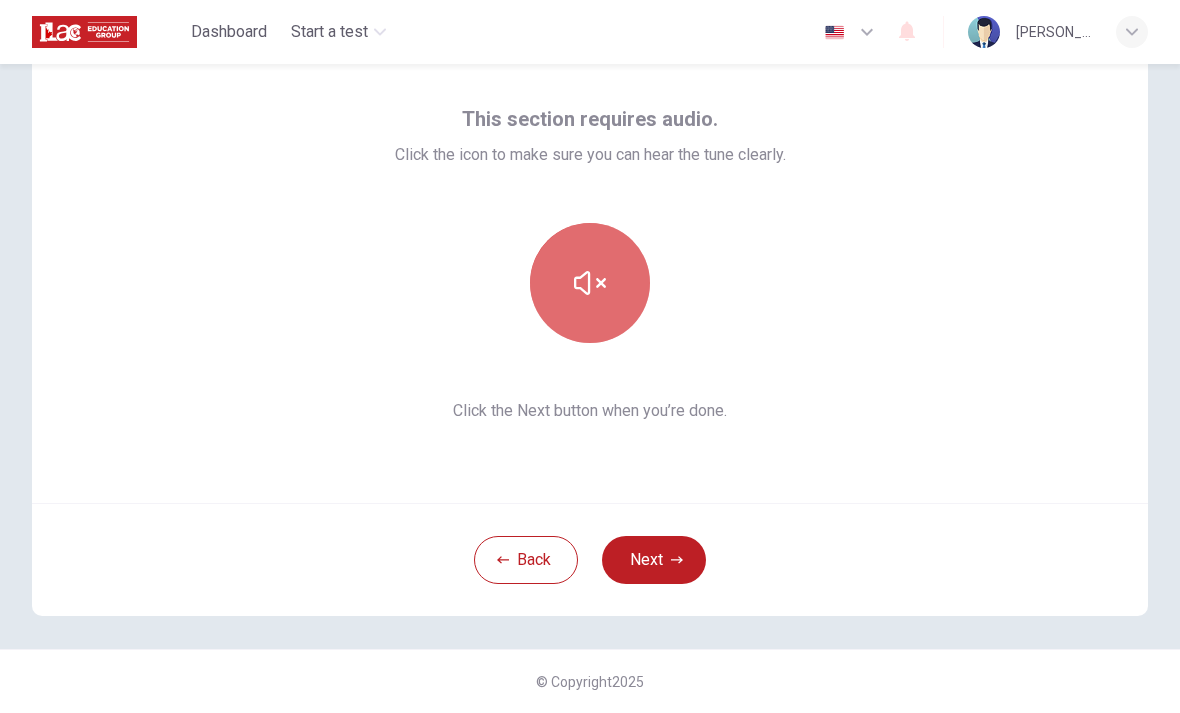 click at bounding box center (590, 283) 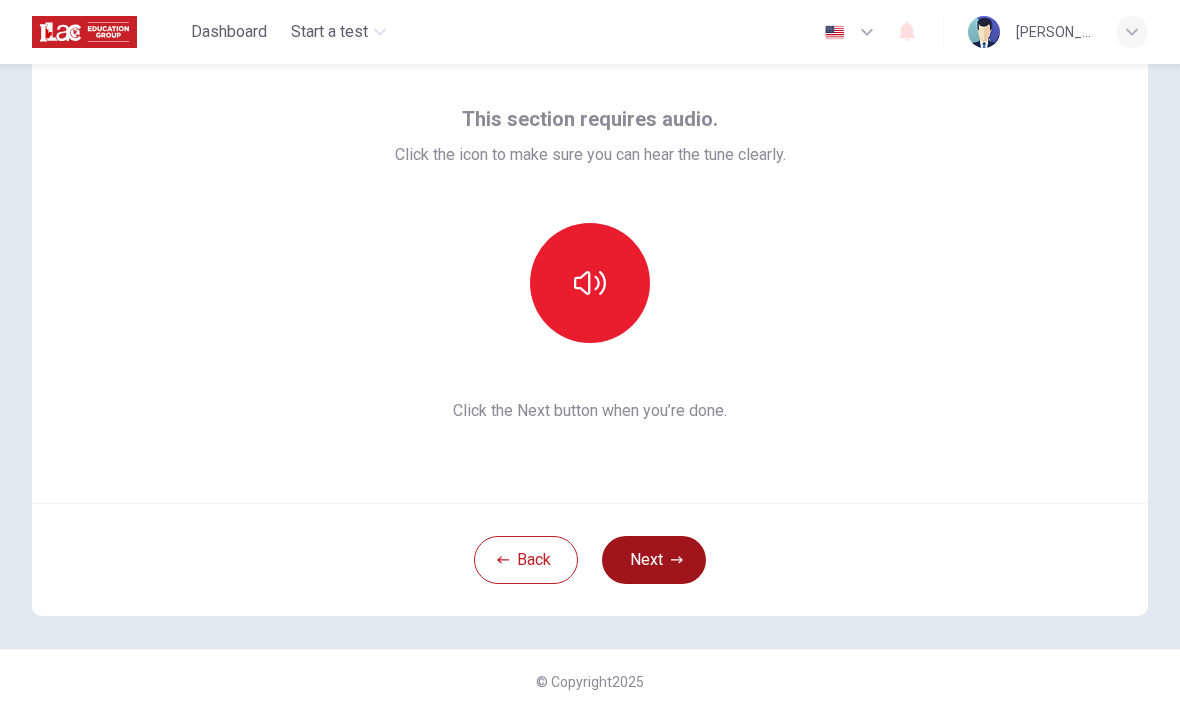 click on "Next" at bounding box center [654, 560] 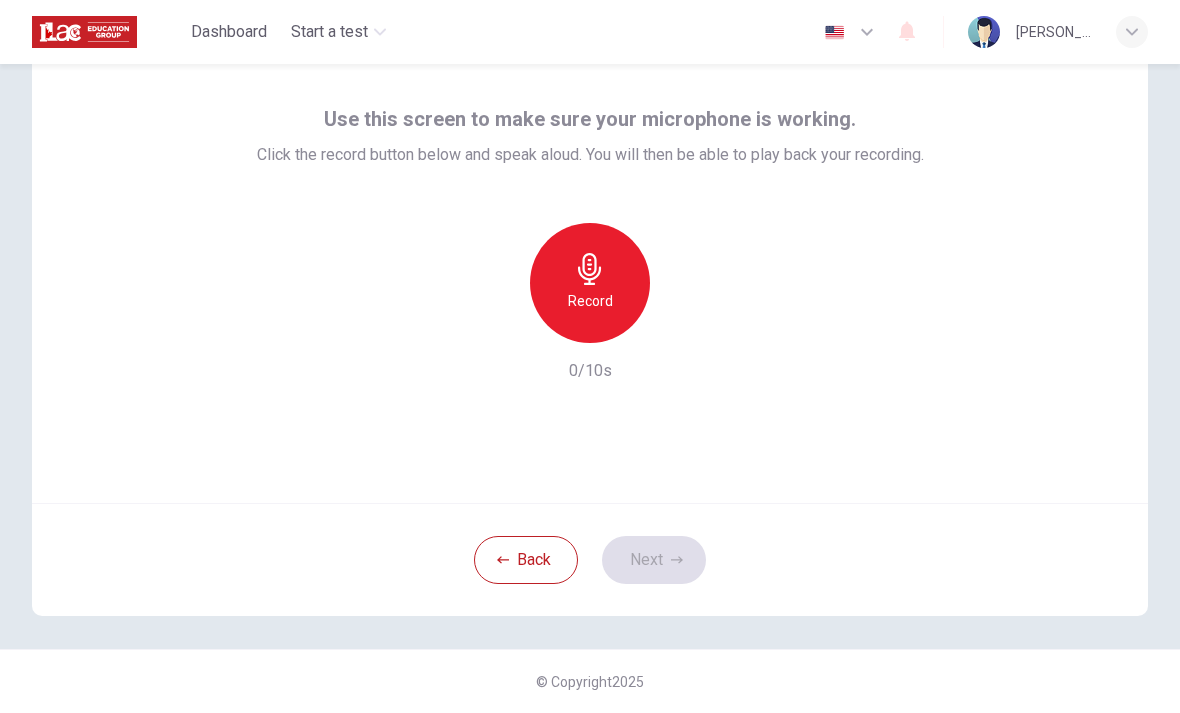 click on "Record" at bounding box center (590, 301) 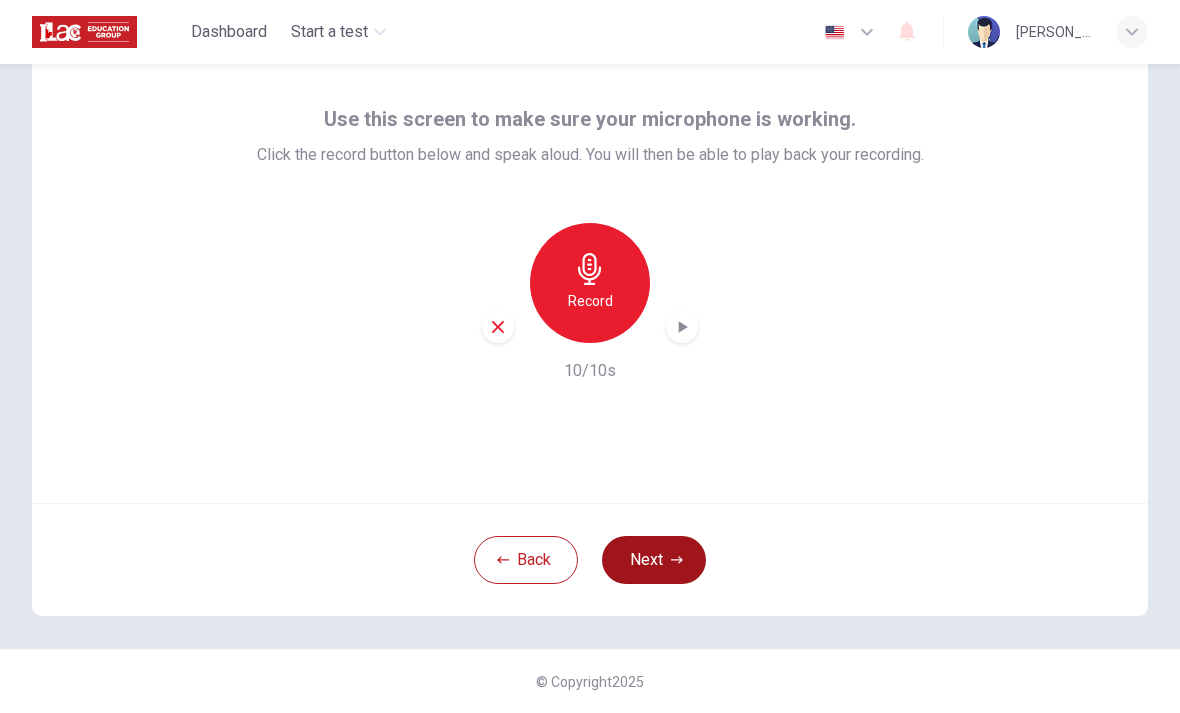click on "Next" at bounding box center [654, 560] 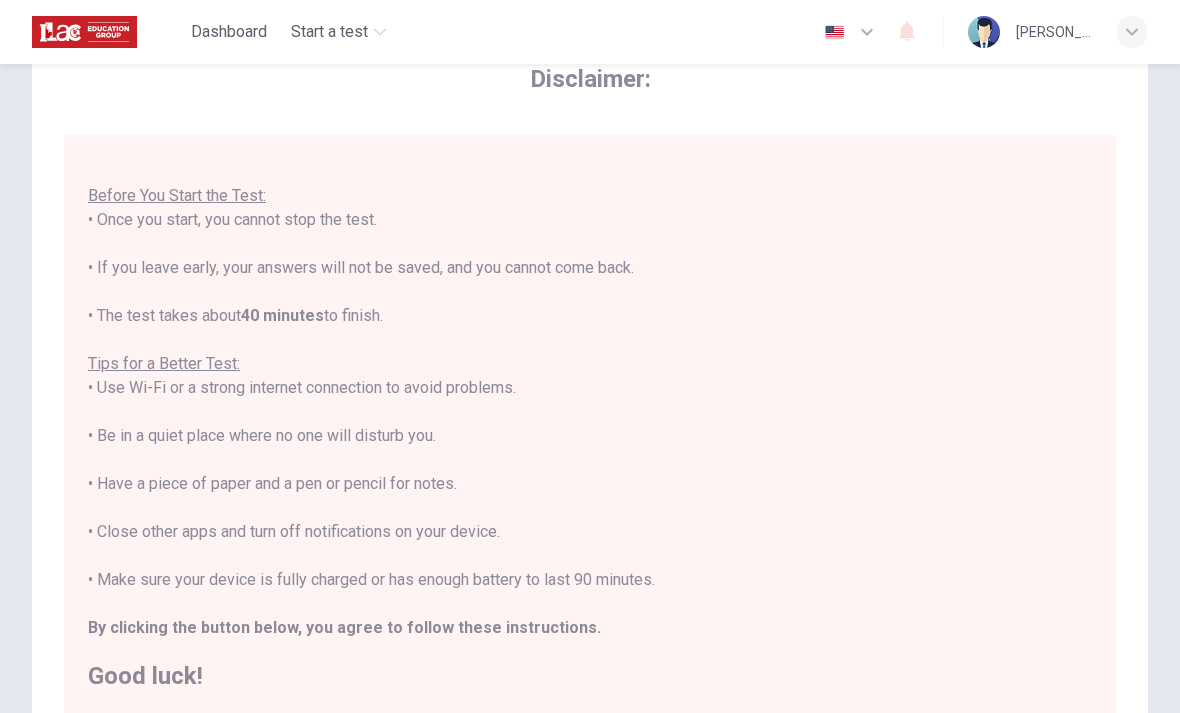 scroll, scrollTop: 21, scrollLeft: 0, axis: vertical 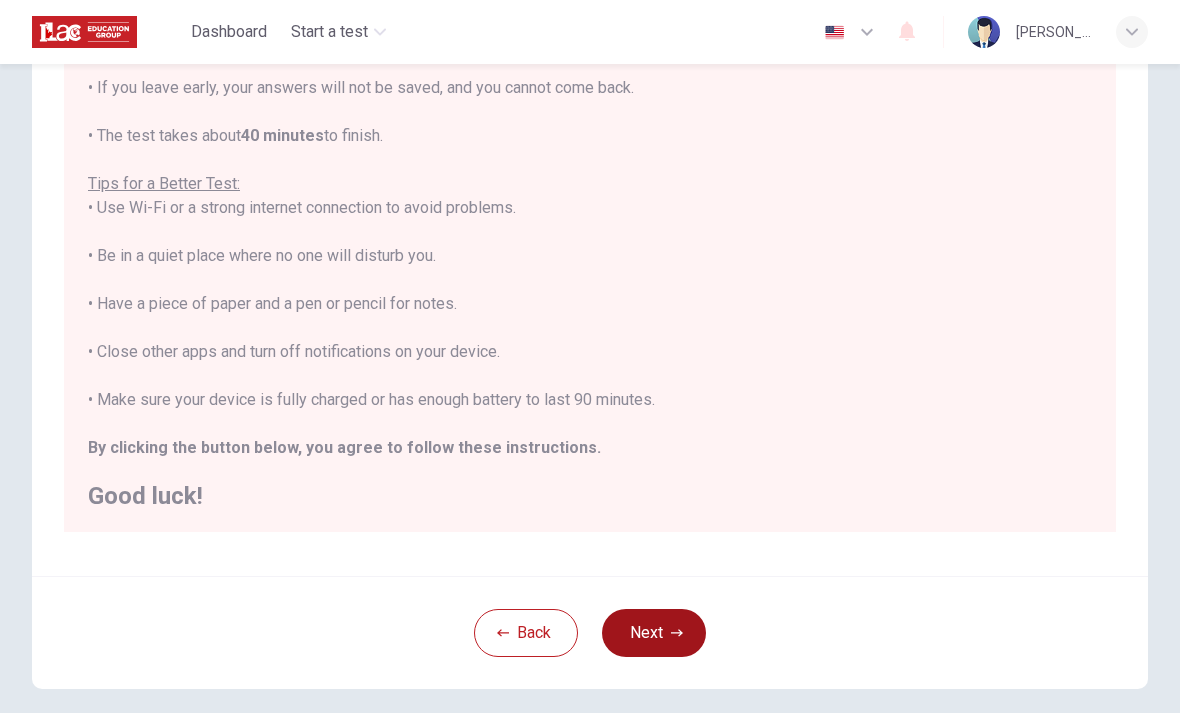 click on "Next" at bounding box center [654, 633] 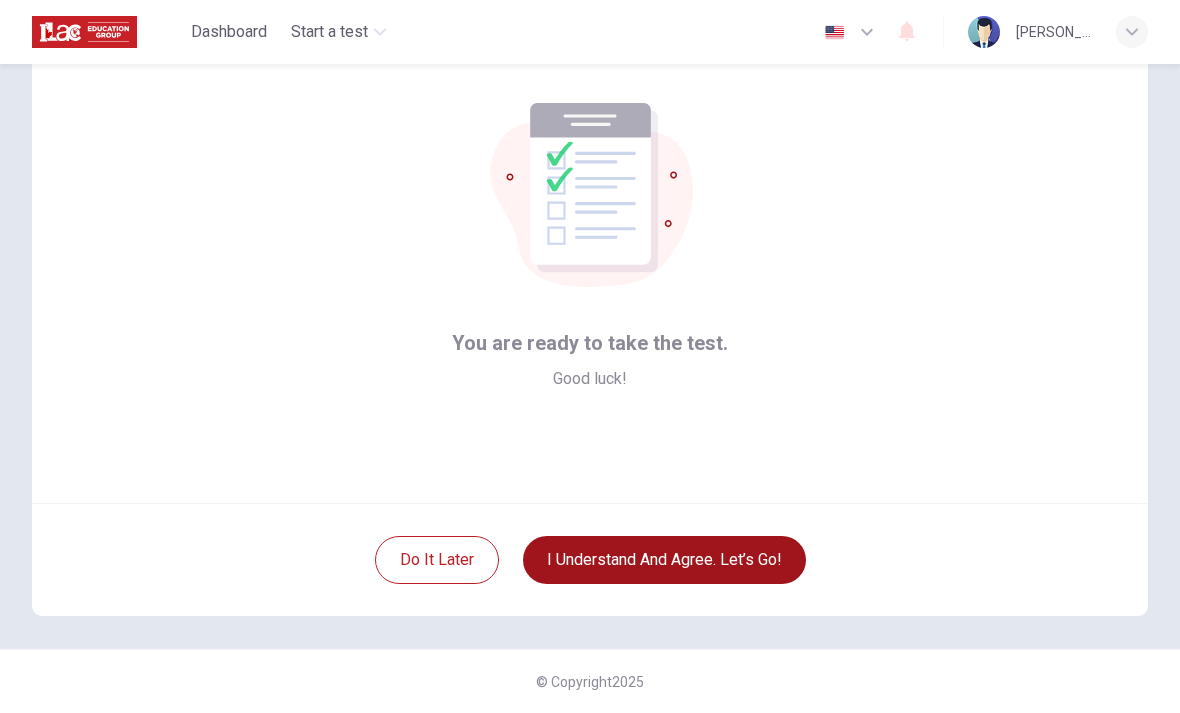 scroll, scrollTop: 81, scrollLeft: 0, axis: vertical 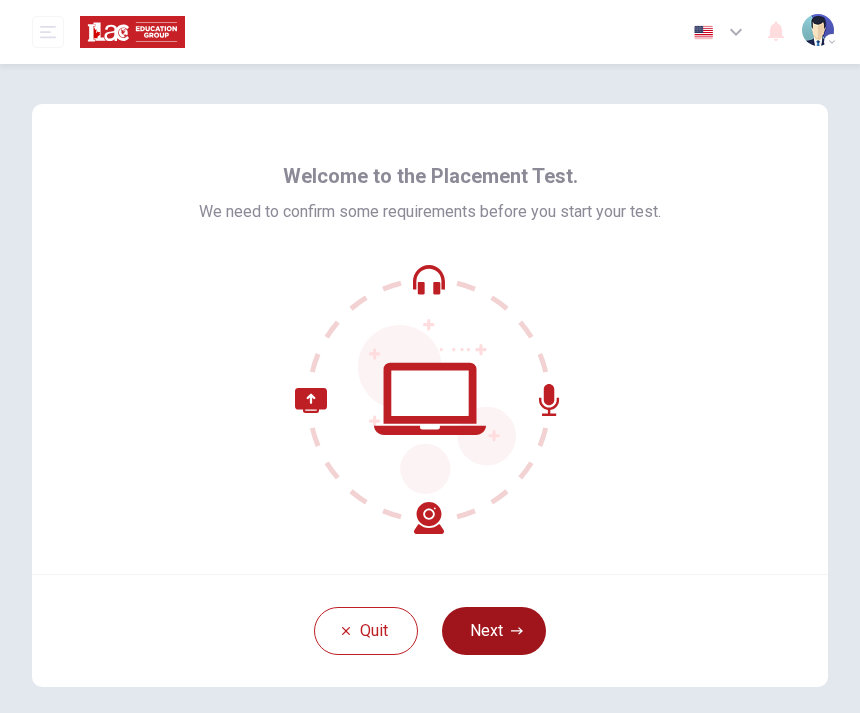click on "Next" at bounding box center [494, 631] 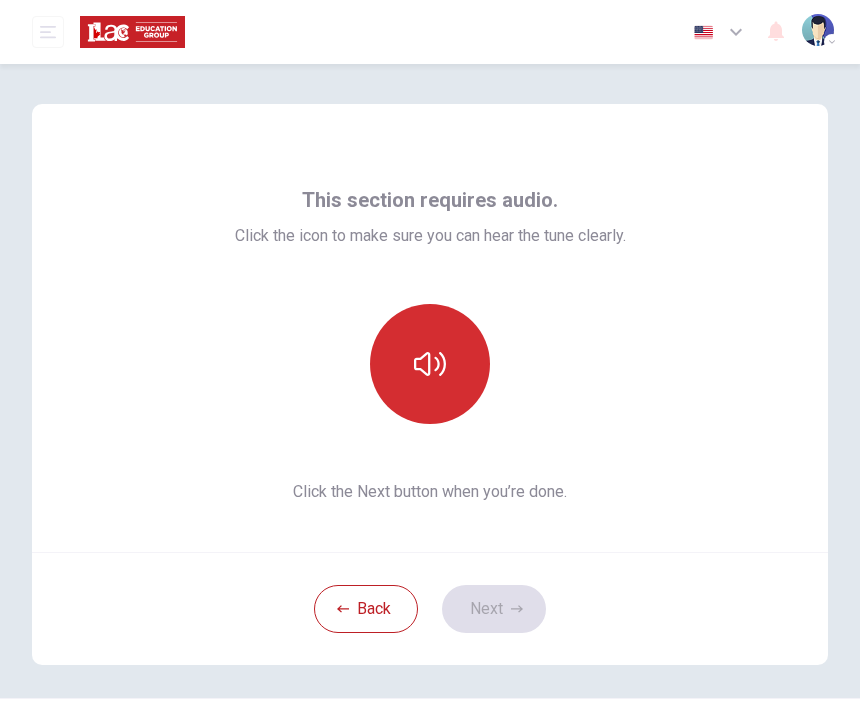 click at bounding box center [430, 364] 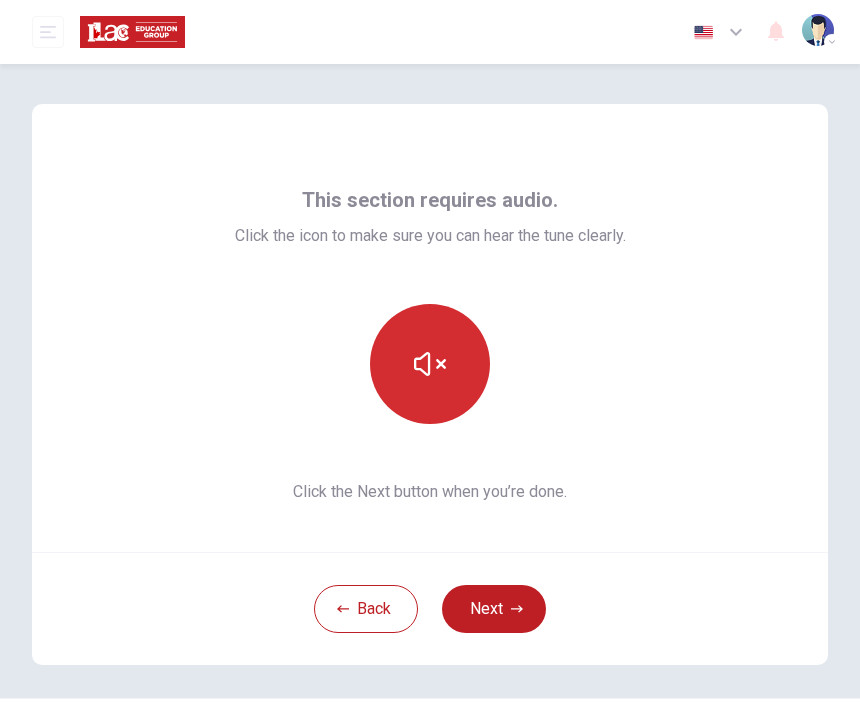 click 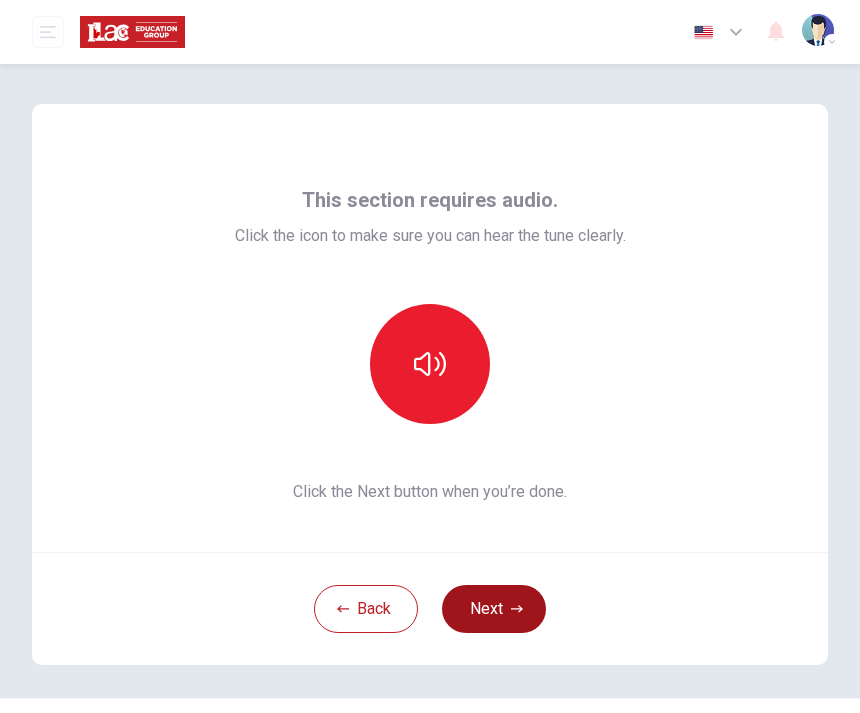 click on "Next" at bounding box center (494, 609) 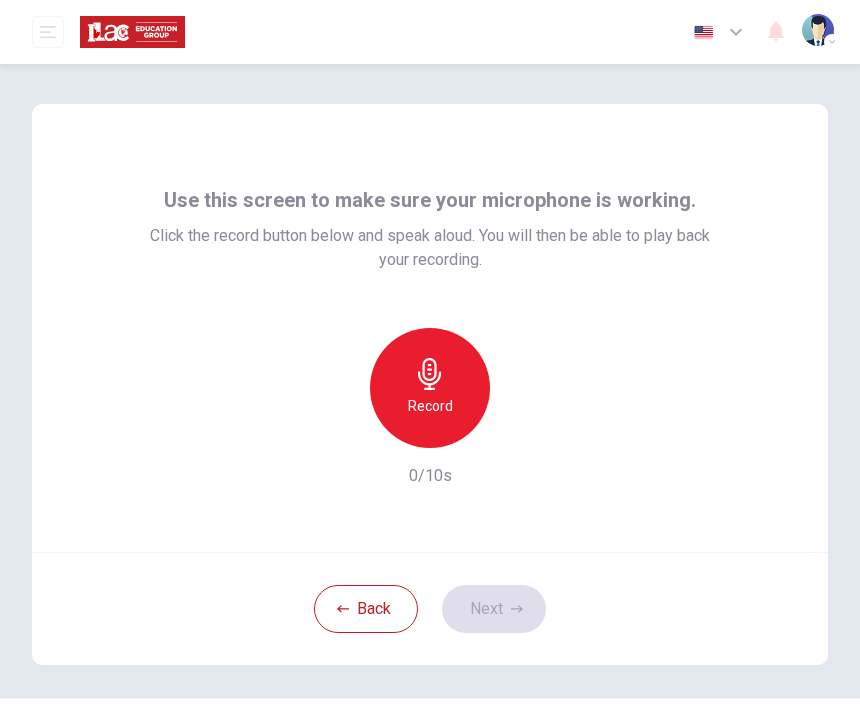 click on "Record" at bounding box center (430, 388) 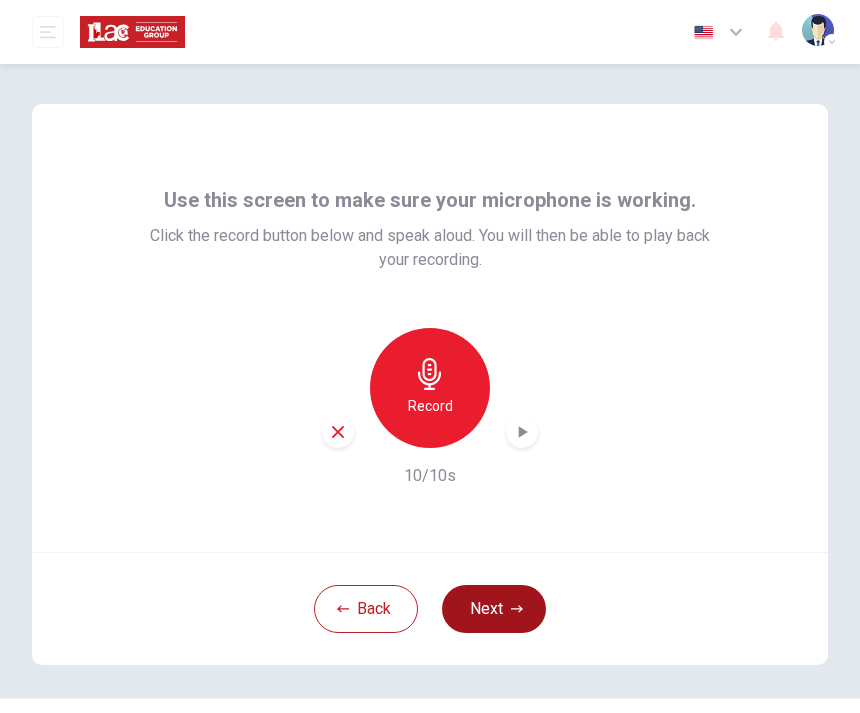 click on "Next" at bounding box center (494, 609) 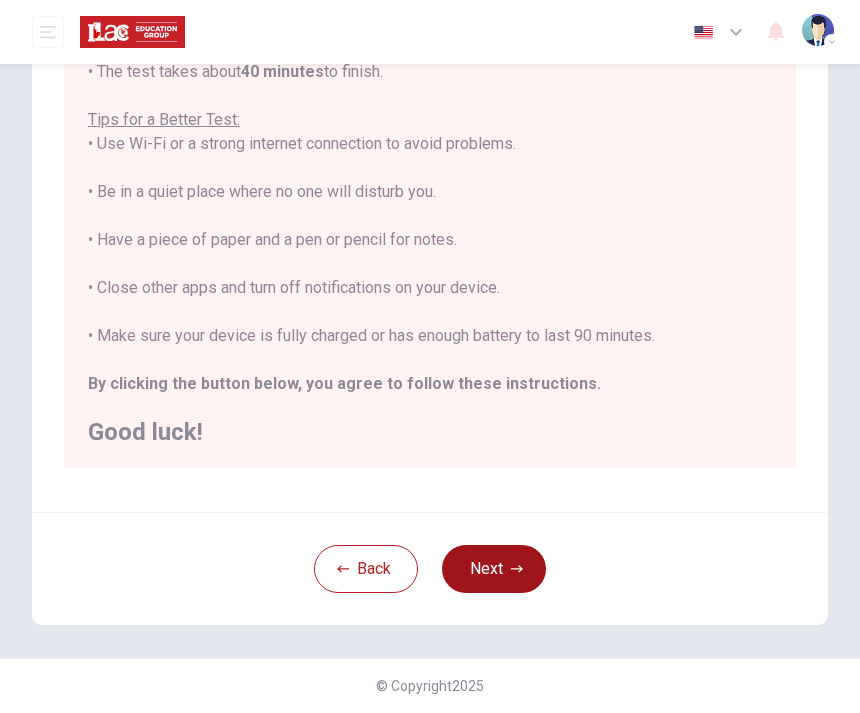 scroll, scrollTop: 348, scrollLeft: 0, axis: vertical 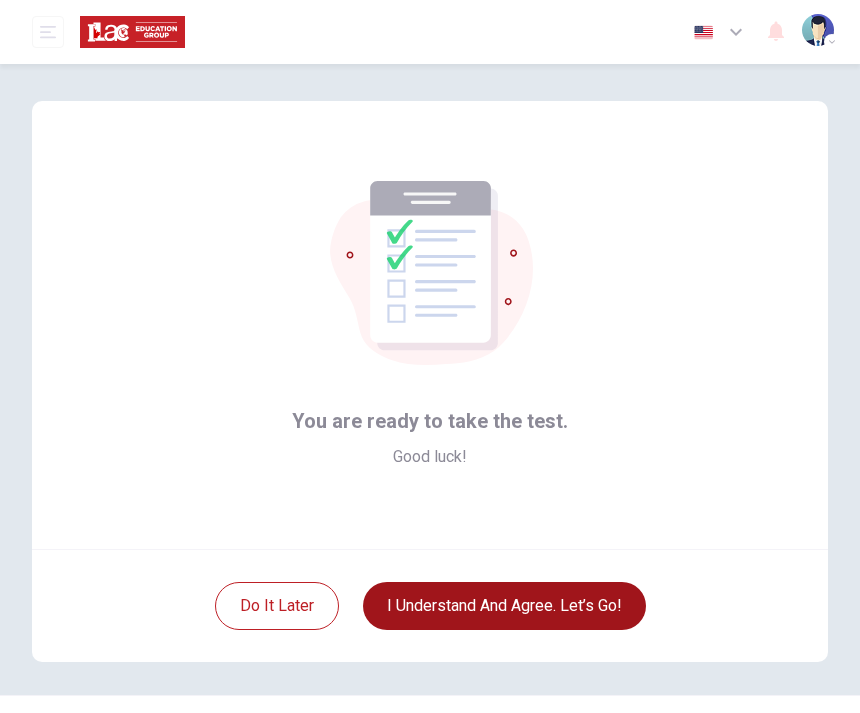 click on "I understand and agree. Let’s go!" at bounding box center (504, 606) 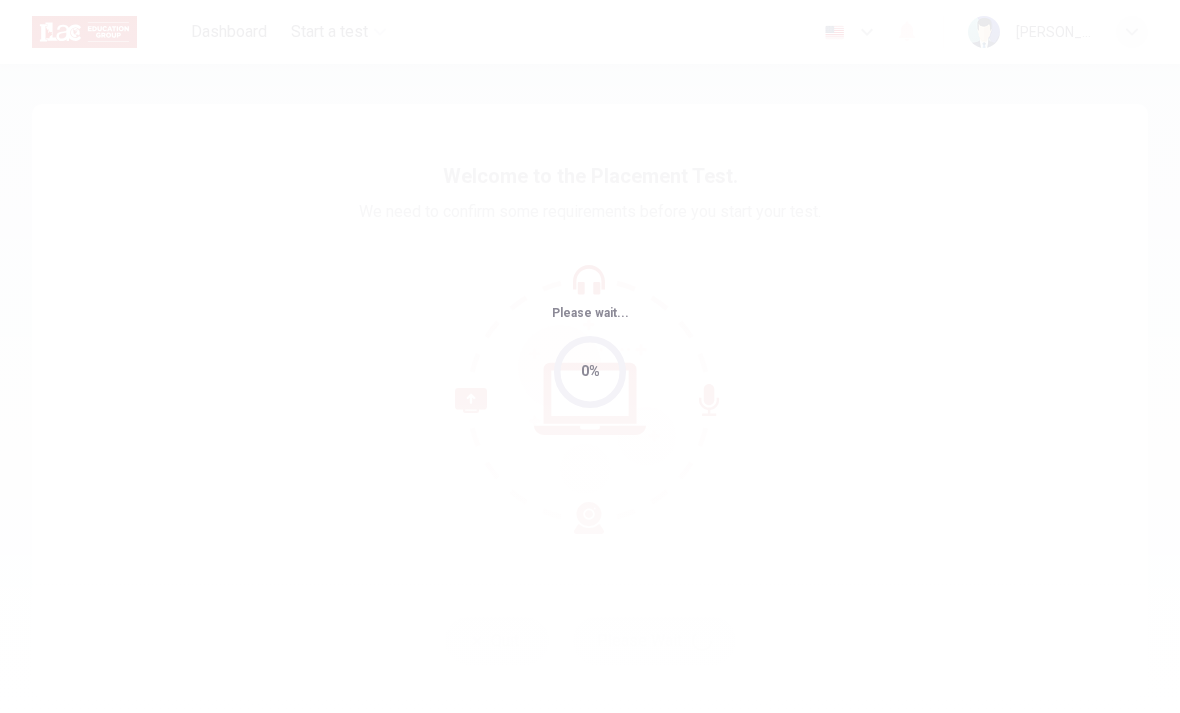 scroll, scrollTop: 0, scrollLeft: 0, axis: both 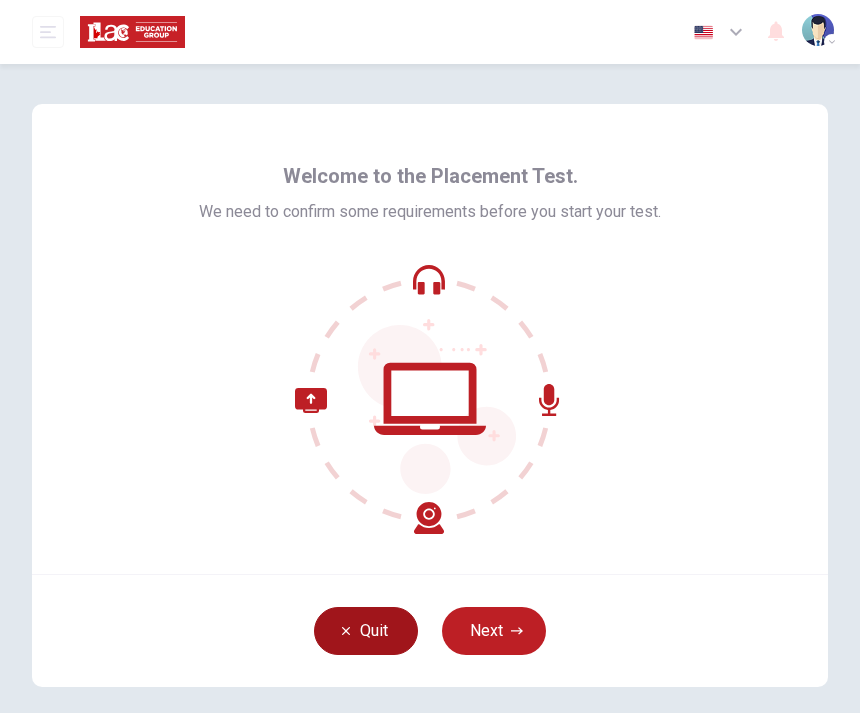 click on "Quit" at bounding box center (366, 631) 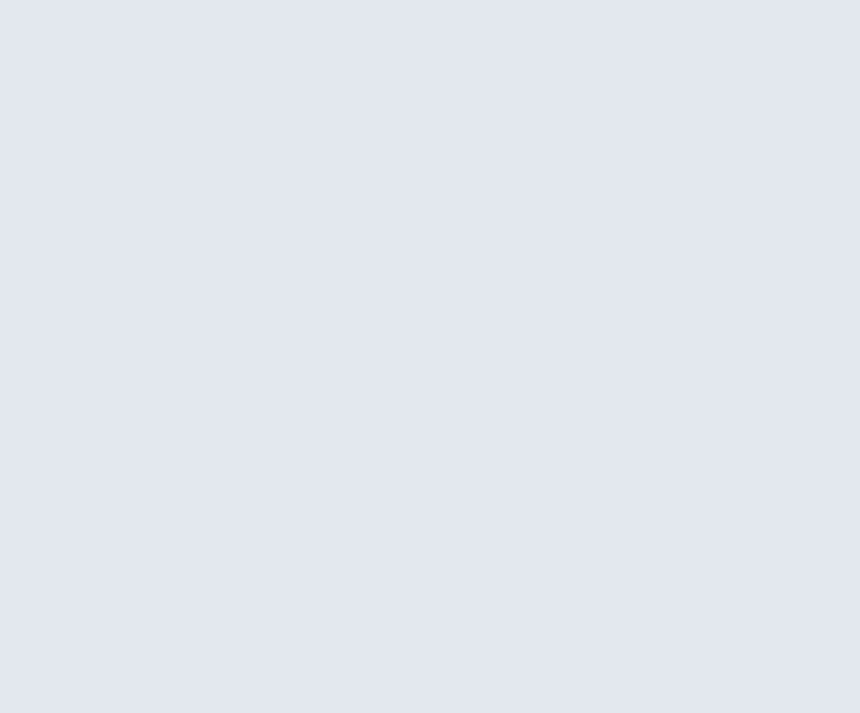 scroll, scrollTop: 0, scrollLeft: 0, axis: both 